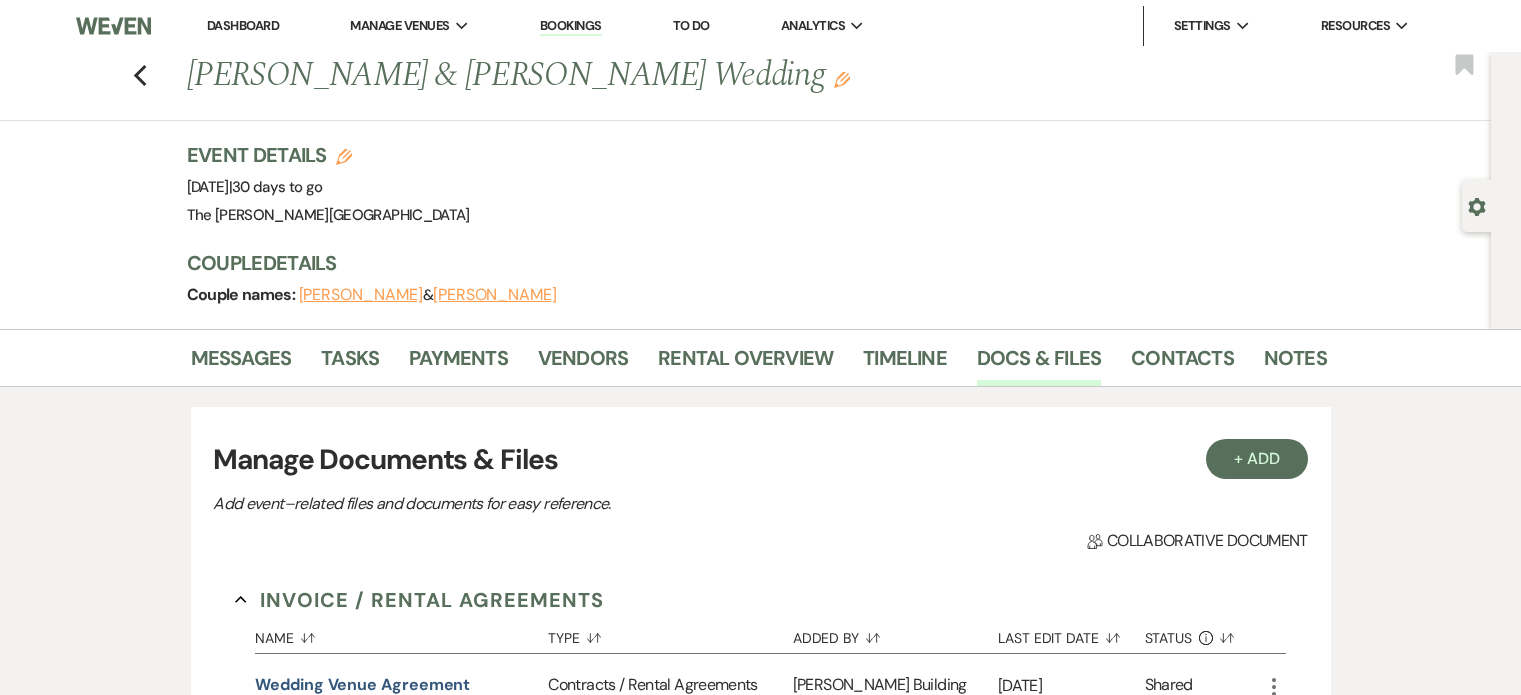 scroll, scrollTop: 532, scrollLeft: 0, axis: vertical 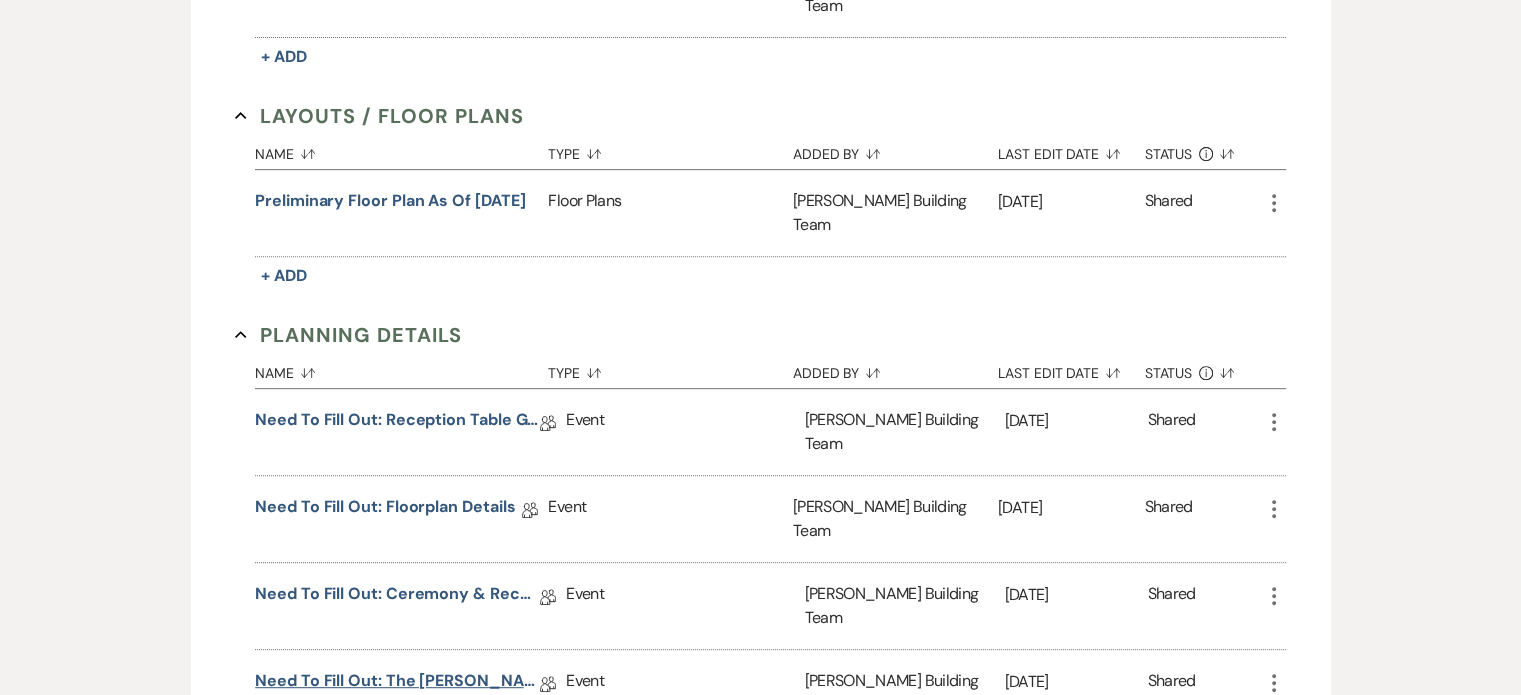 click on "Need to Fill Out: The [PERSON_NAME] Building Planning Document" at bounding box center (397, 684) 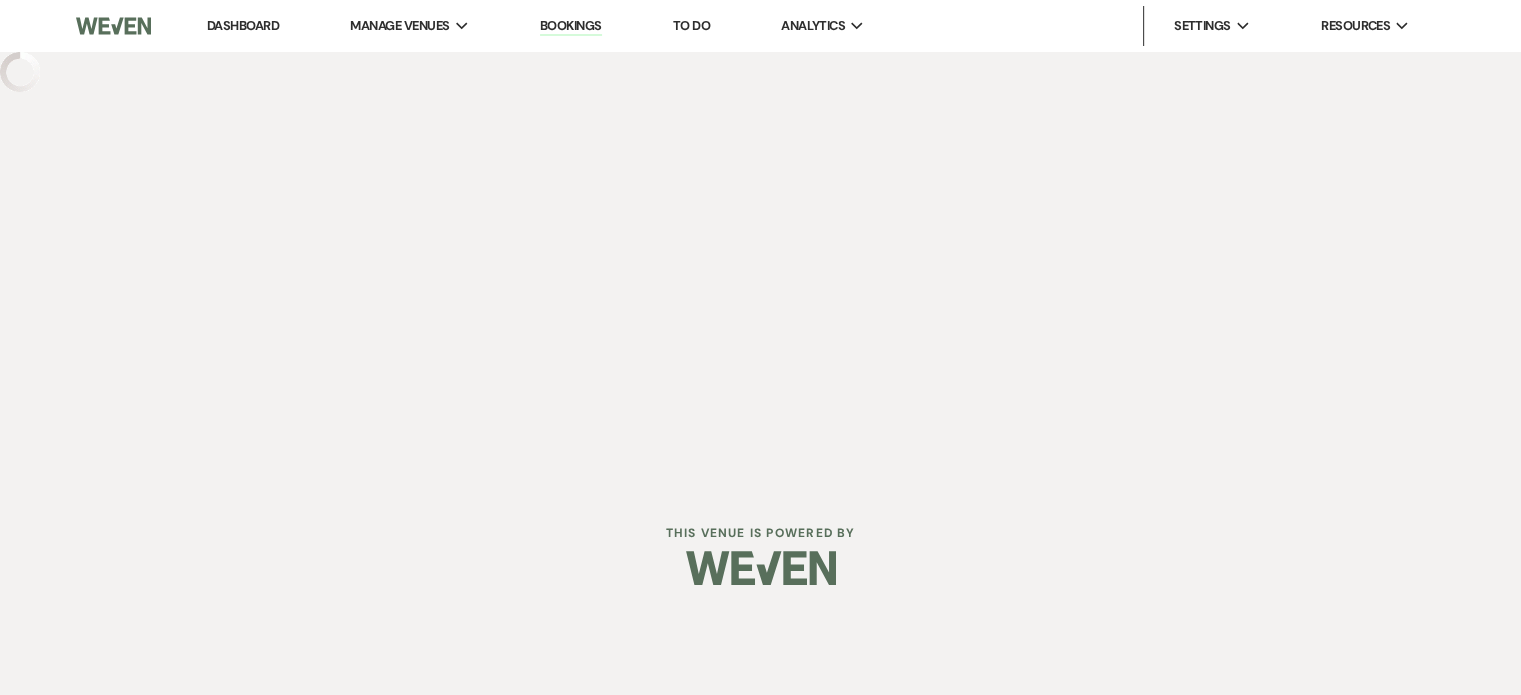 scroll, scrollTop: 0, scrollLeft: 0, axis: both 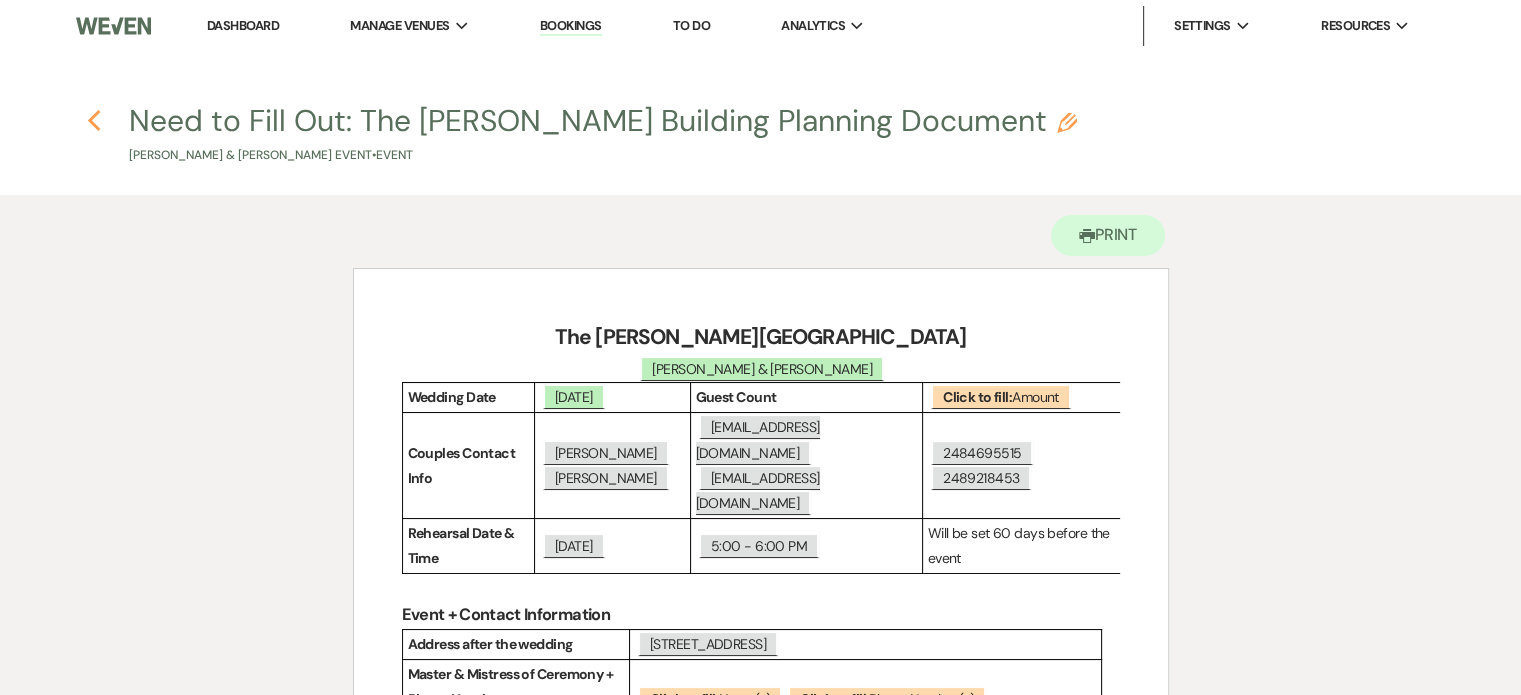 click on "Previous" 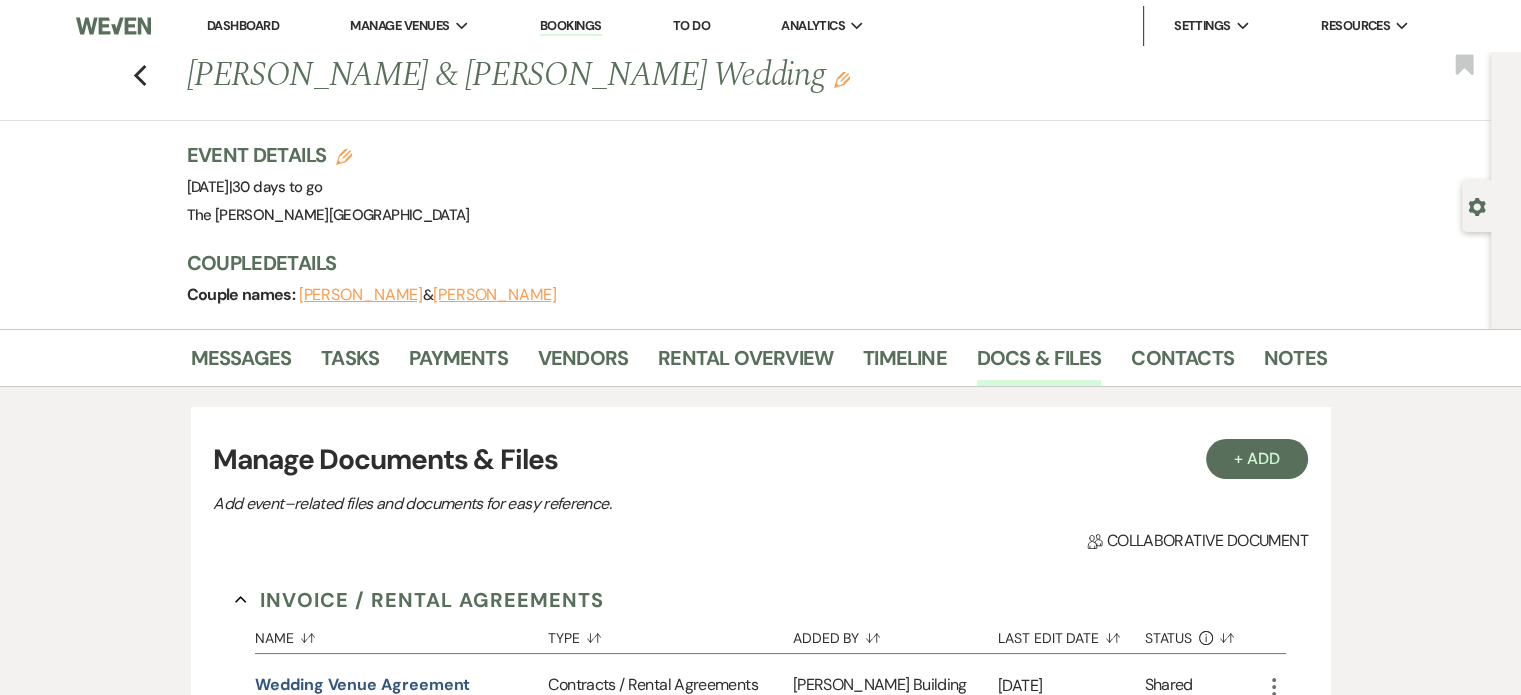 scroll, scrollTop: 790, scrollLeft: 0, axis: vertical 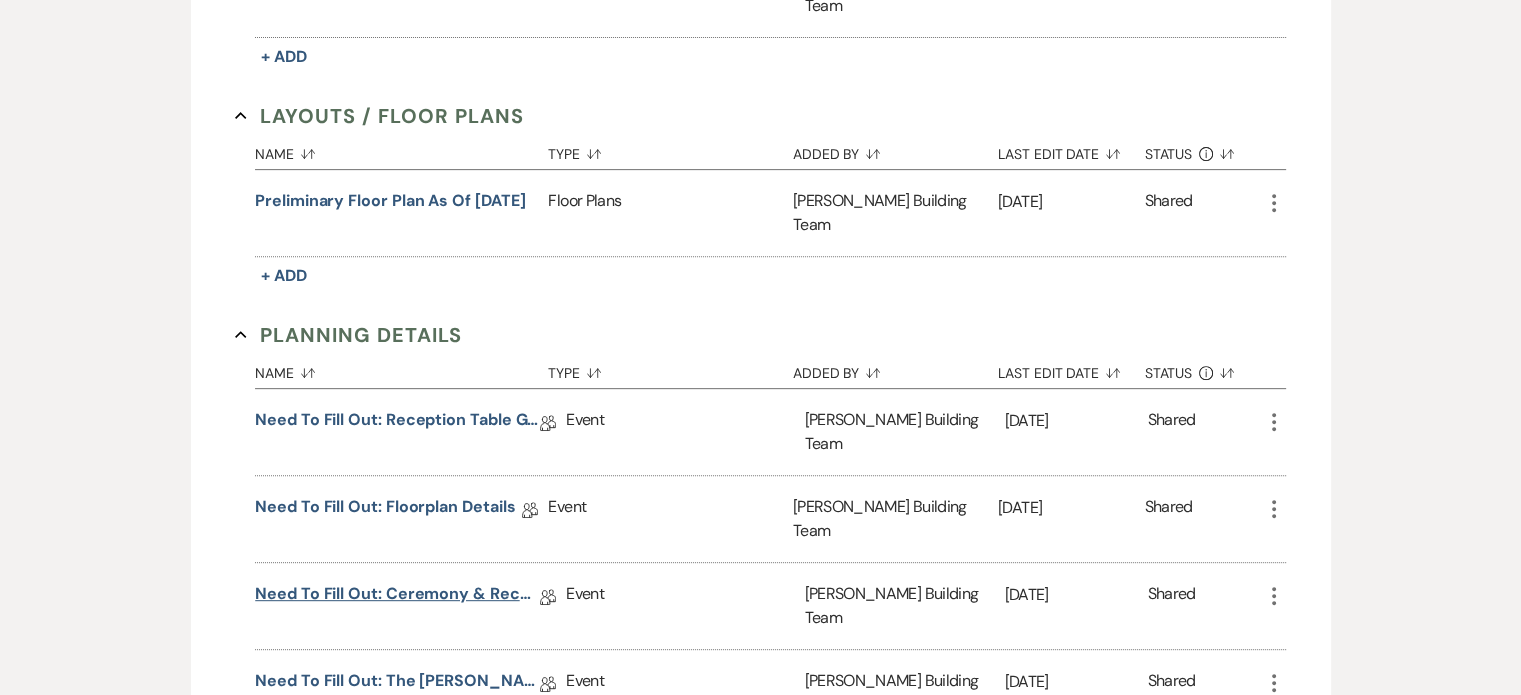 click on "Need to Fill Out: Ceremony & Reception Details" at bounding box center (397, 597) 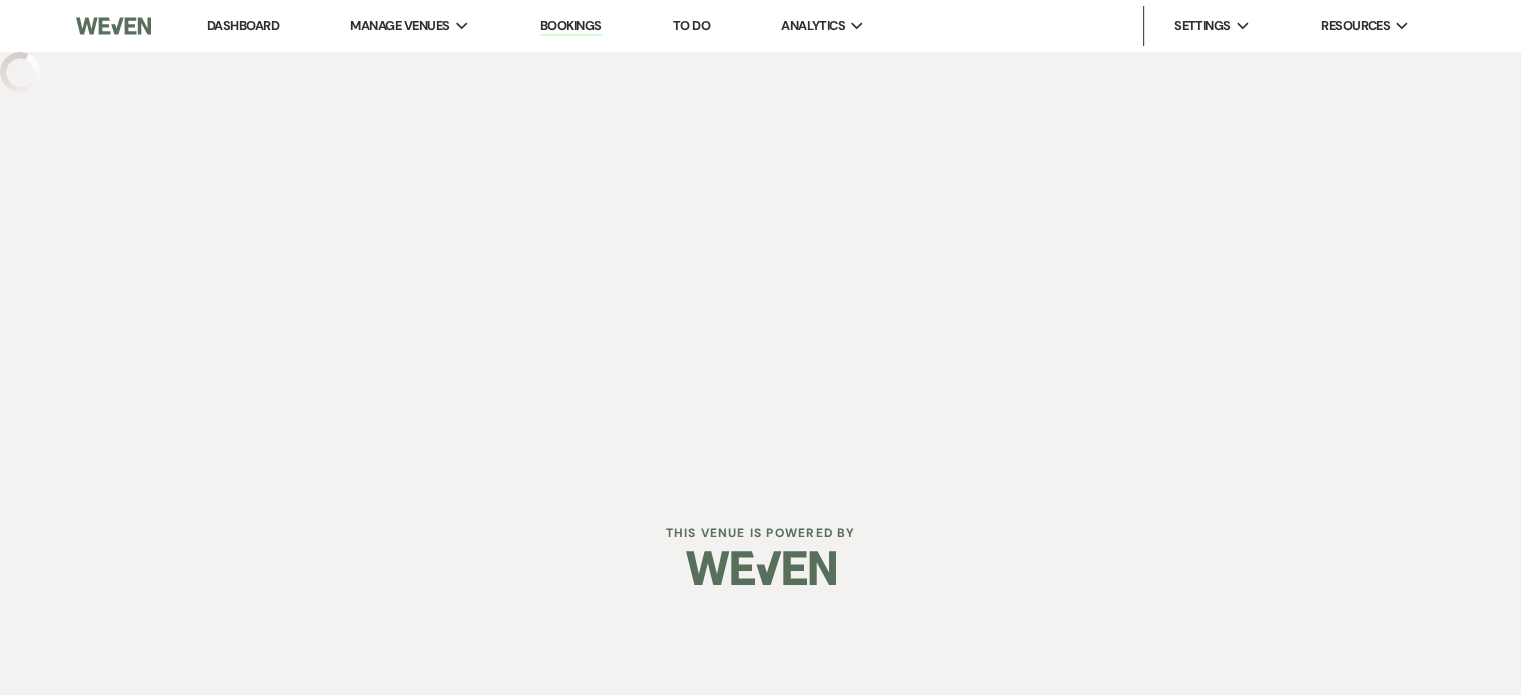 scroll, scrollTop: 0, scrollLeft: 0, axis: both 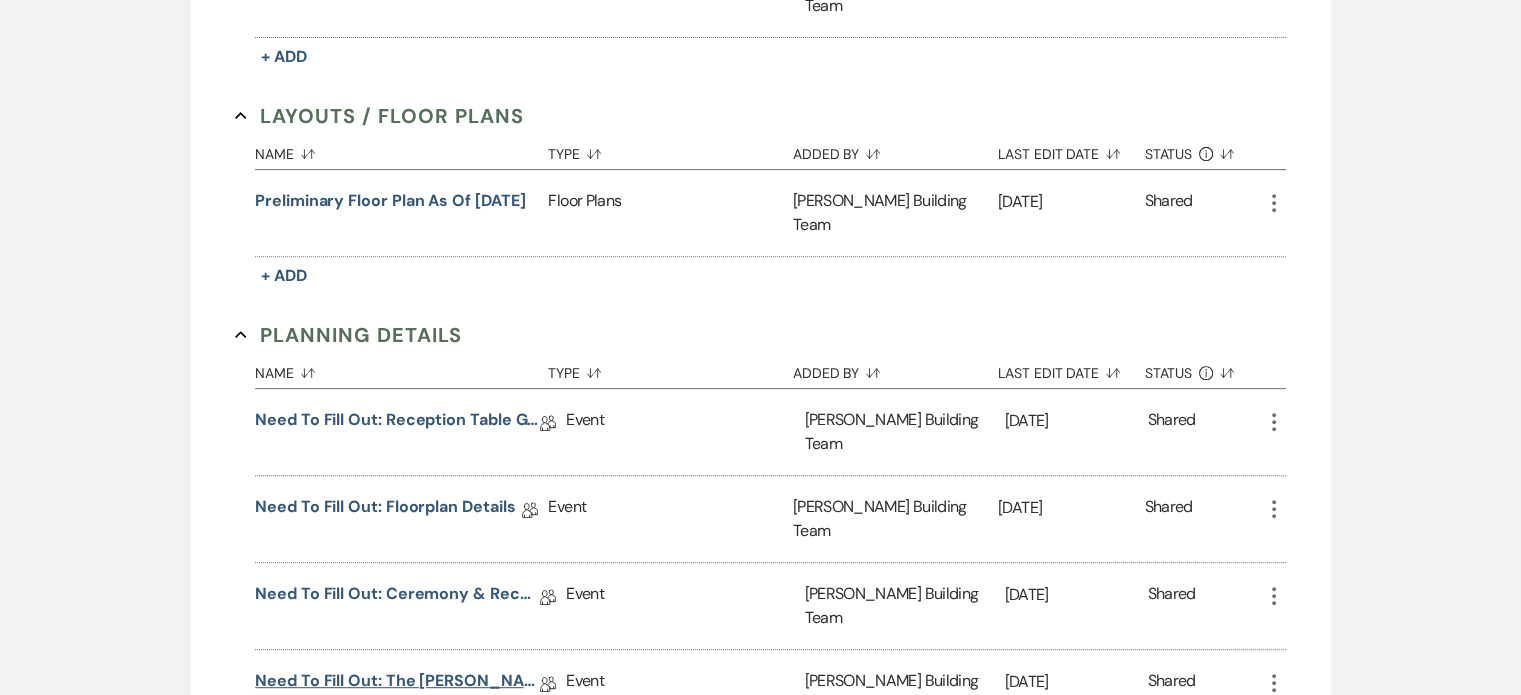 click on "Need to Fill Out: The [PERSON_NAME] Building Planning Document" at bounding box center [397, 684] 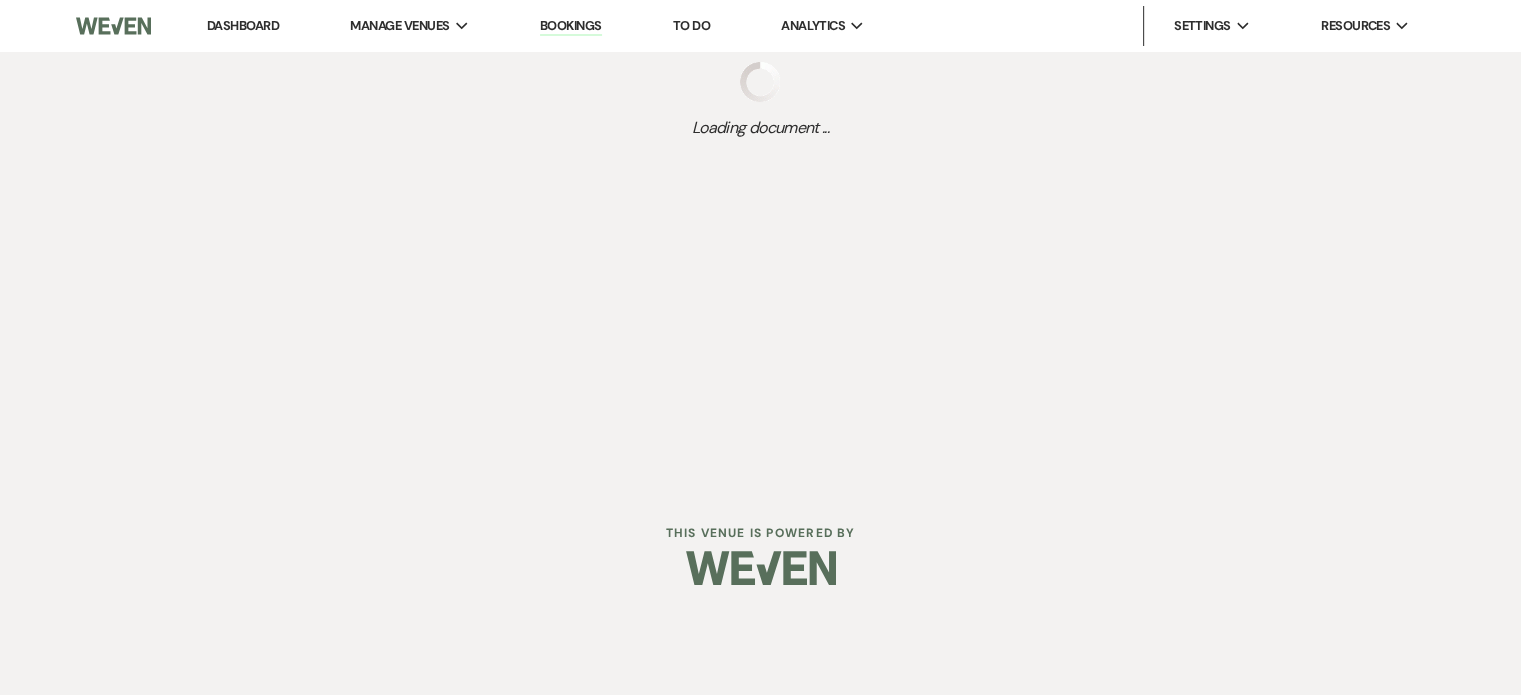 scroll, scrollTop: 0, scrollLeft: 0, axis: both 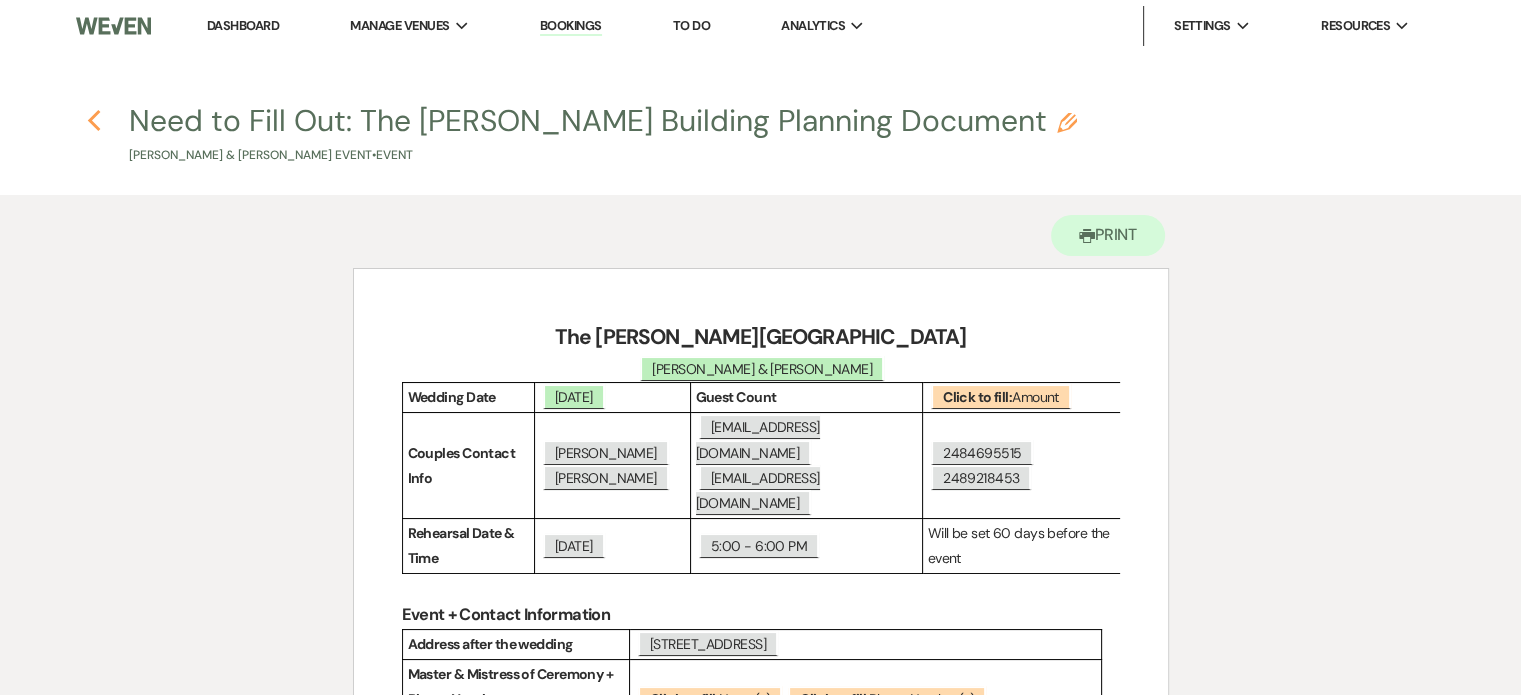 click on "Previous" 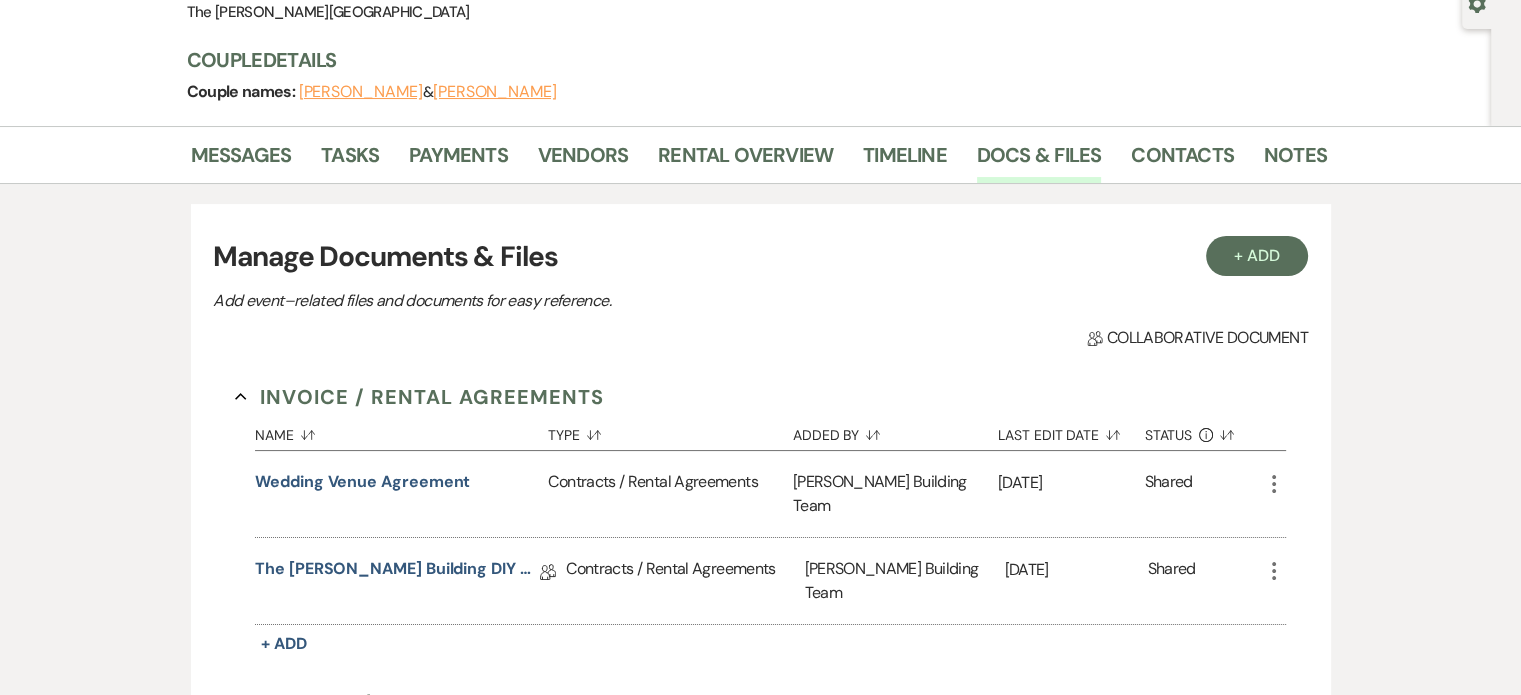 scroll, scrollTop: 208, scrollLeft: 0, axis: vertical 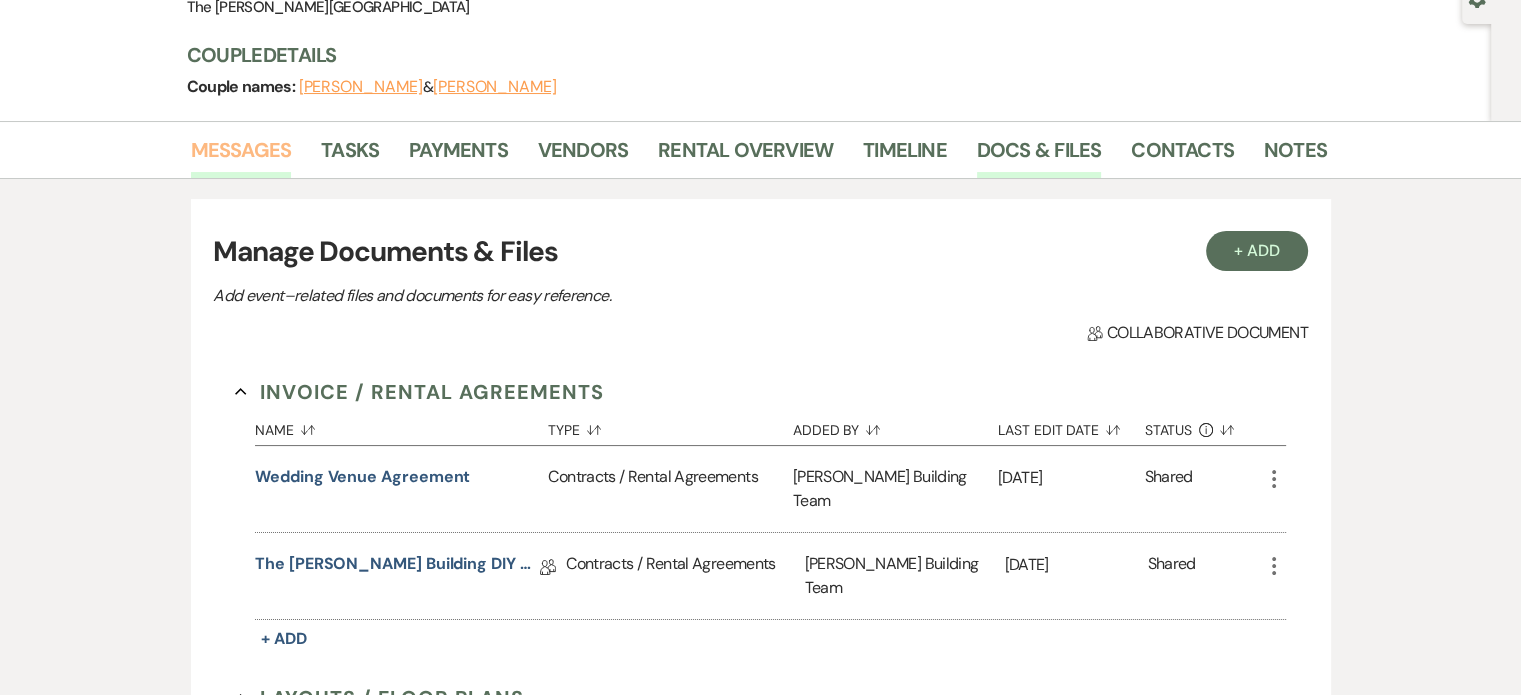 click on "Messages" at bounding box center [241, 156] 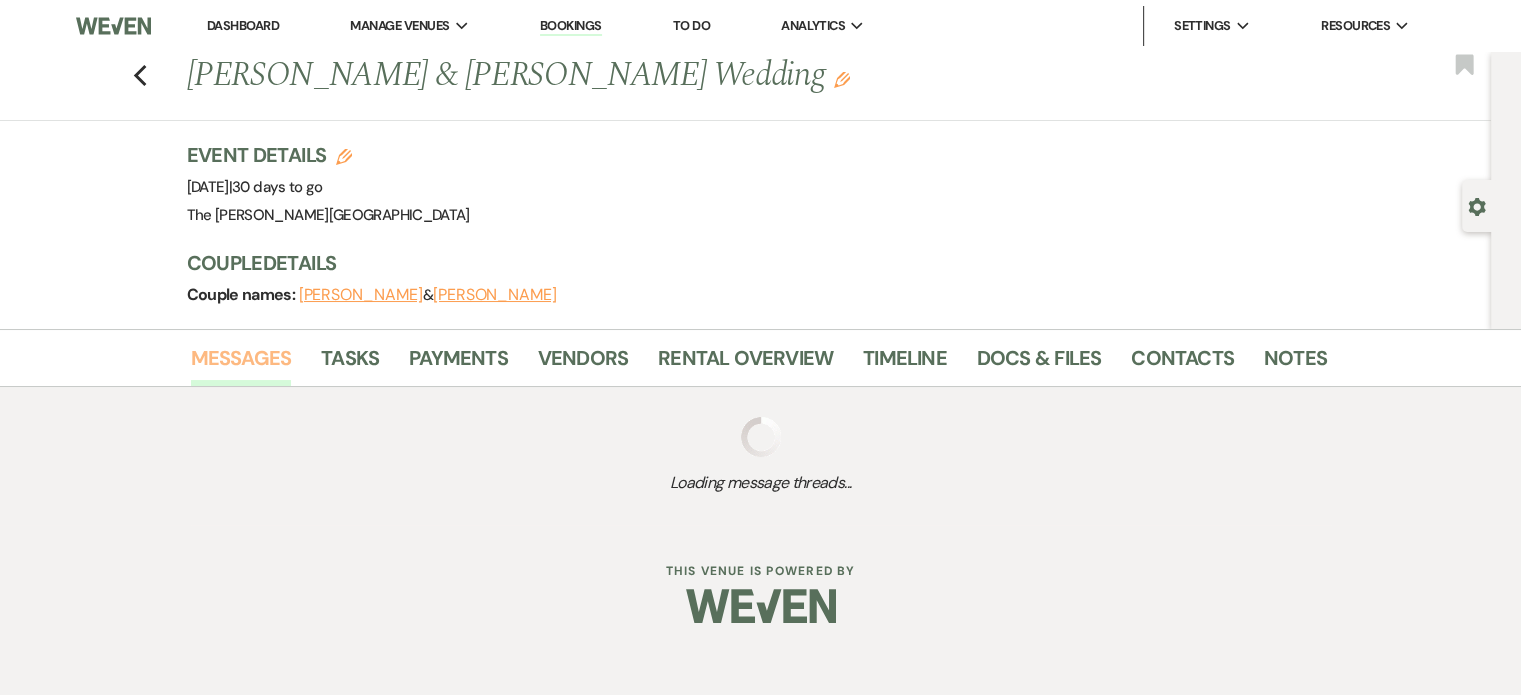 scroll, scrollTop: 0, scrollLeft: 0, axis: both 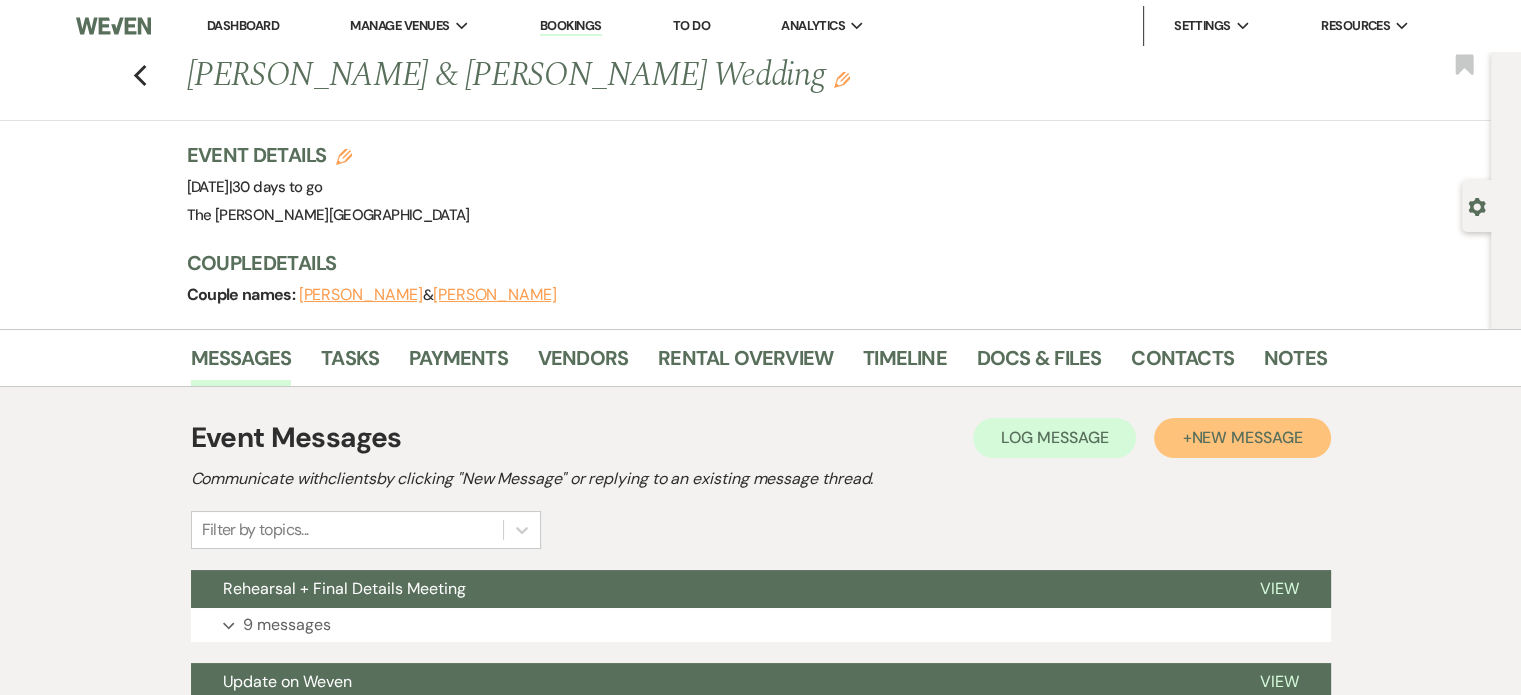 click on "New Message" at bounding box center [1246, 437] 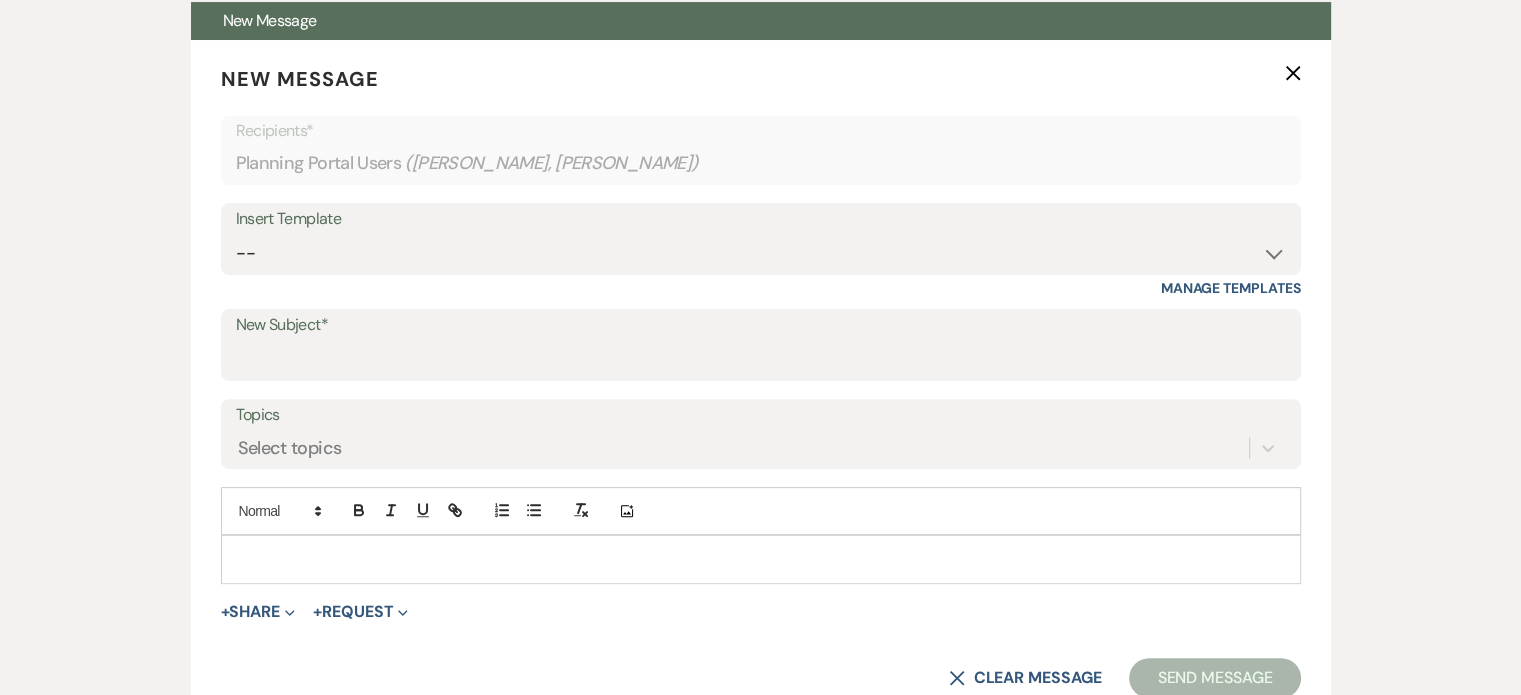 scroll, scrollTop: 571, scrollLeft: 0, axis: vertical 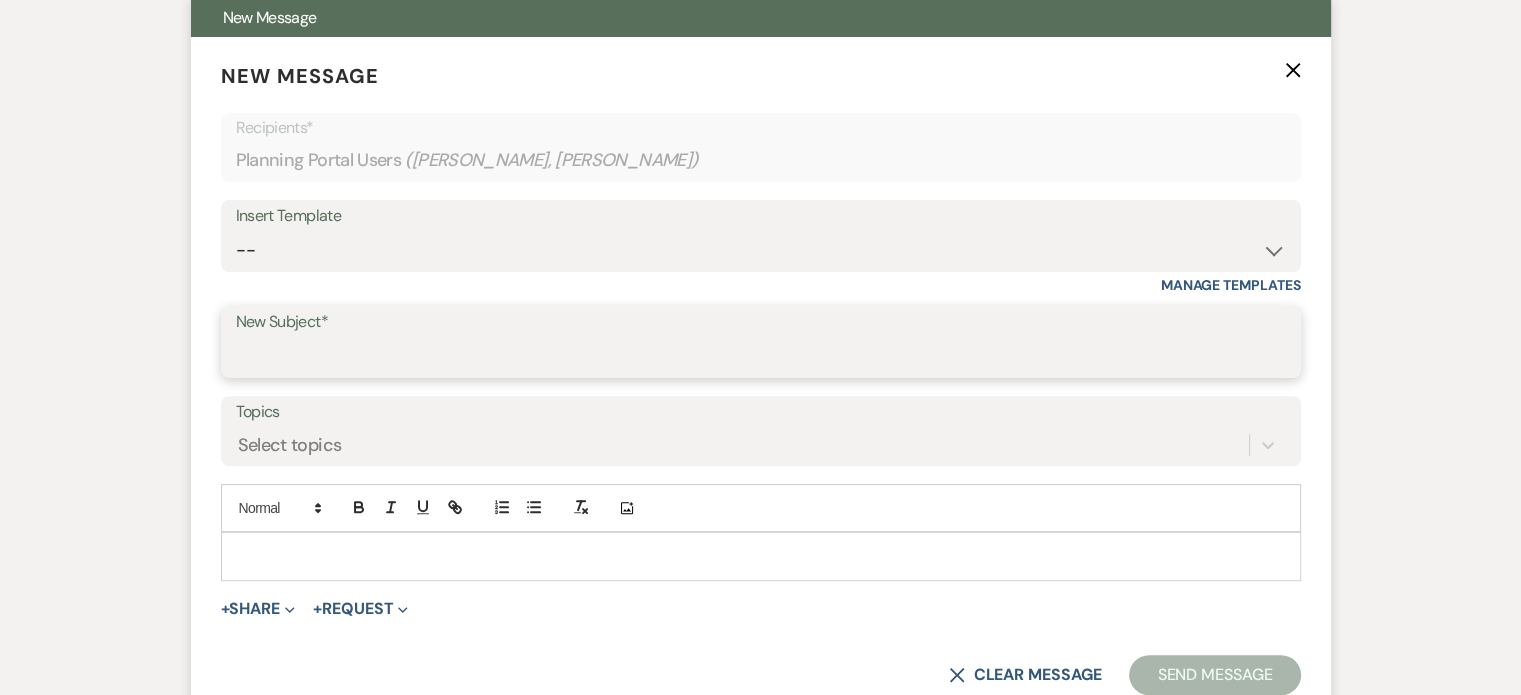 click on "New Subject*" at bounding box center [761, 356] 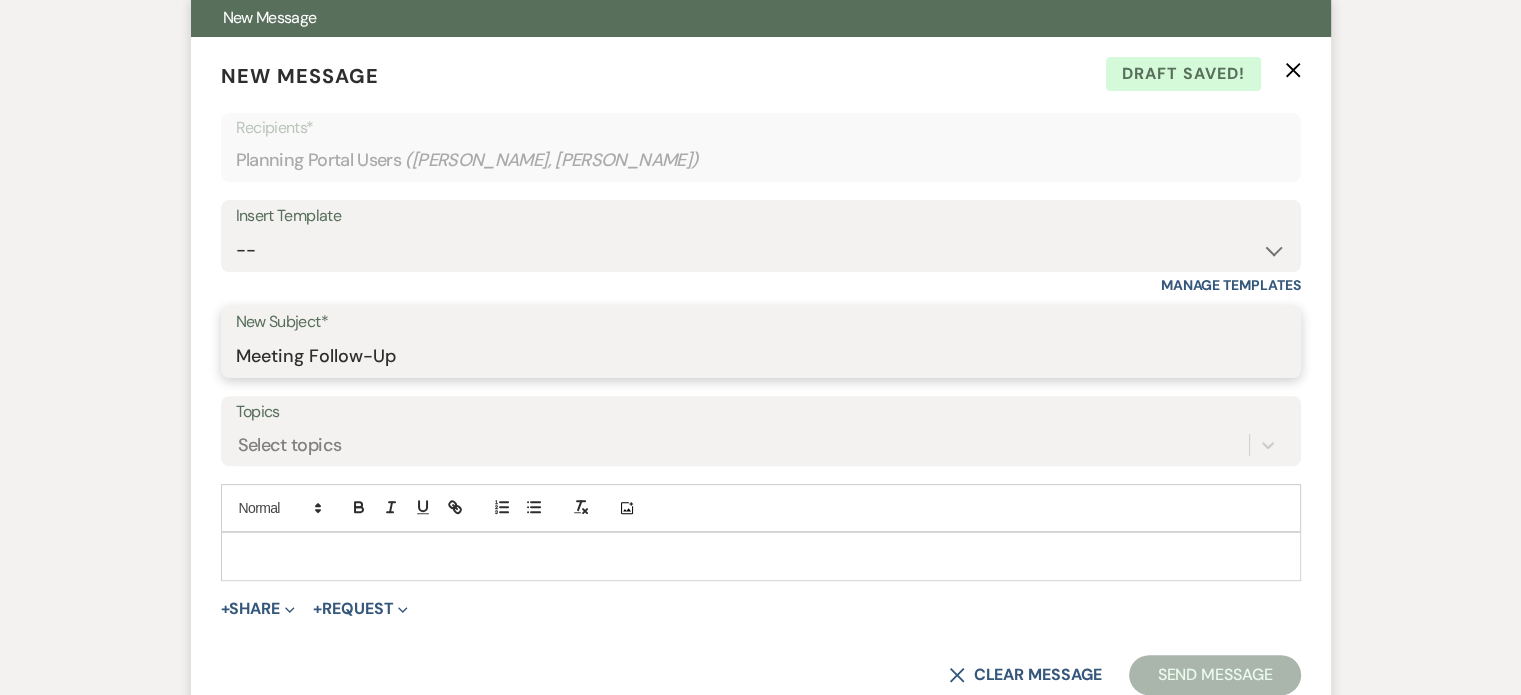 type on "Meeting Follow-Up" 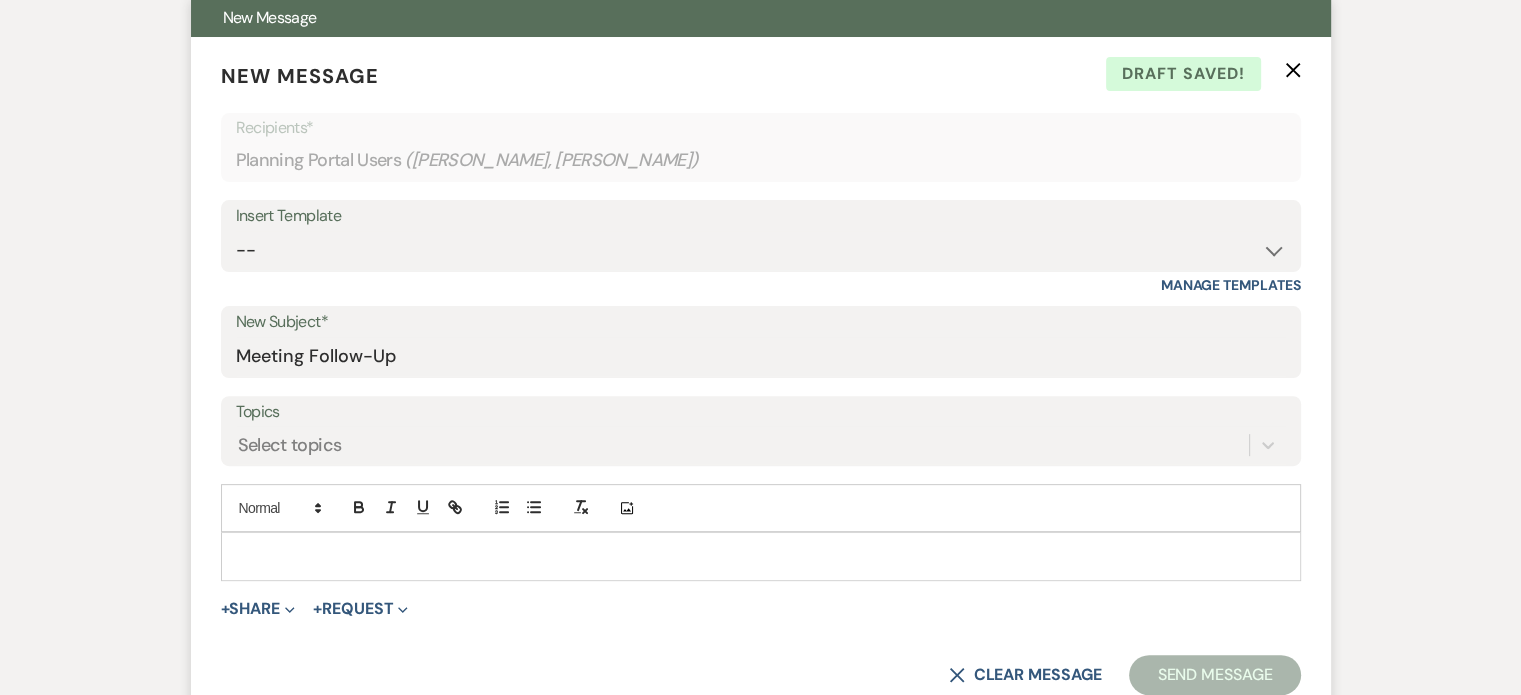click at bounding box center [761, 556] 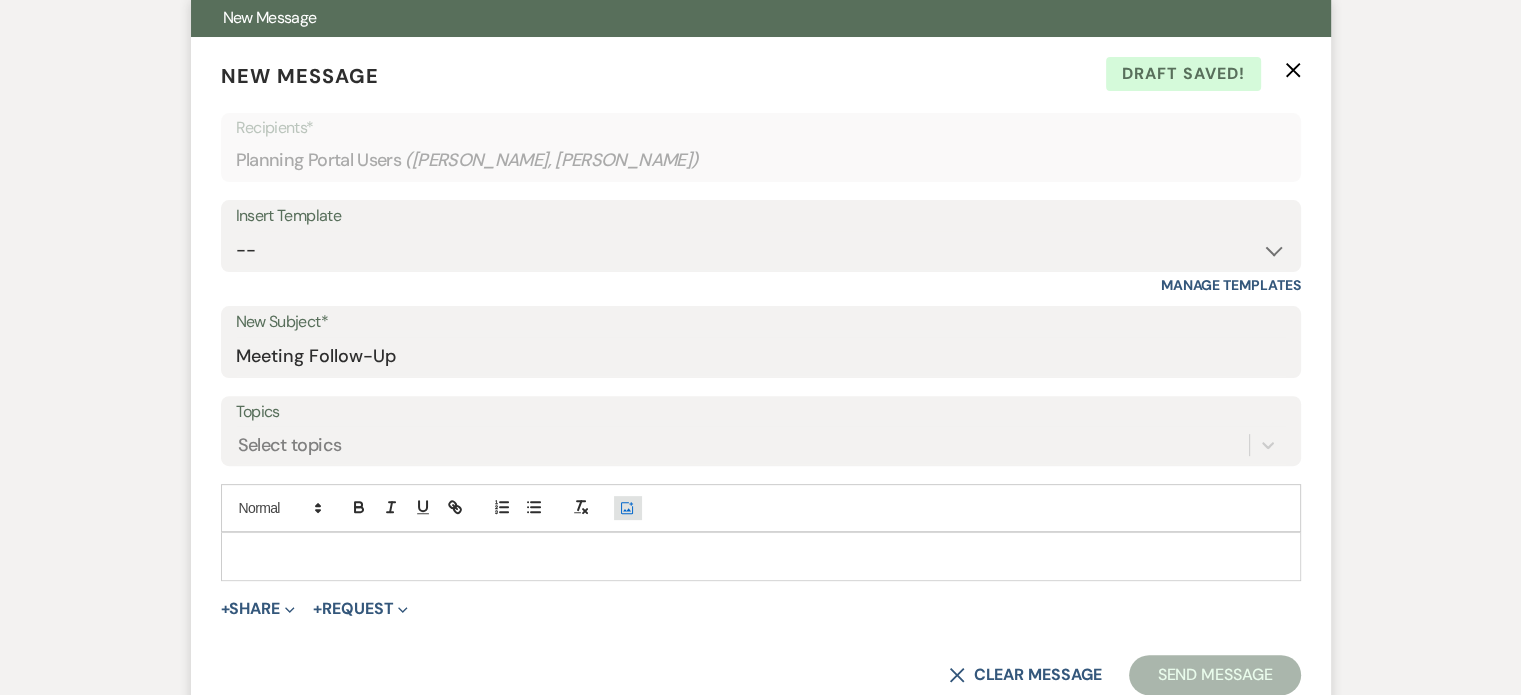 click on "Add Photo" 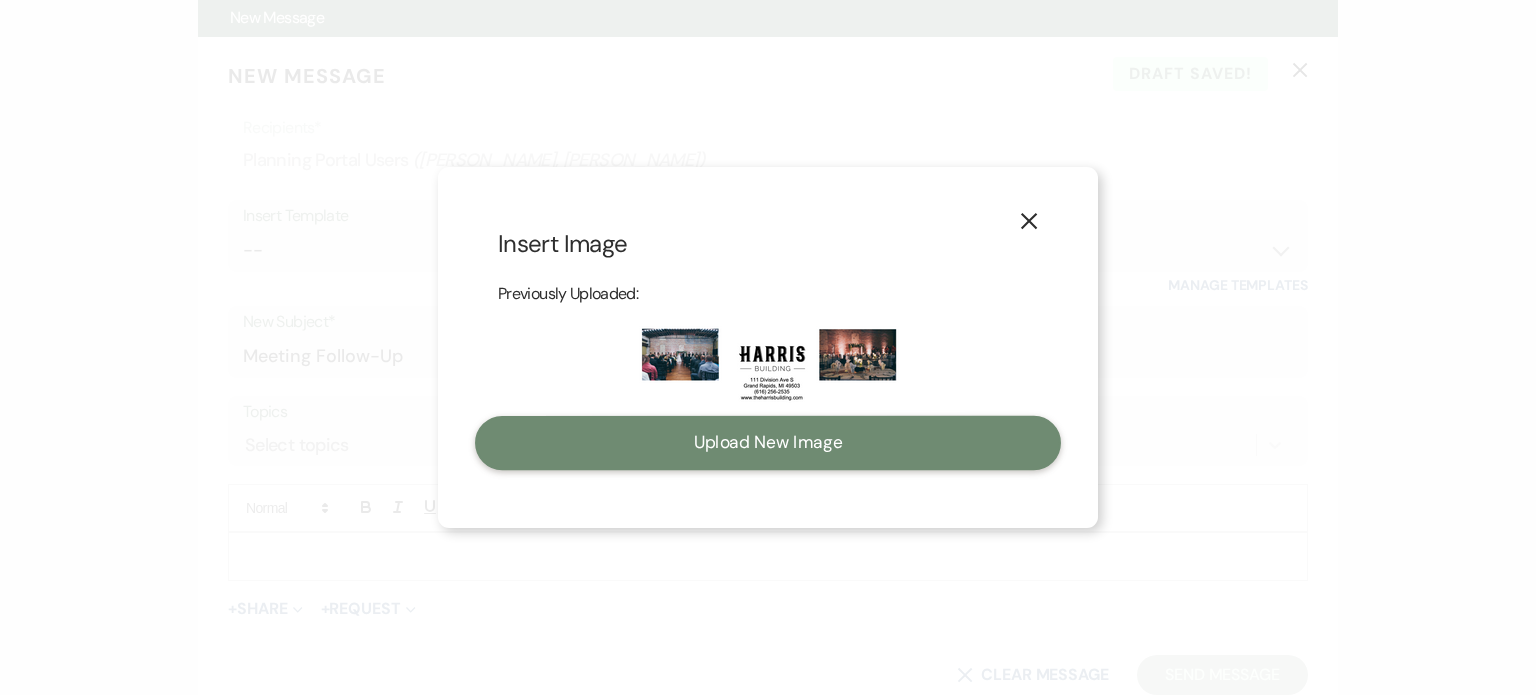 click on "Upload New Image" at bounding box center (768, 443) 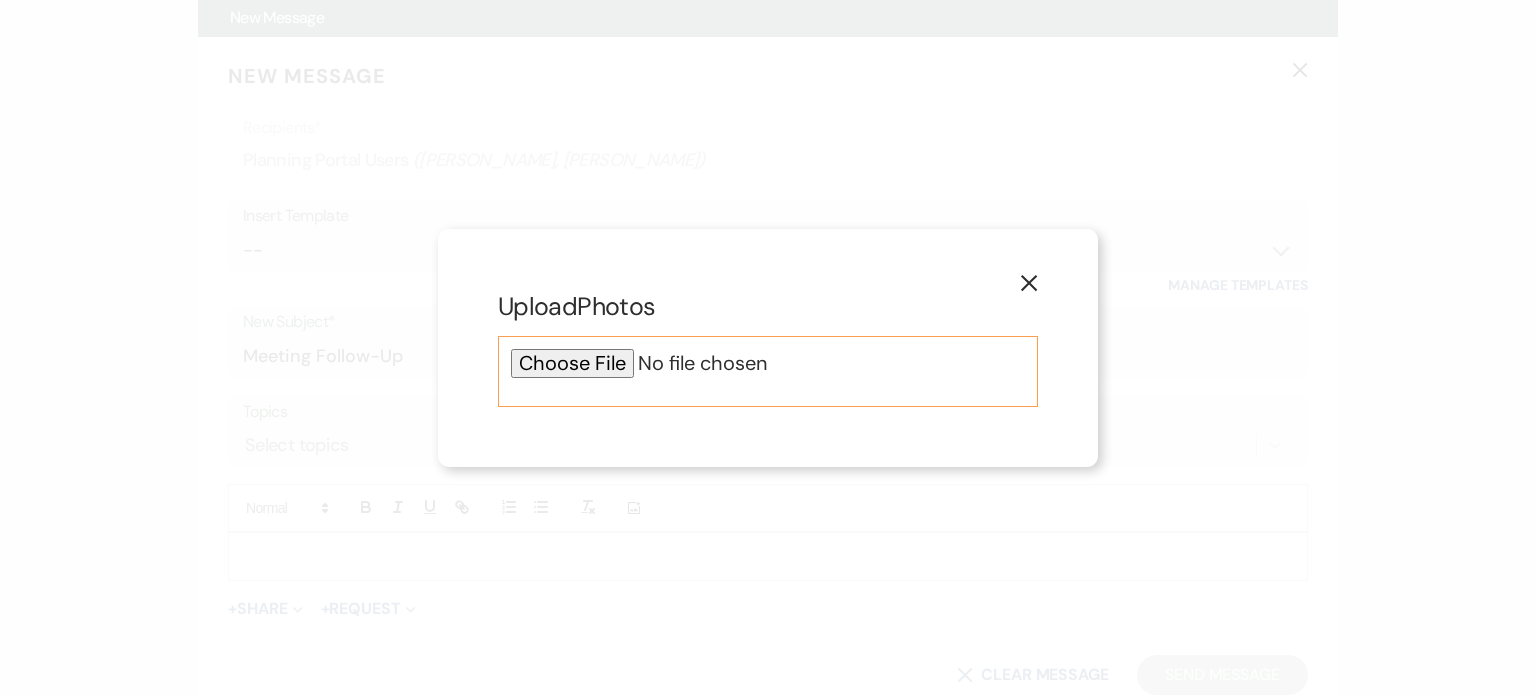 click at bounding box center [768, 363] 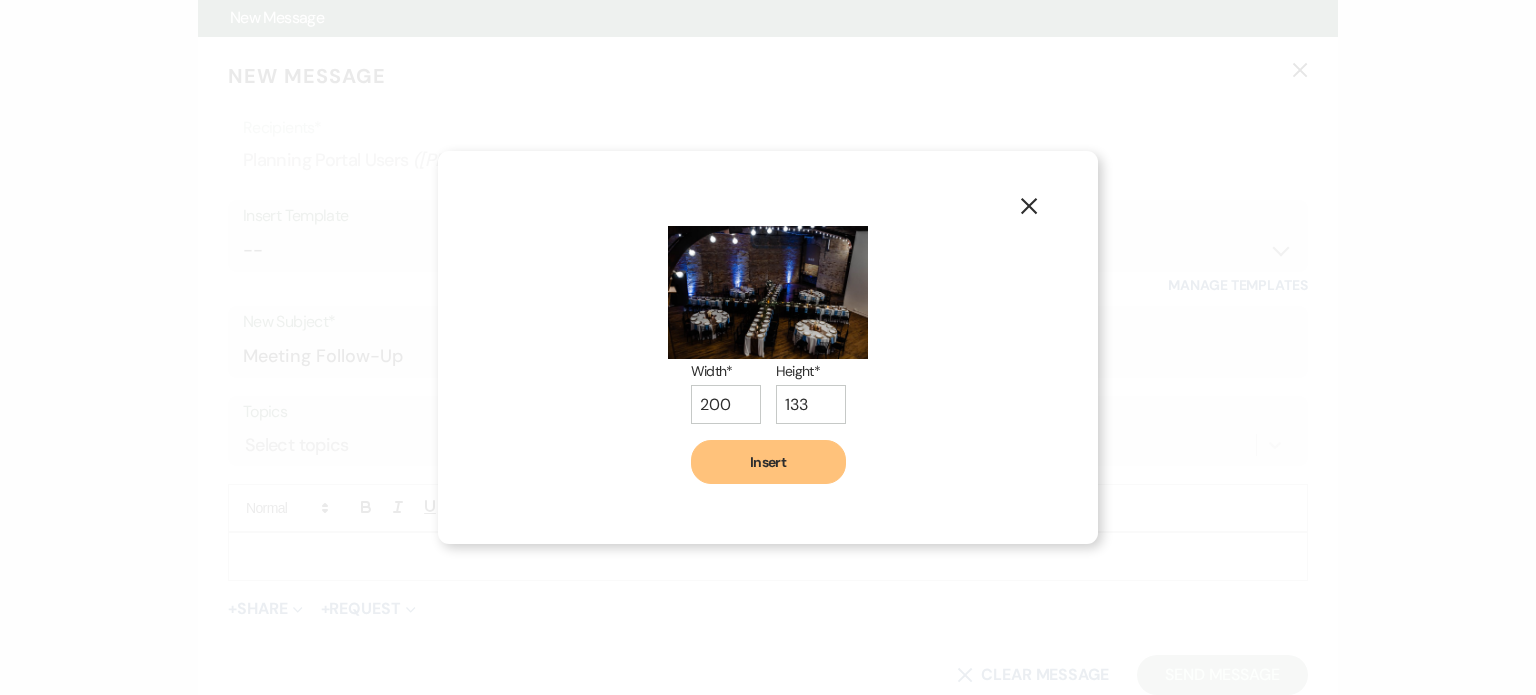 click on "Insert" at bounding box center (768, 462) 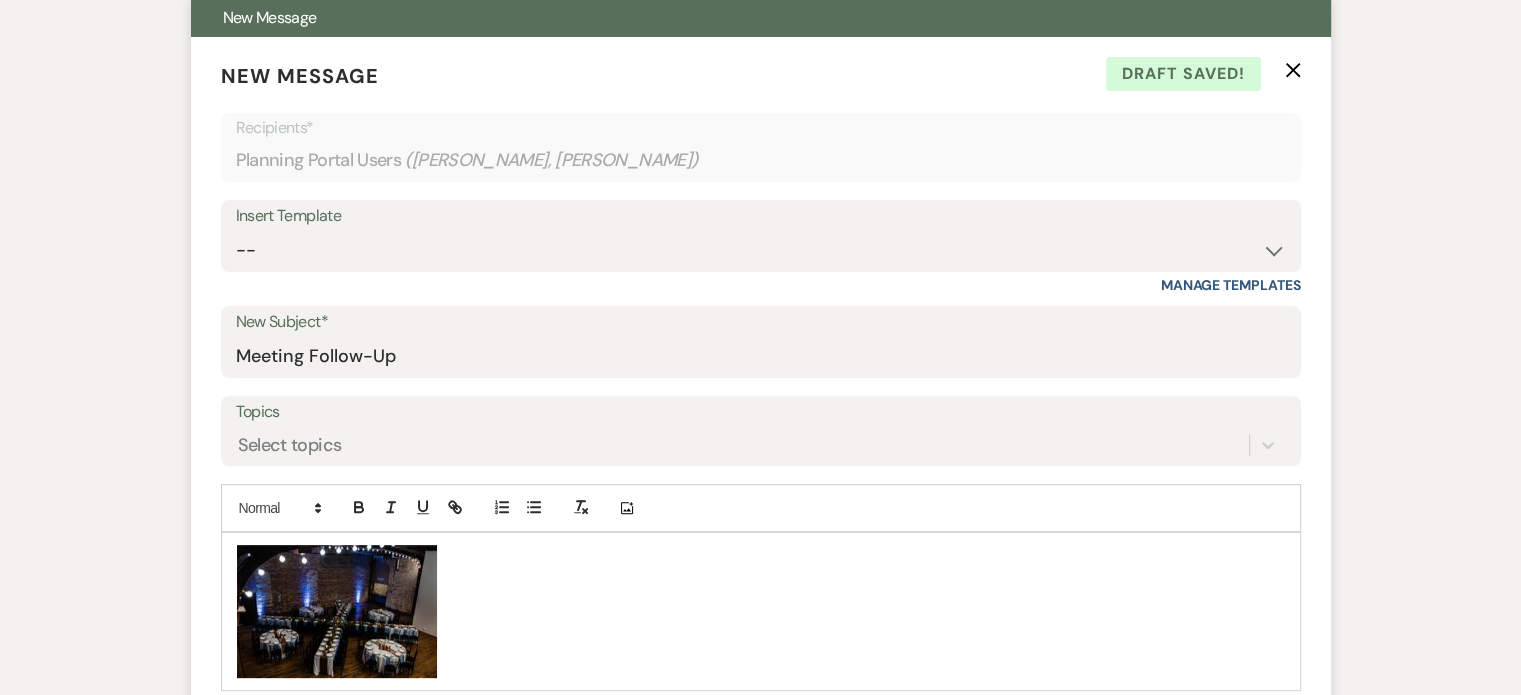 click on "﻿ ﻿" at bounding box center (761, 611) 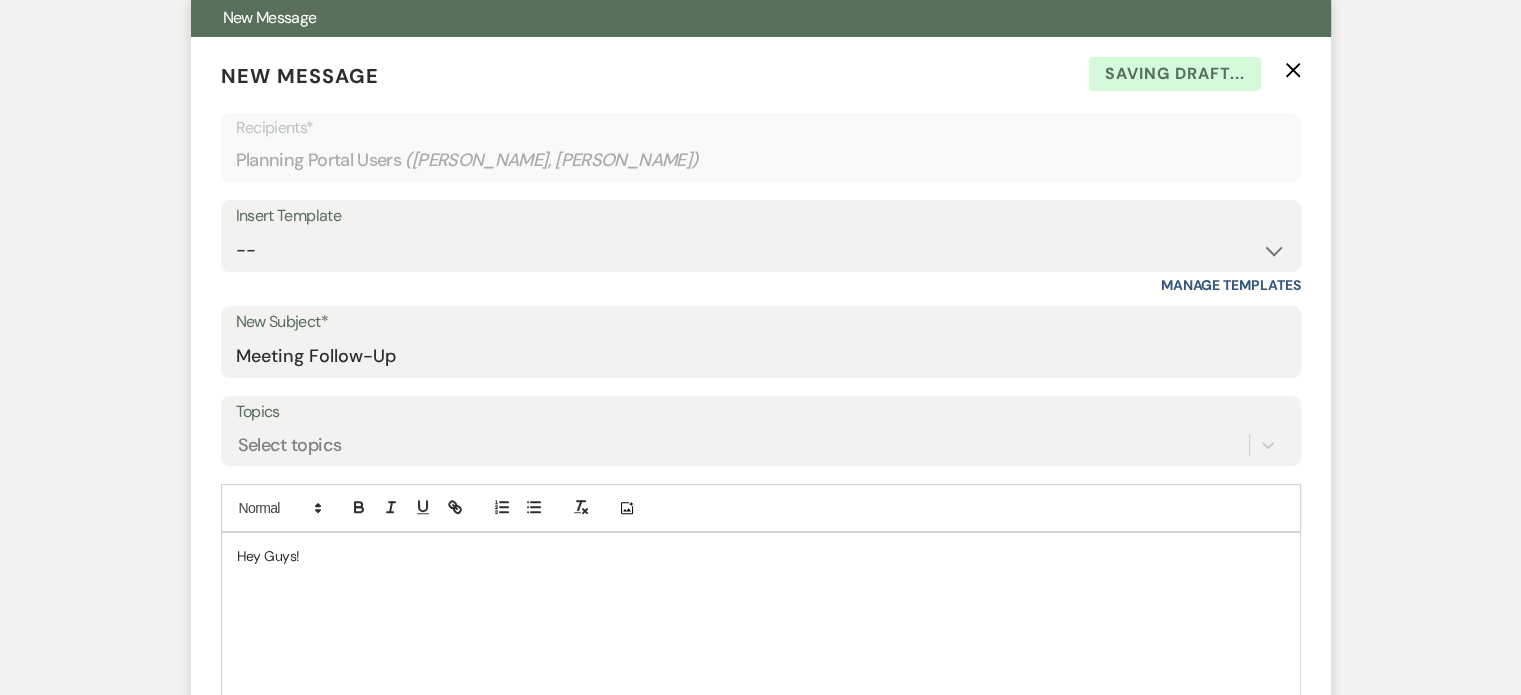 click on "Hey Guys!" at bounding box center (761, 556) 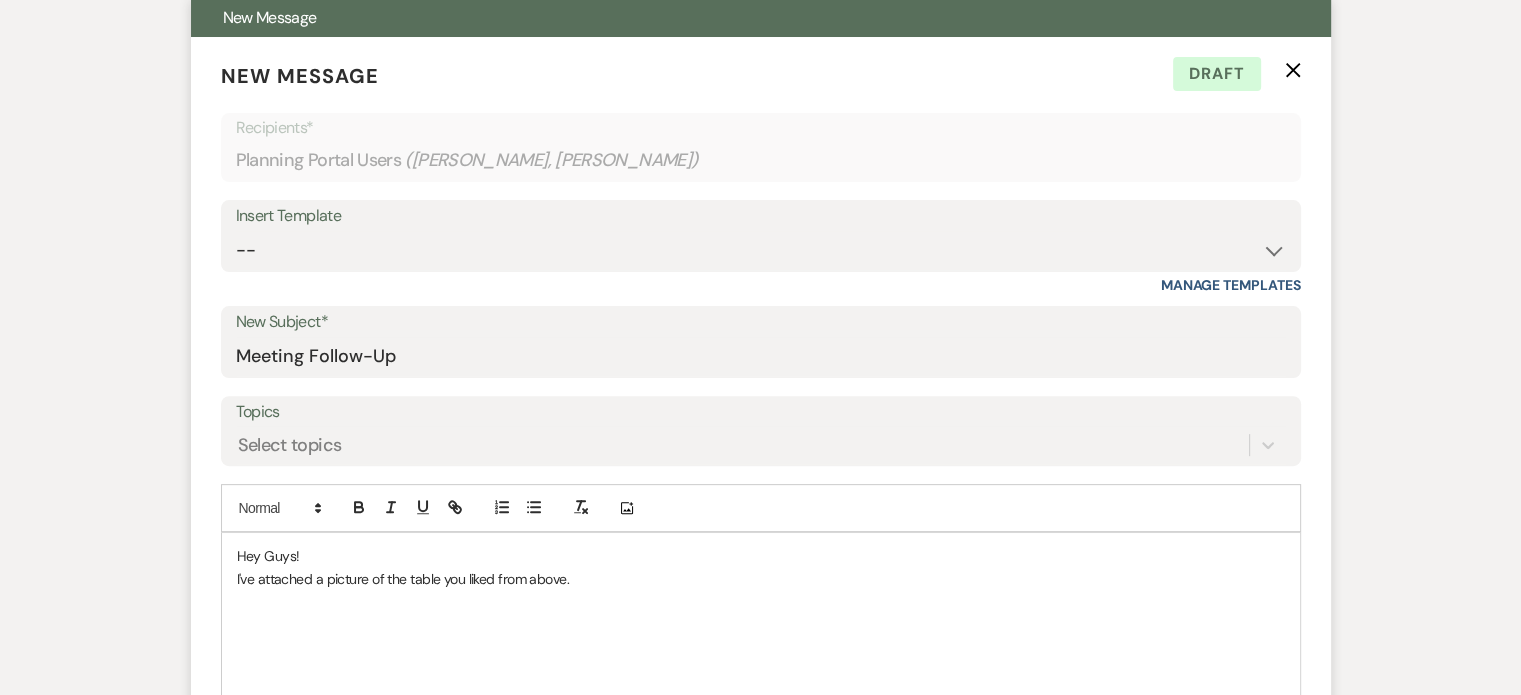 click on "X" 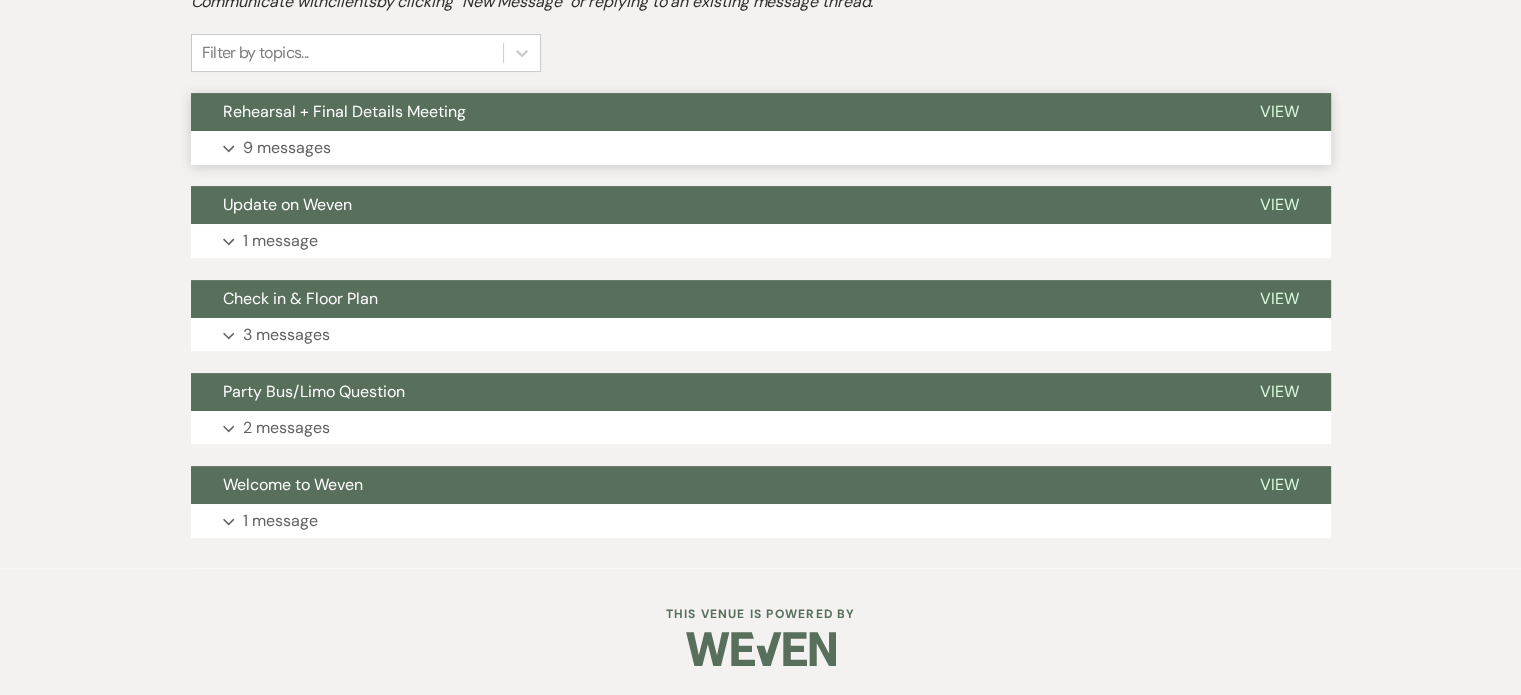 click on "Expand 9 messages" at bounding box center [761, 148] 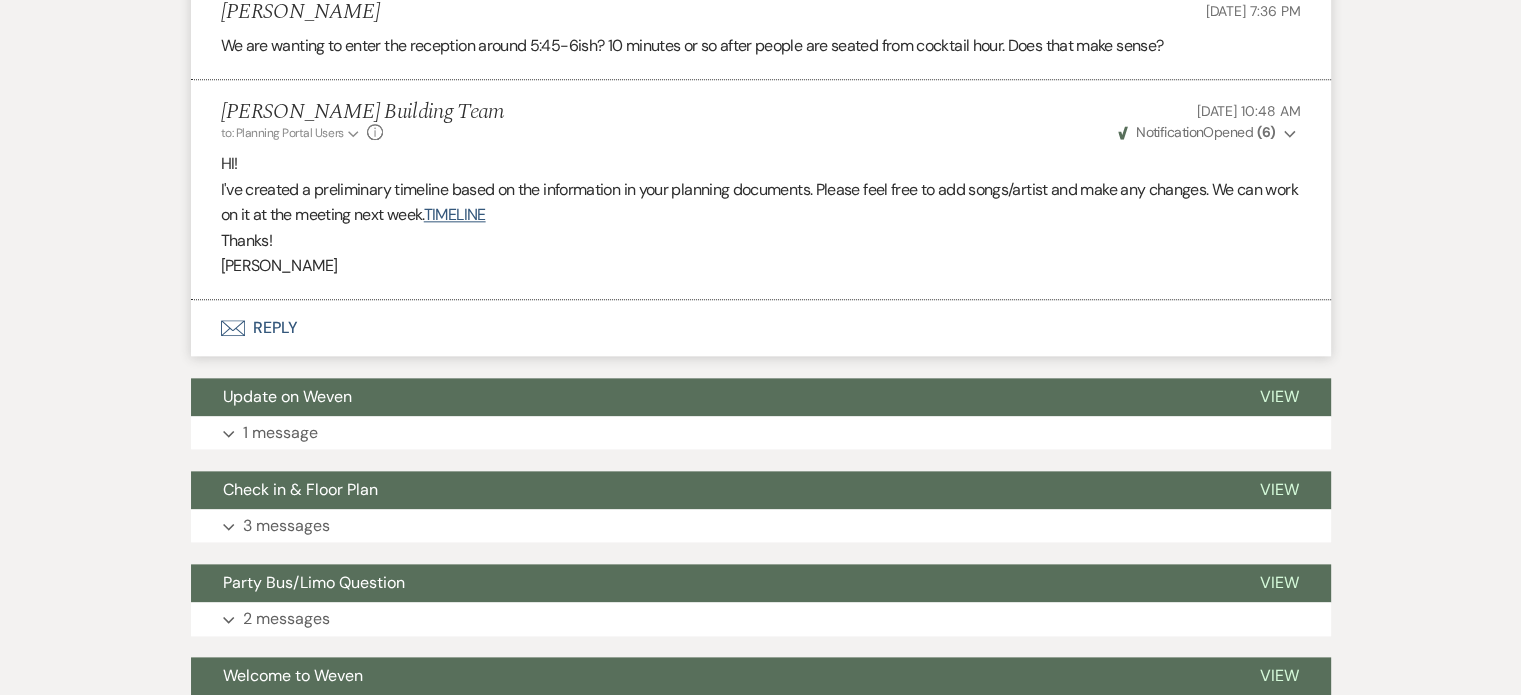 scroll, scrollTop: 2517, scrollLeft: 0, axis: vertical 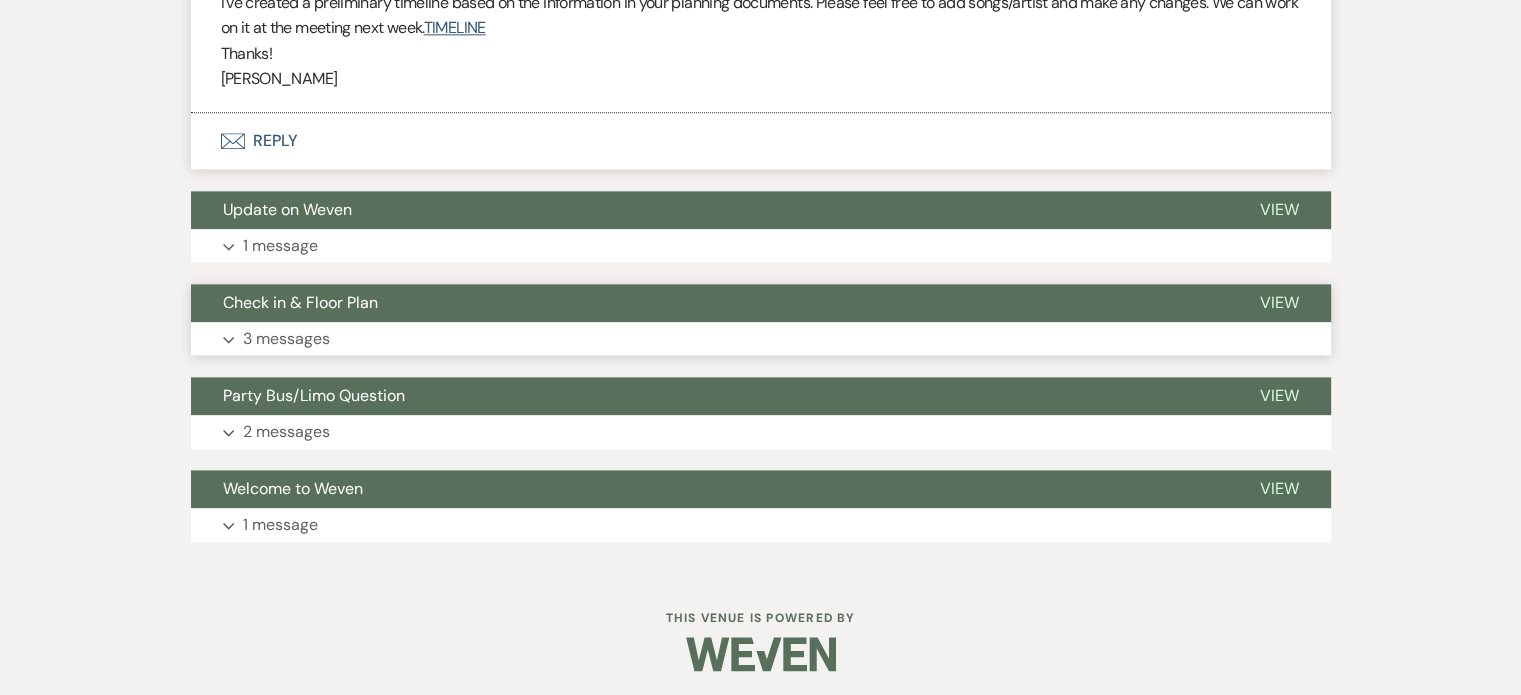 click on "3 messages" at bounding box center (286, 339) 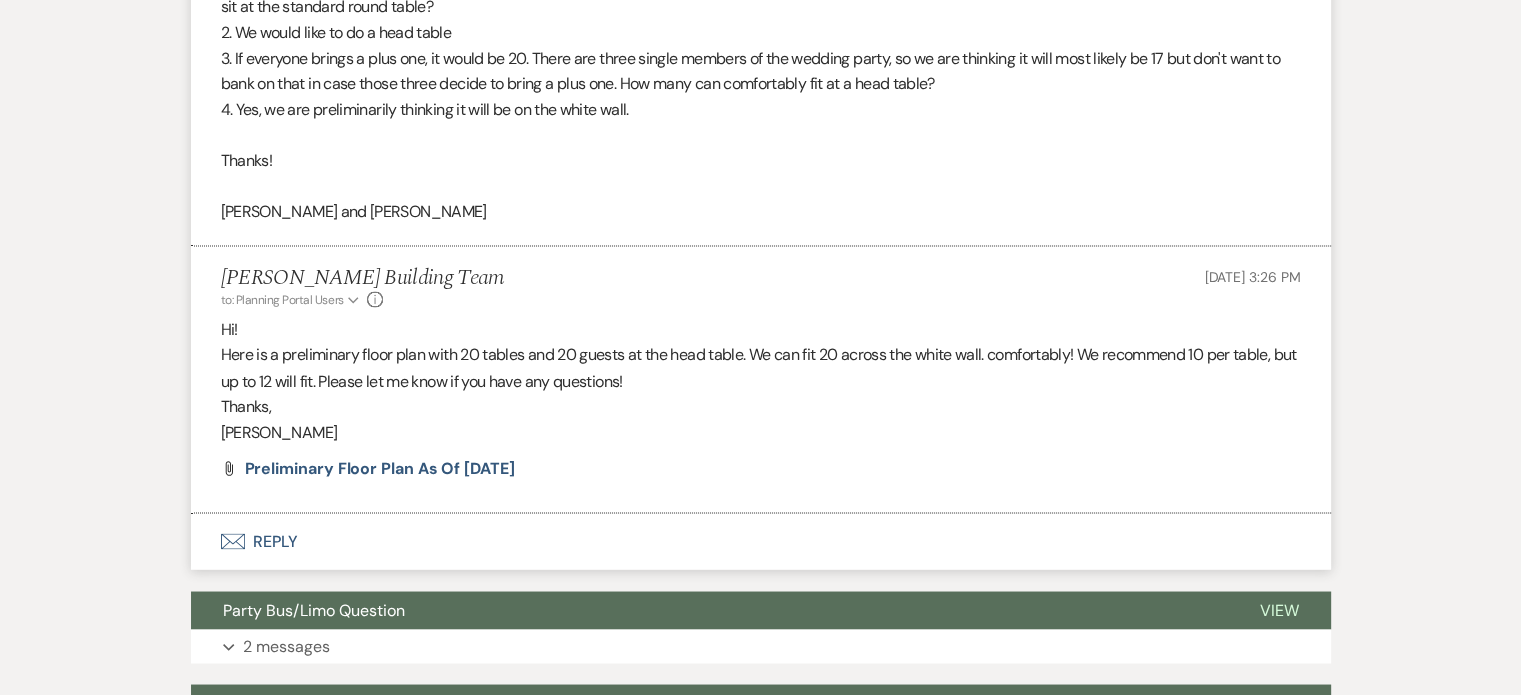scroll, scrollTop: 3456, scrollLeft: 0, axis: vertical 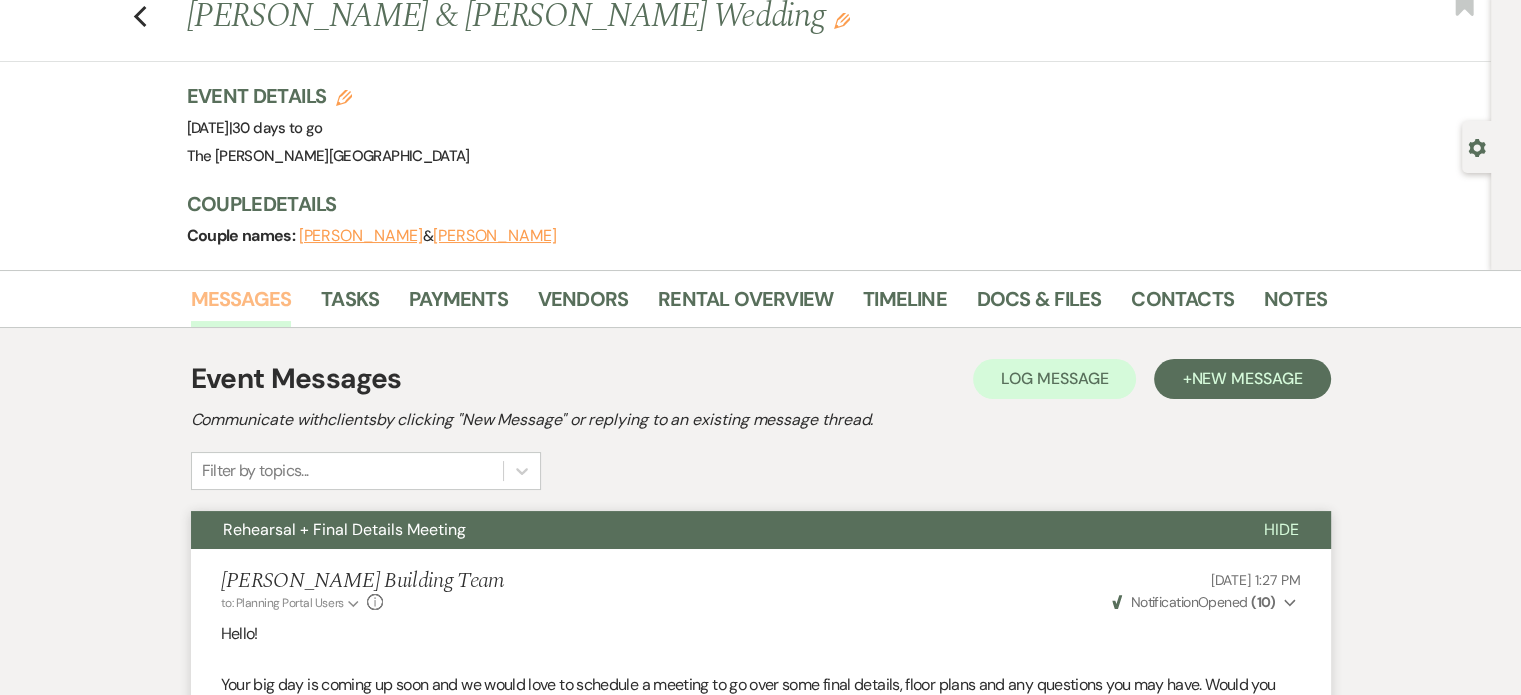 click on "Messages" at bounding box center (241, 305) 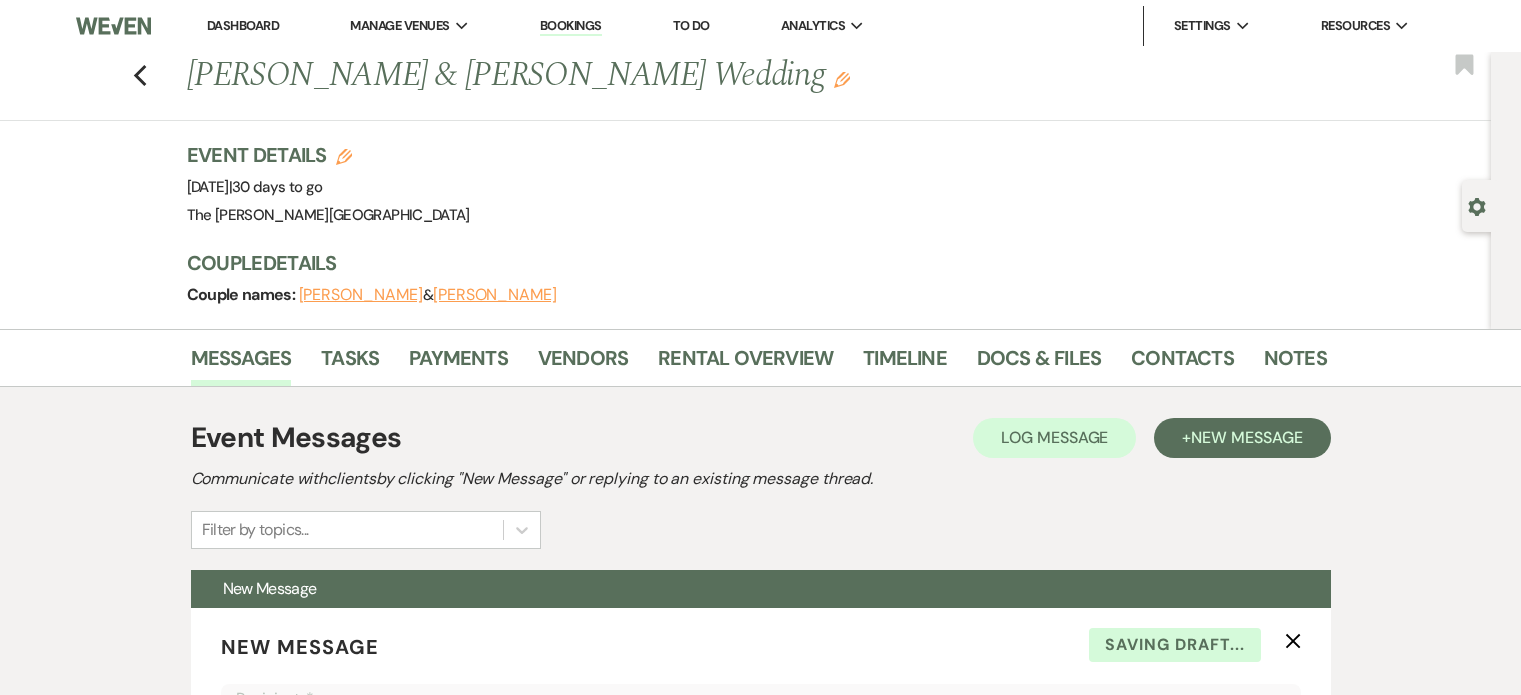 scroll, scrollTop: 61, scrollLeft: 0, axis: vertical 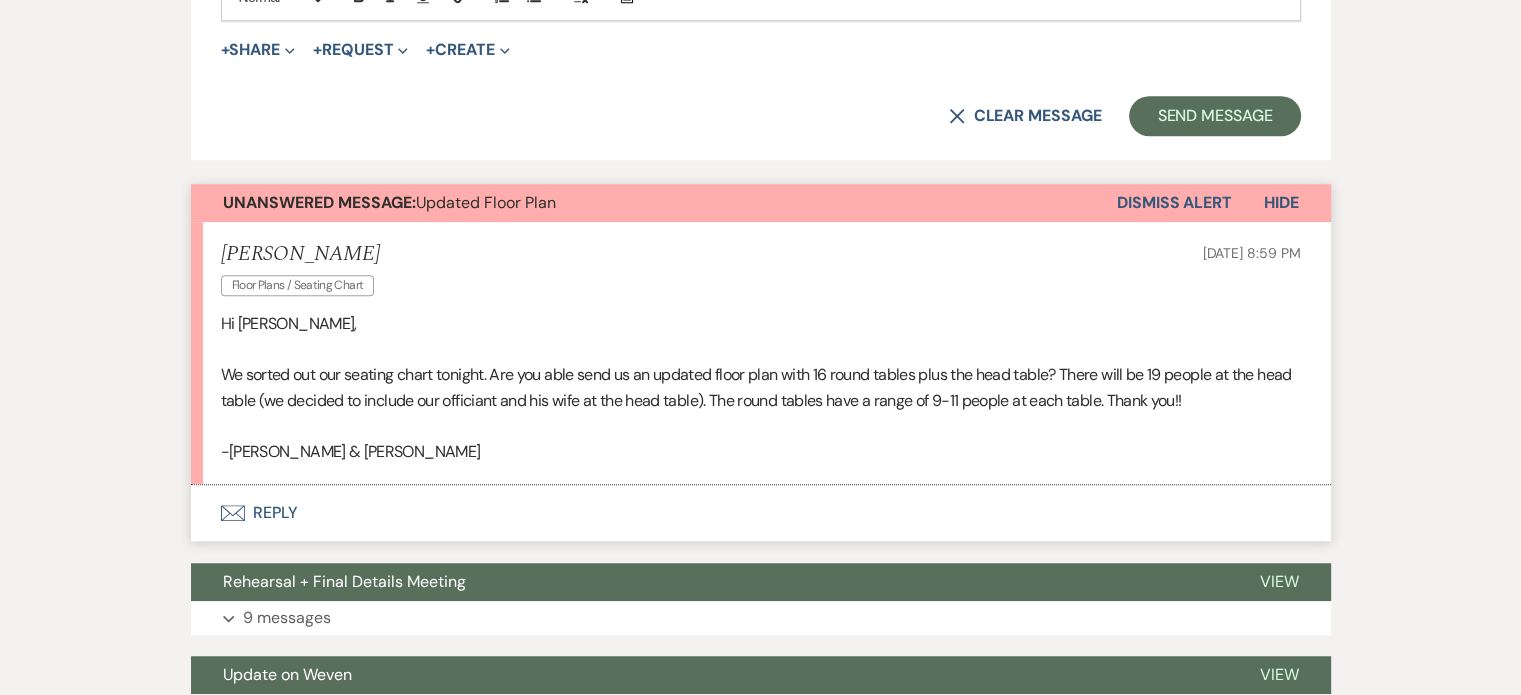 click on "Envelope Reply" at bounding box center (761, 513) 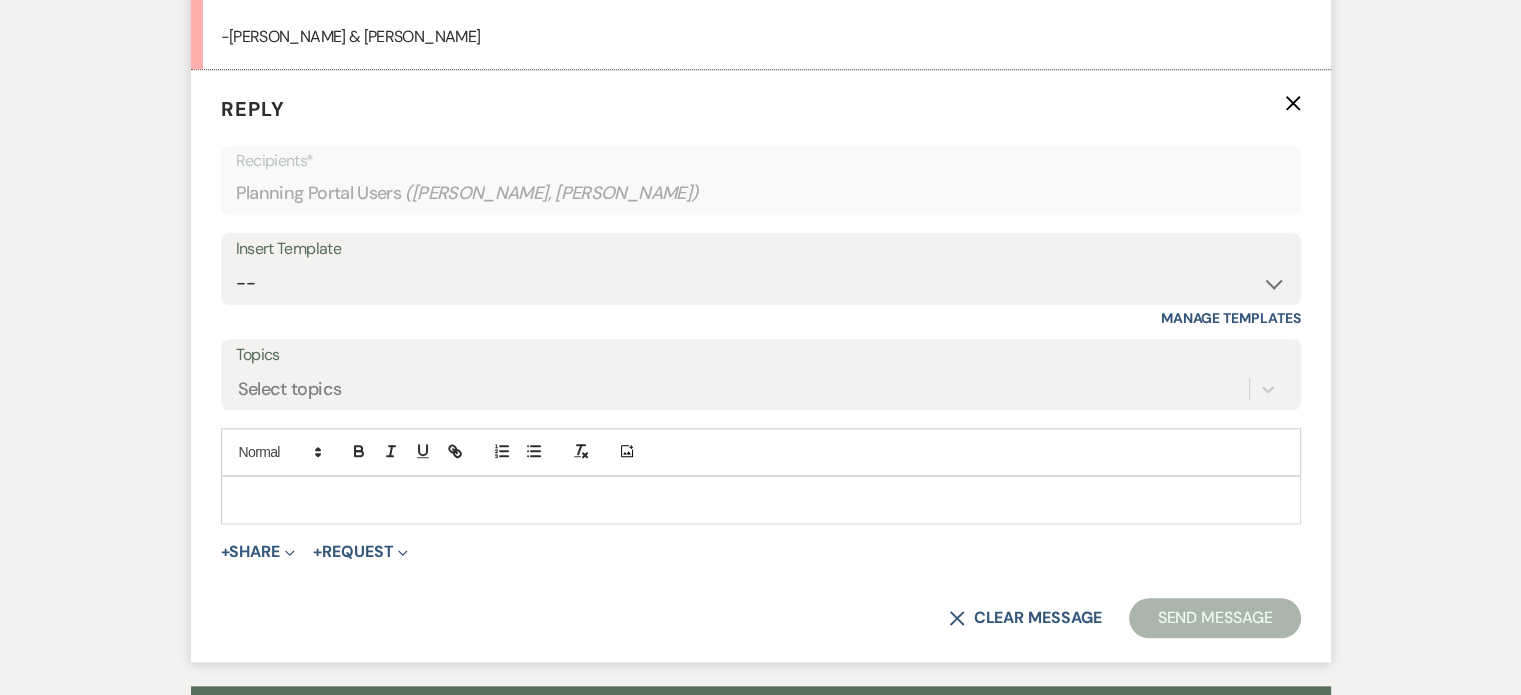 scroll, scrollTop: 1850, scrollLeft: 0, axis: vertical 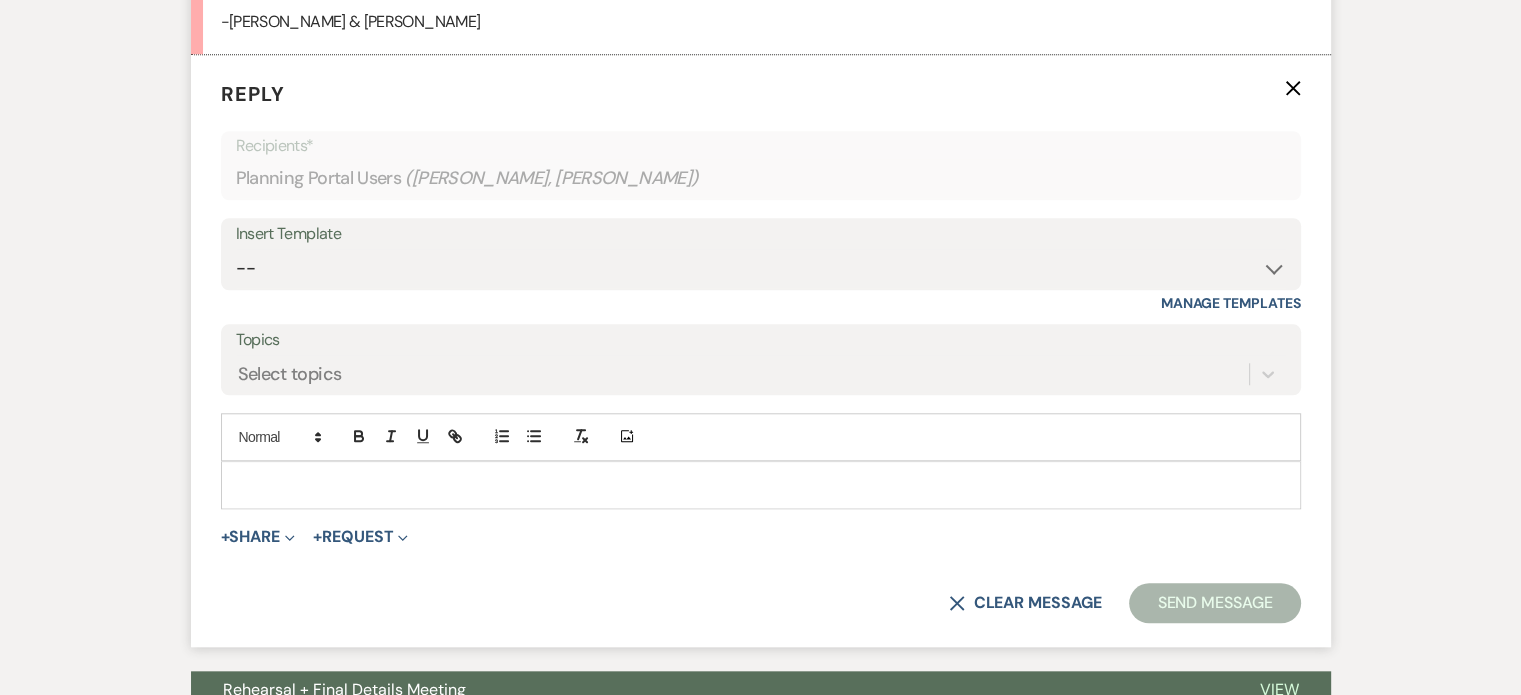 click at bounding box center [761, 485] 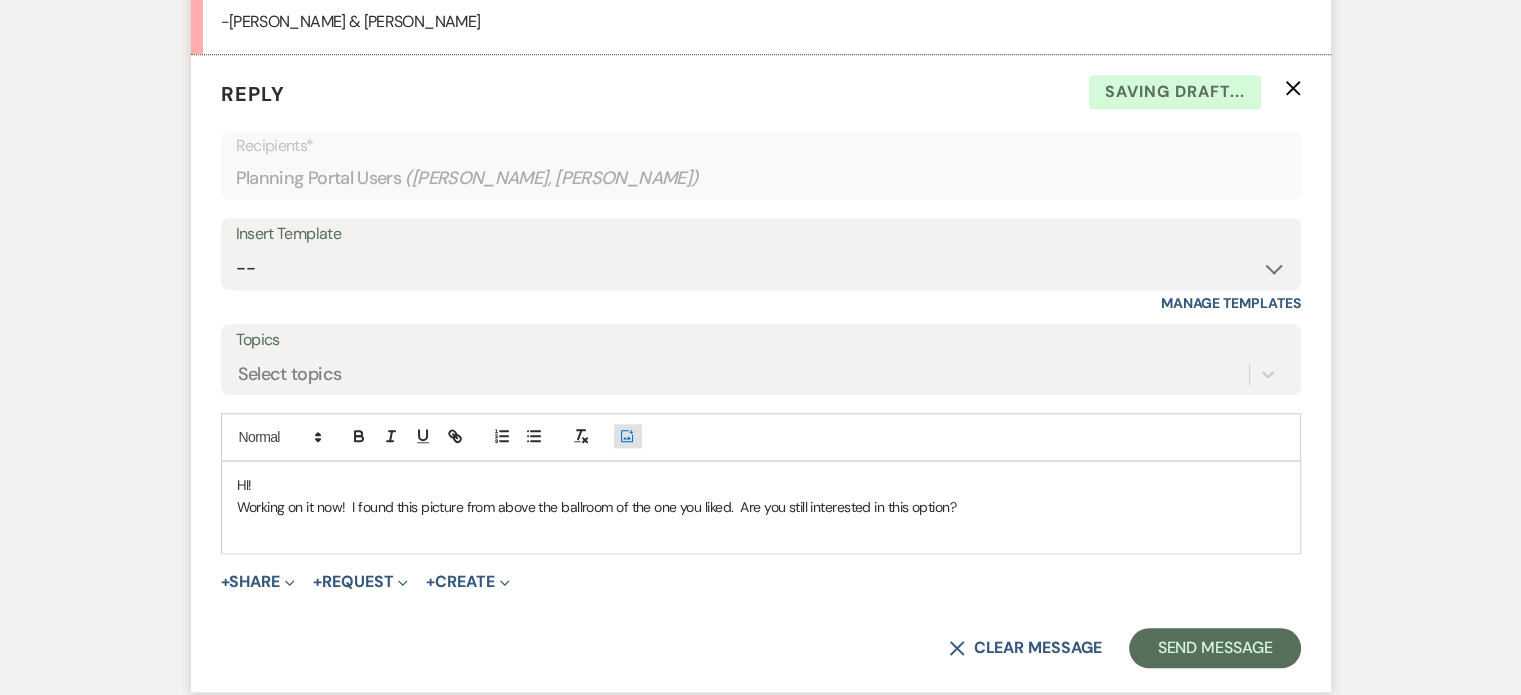 click on "Add Photo" 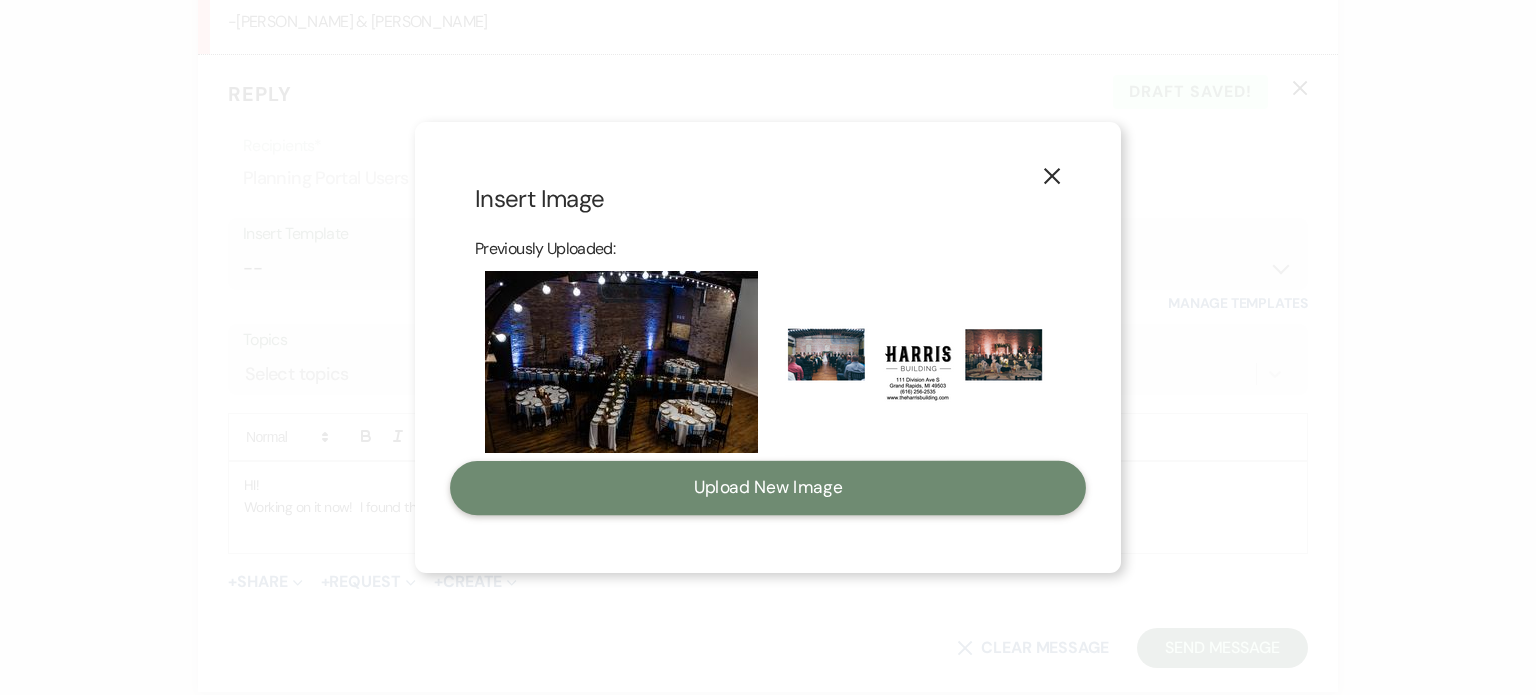 click on "Upload New Image" at bounding box center (768, 488) 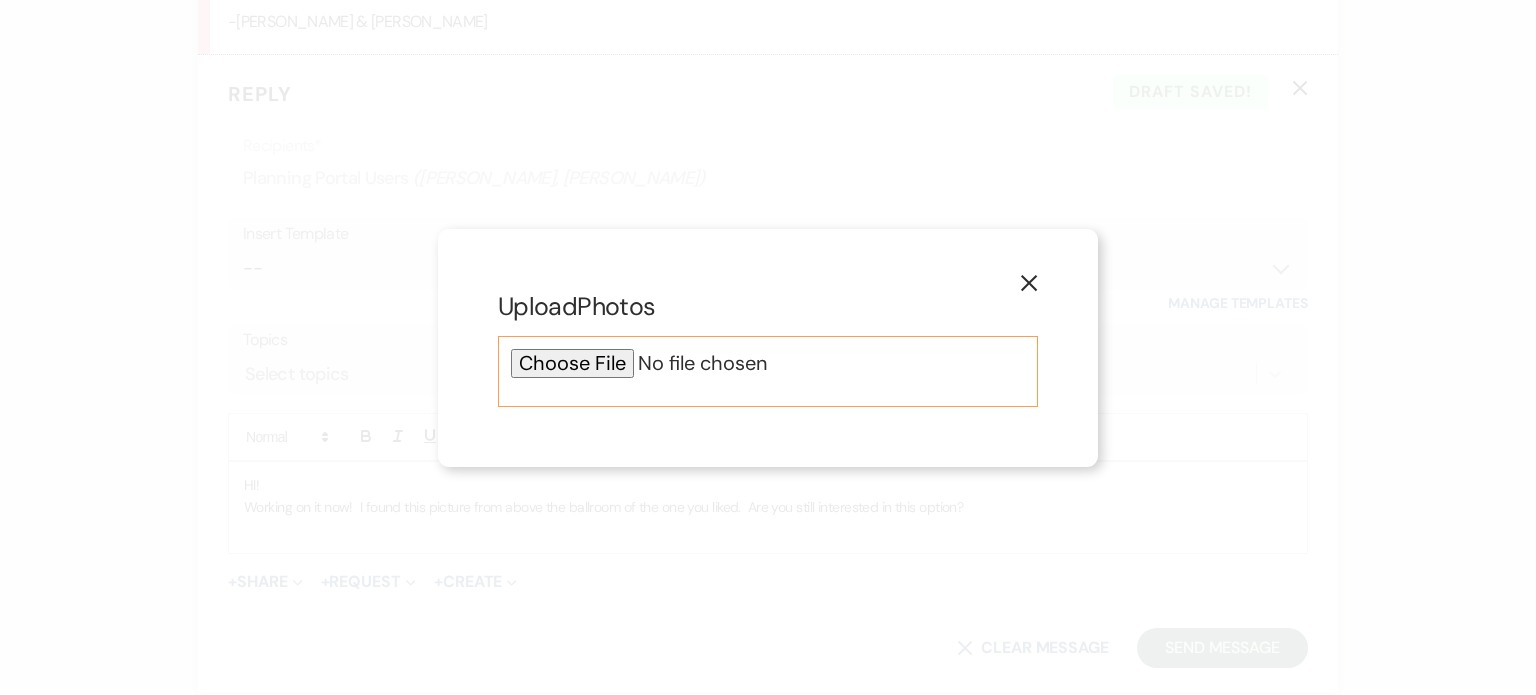 click at bounding box center (768, 363) 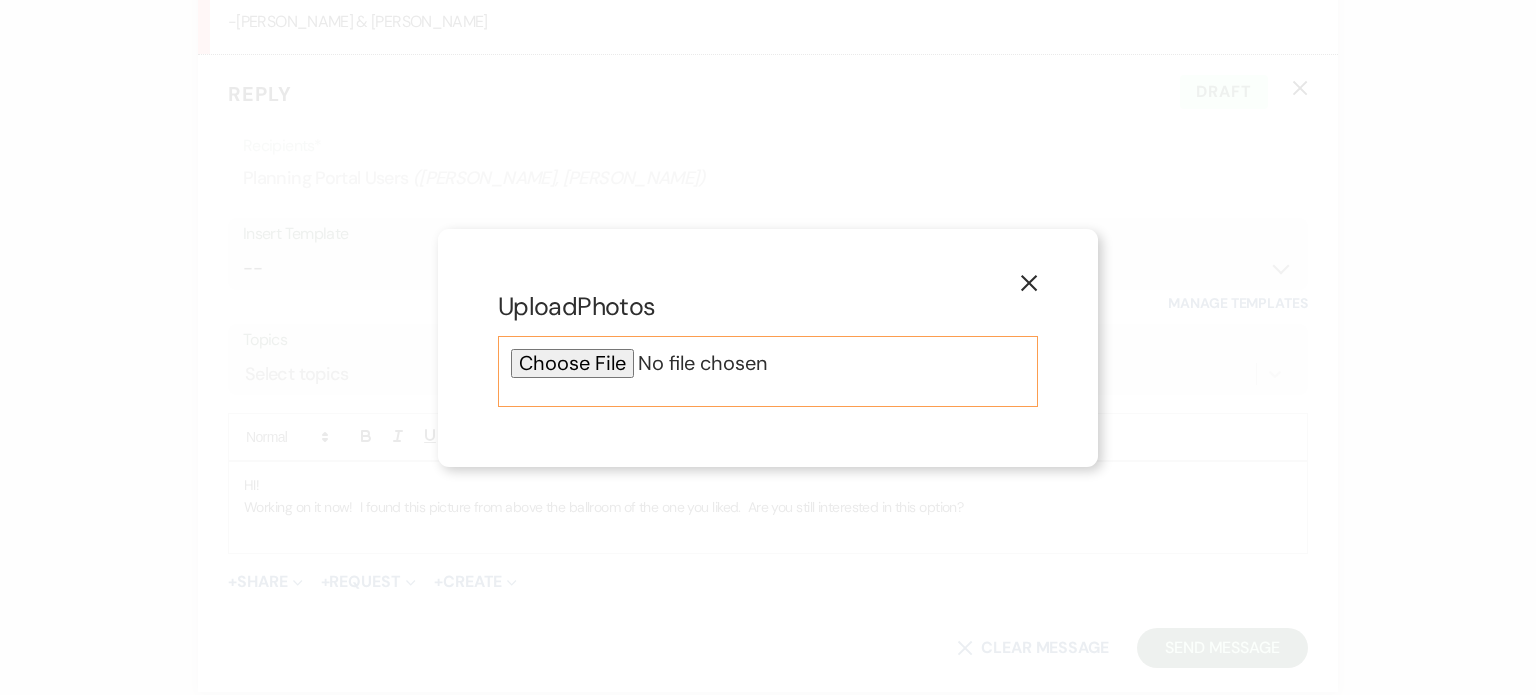 type on "C:\fakepath\Harris-Building-Grand-Rapids-Wedding-Venue-034.jpg" 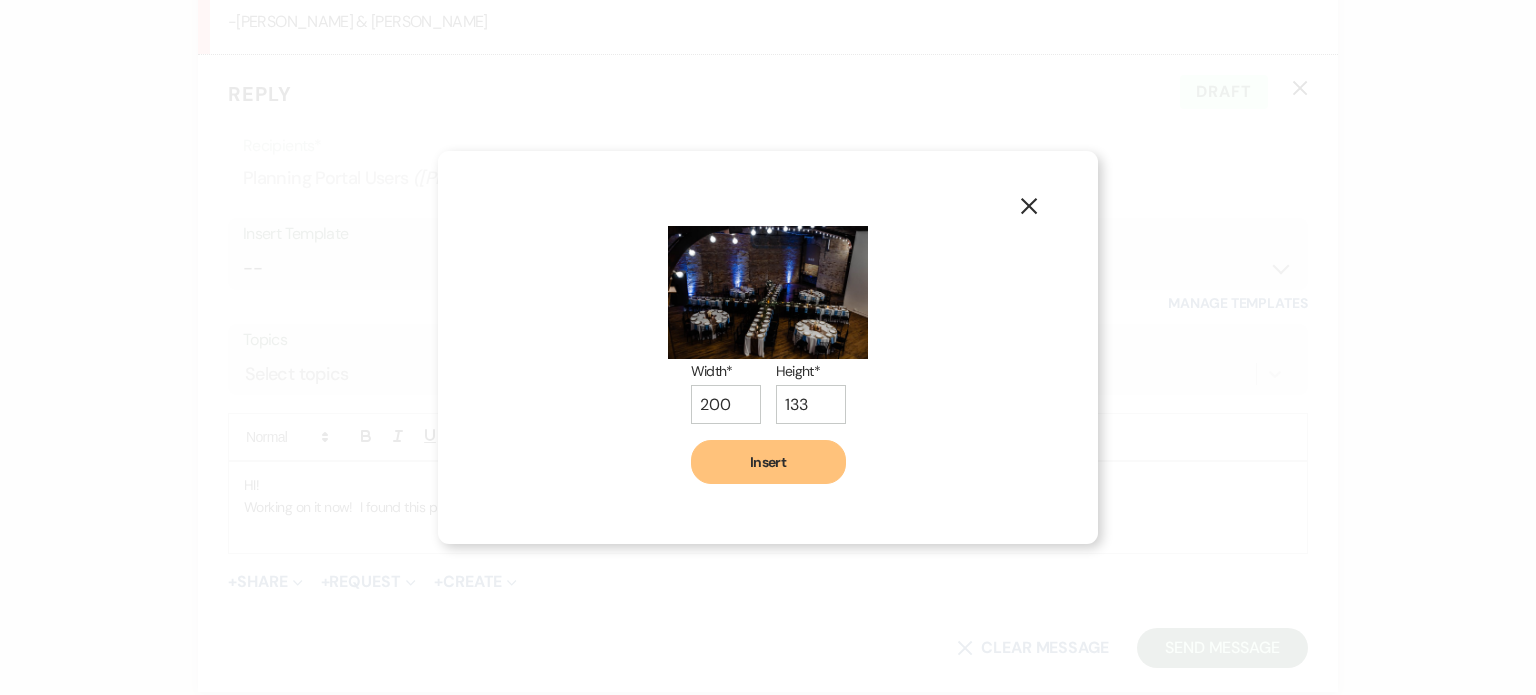 click on "Insert" at bounding box center (768, 462) 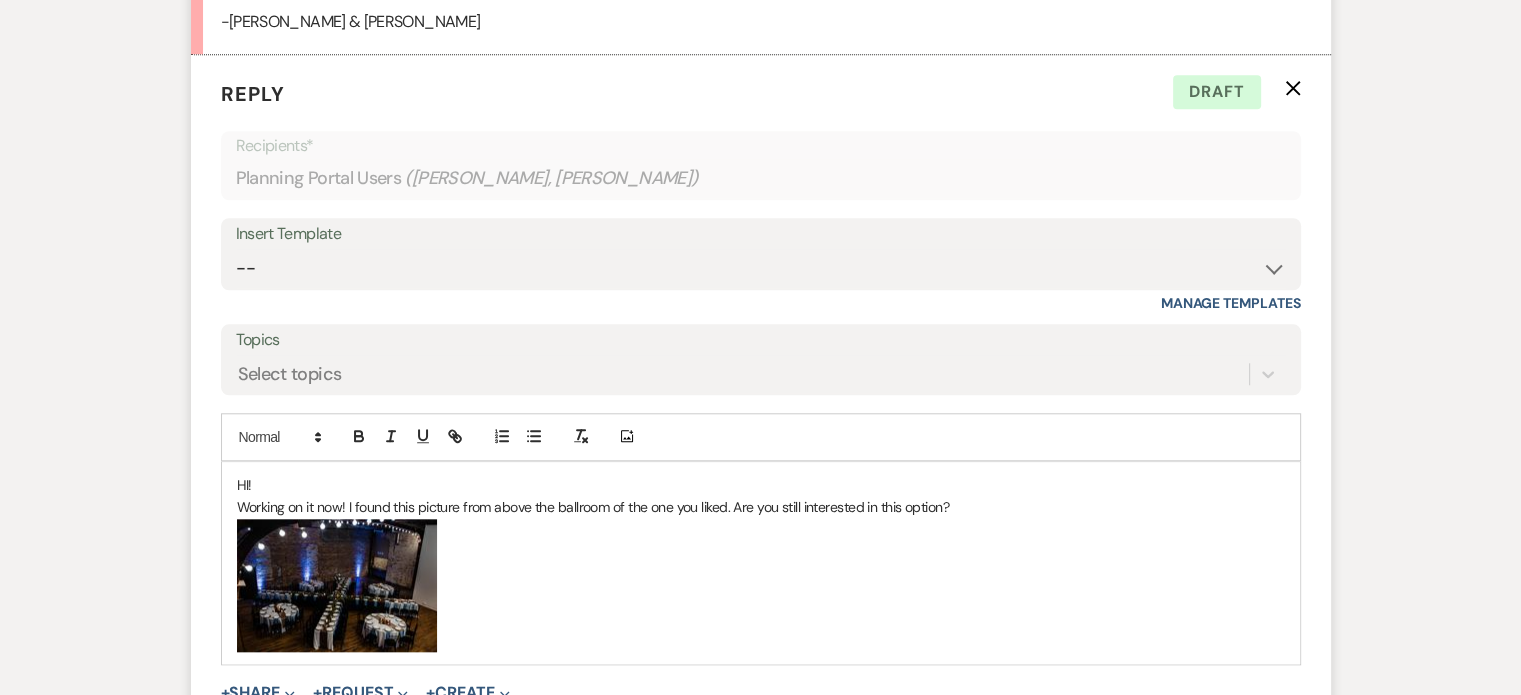 click on "Working on it now! I found this picture from above the ballroom of the one you liked. Are you still interested in this option?" at bounding box center [761, 507] 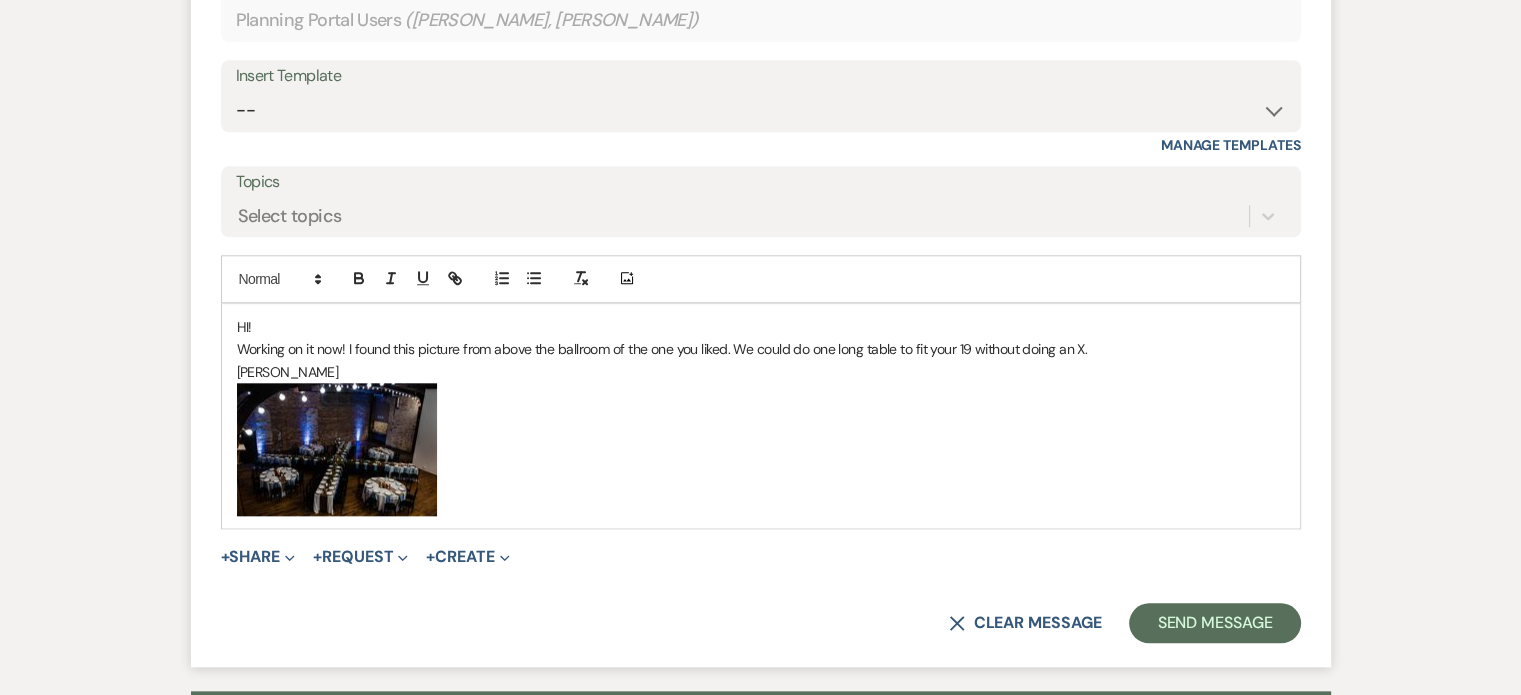 scroll, scrollTop: 2036, scrollLeft: 0, axis: vertical 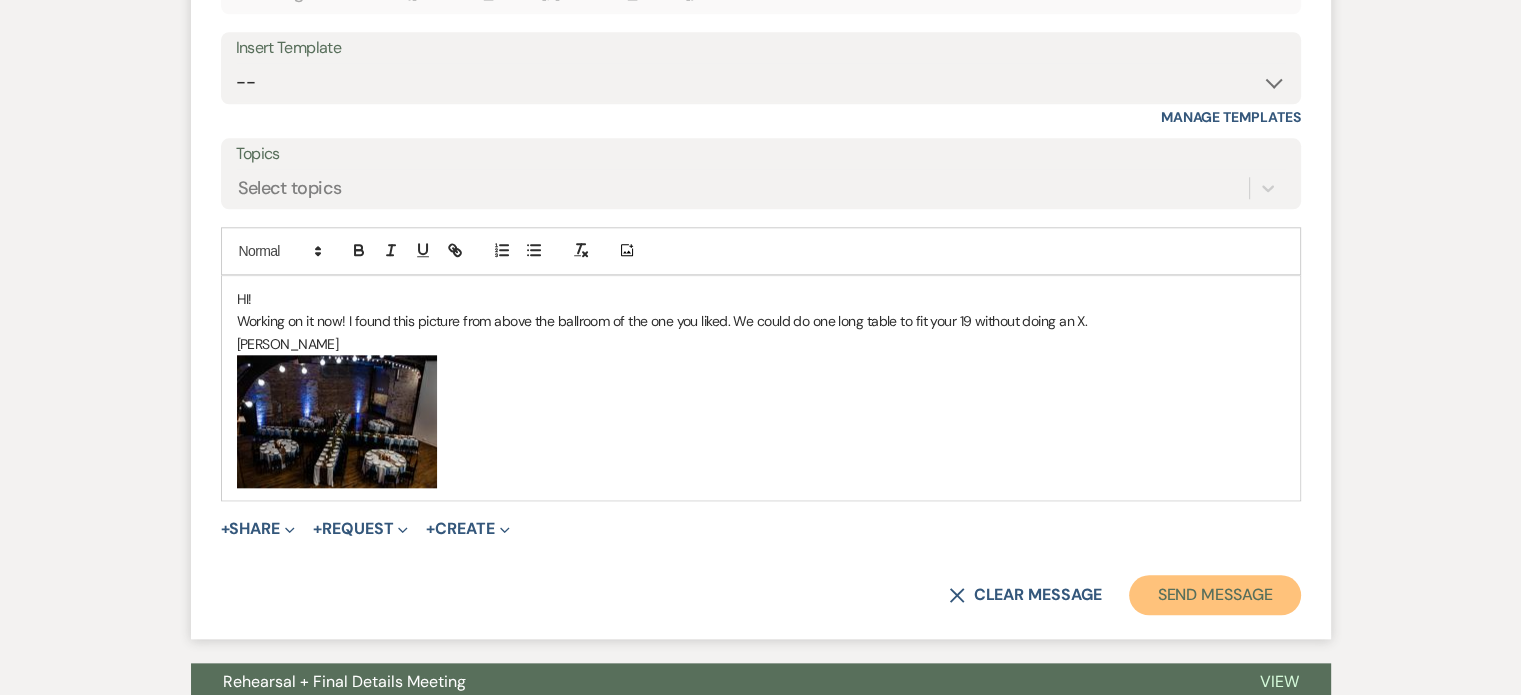 click on "Send Message" at bounding box center (1214, 595) 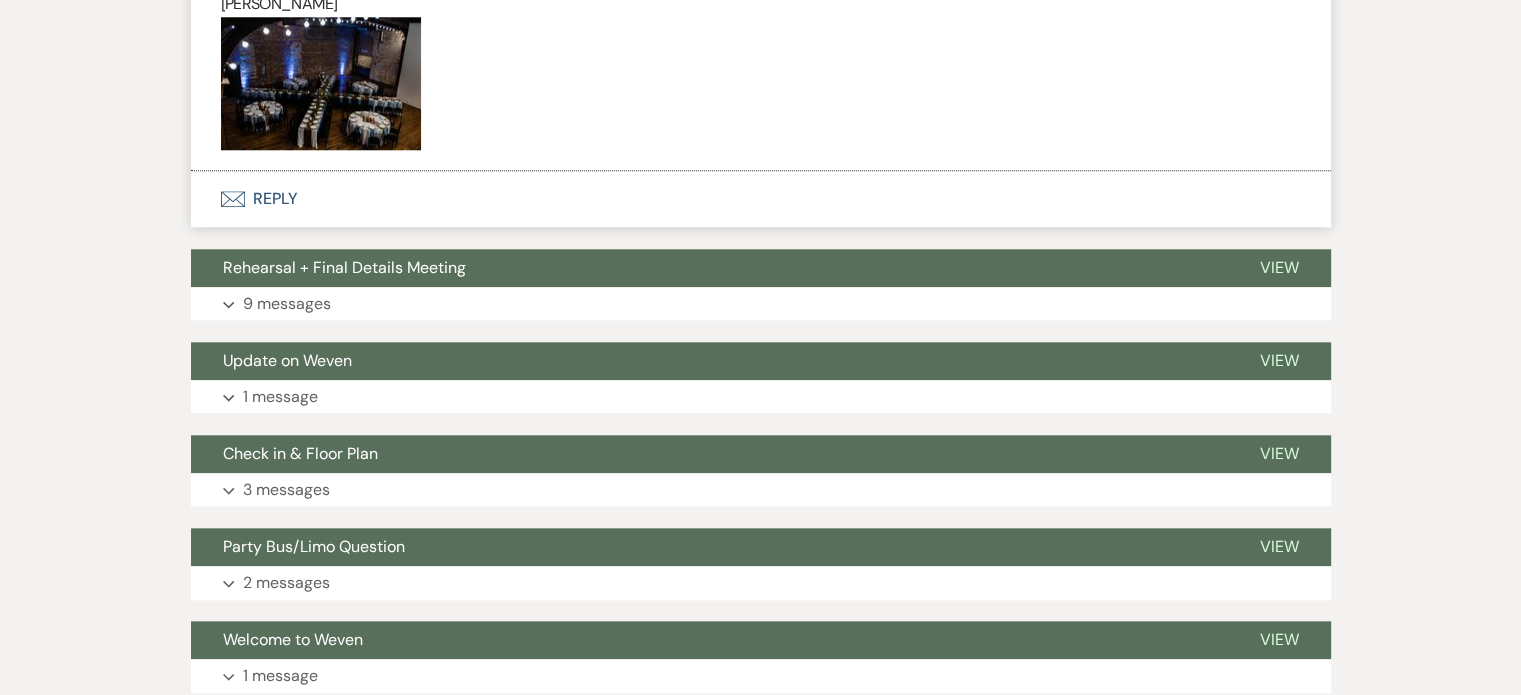 scroll, scrollTop: 2189, scrollLeft: 0, axis: vertical 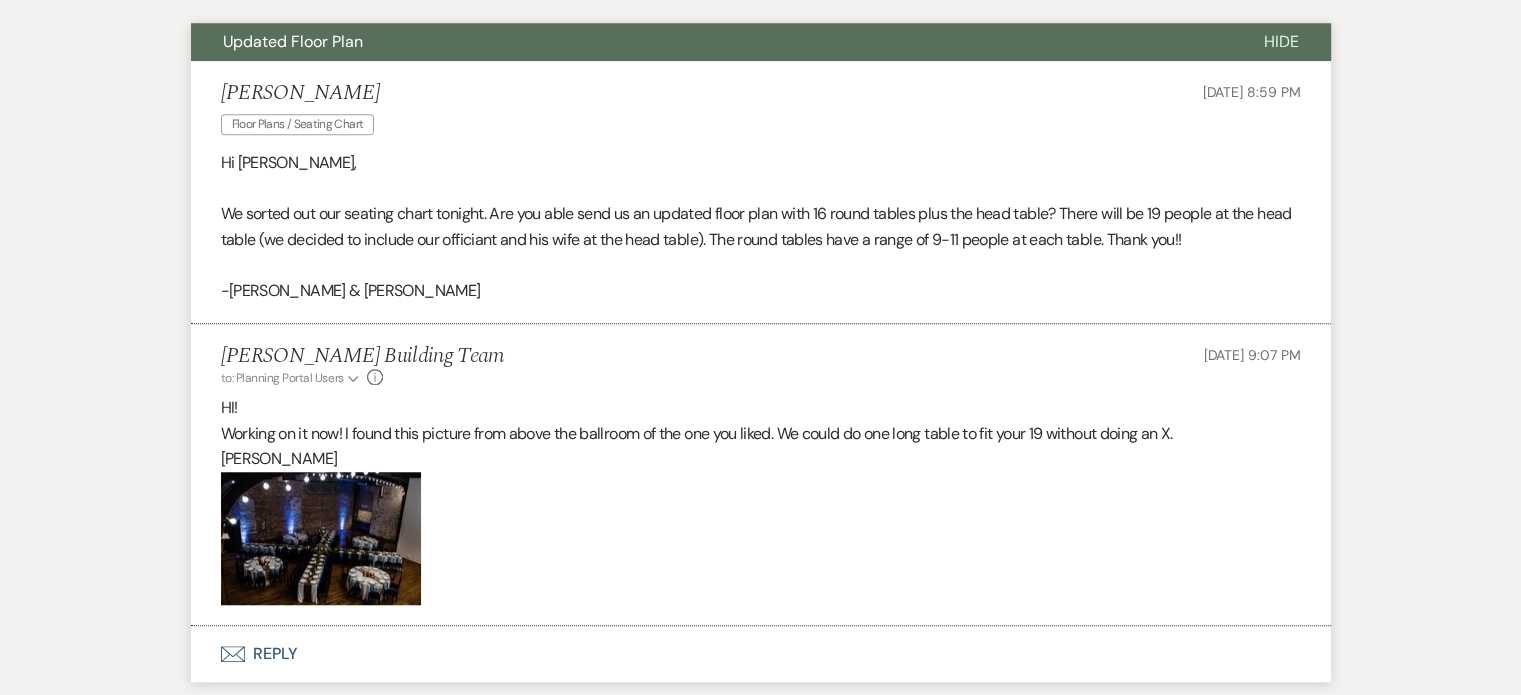 click at bounding box center (321, 538) 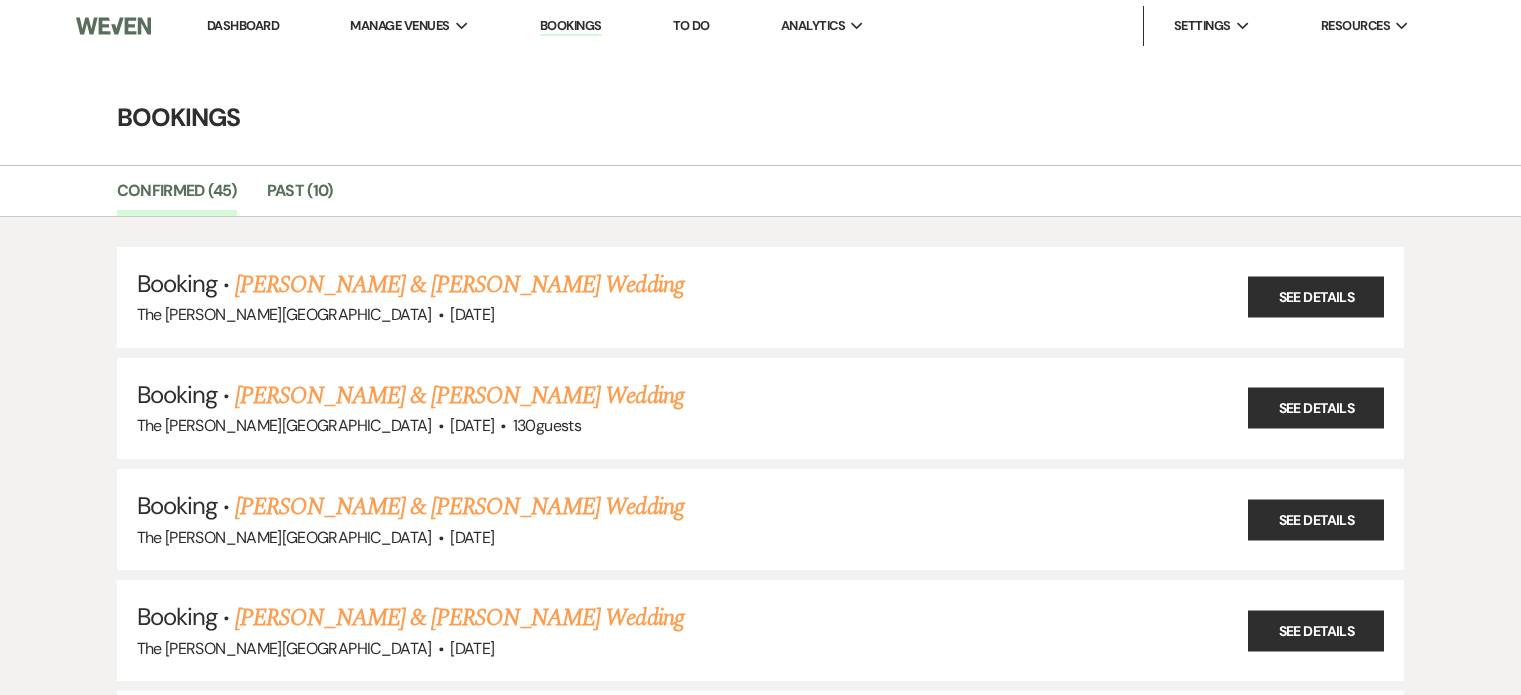 scroll, scrollTop: 0, scrollLeft: 0, axis: both 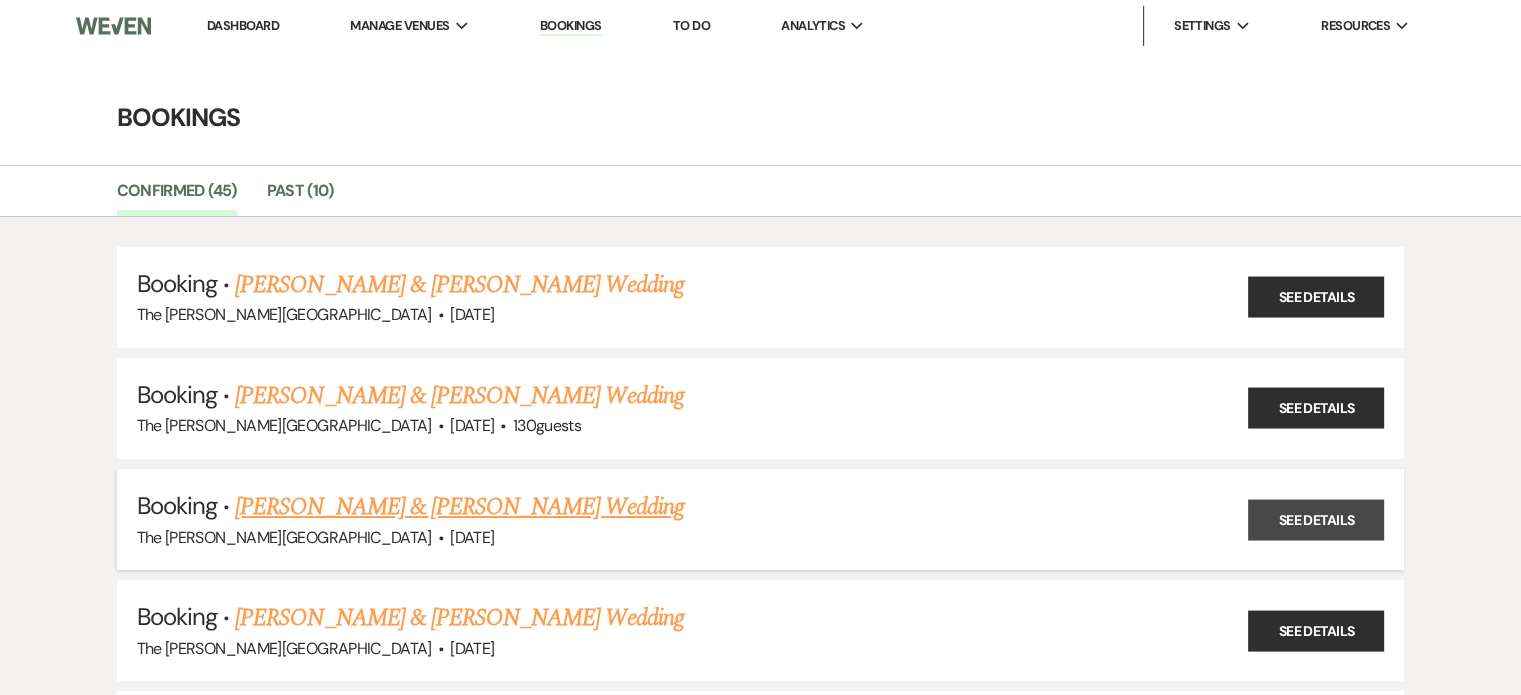click on "See Details" at bounding box center [1316, 519] 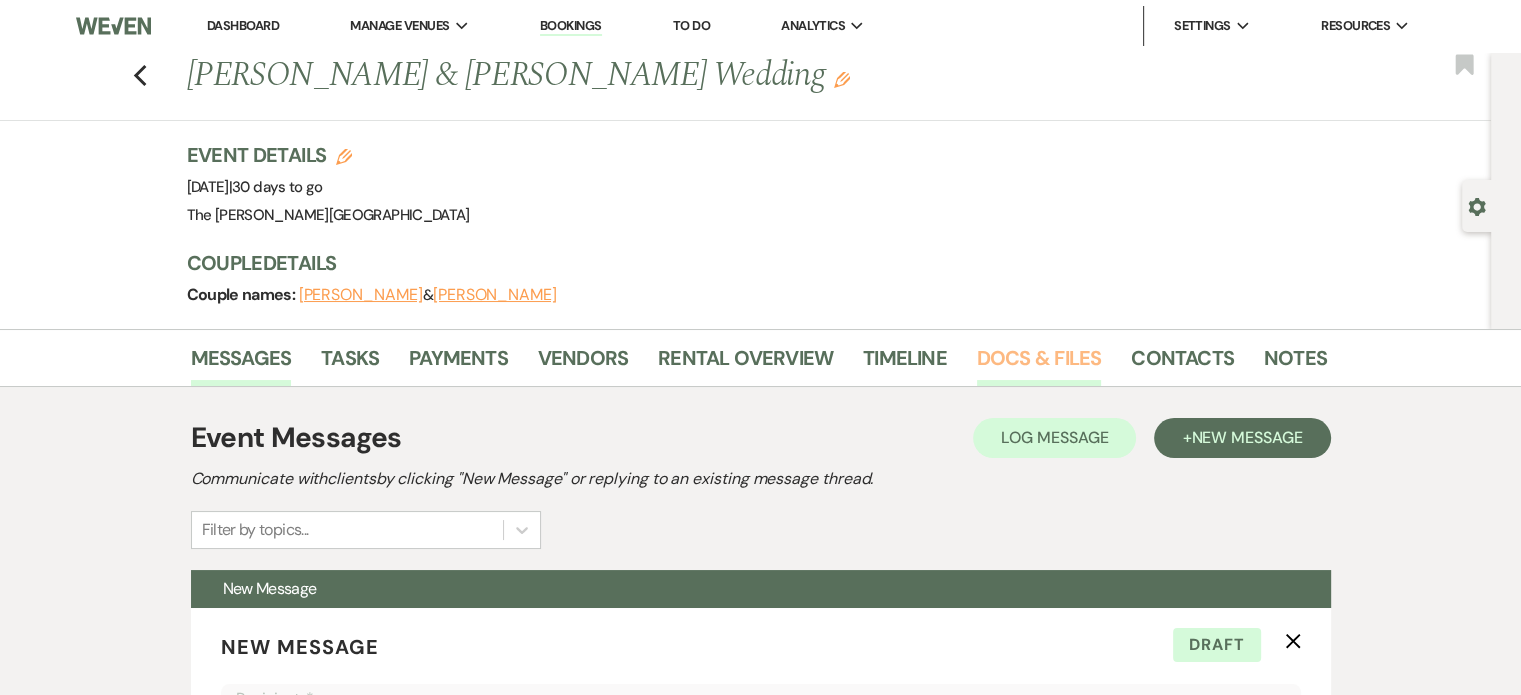 click on "Docs & Files" at bounding box center [1039, 364] 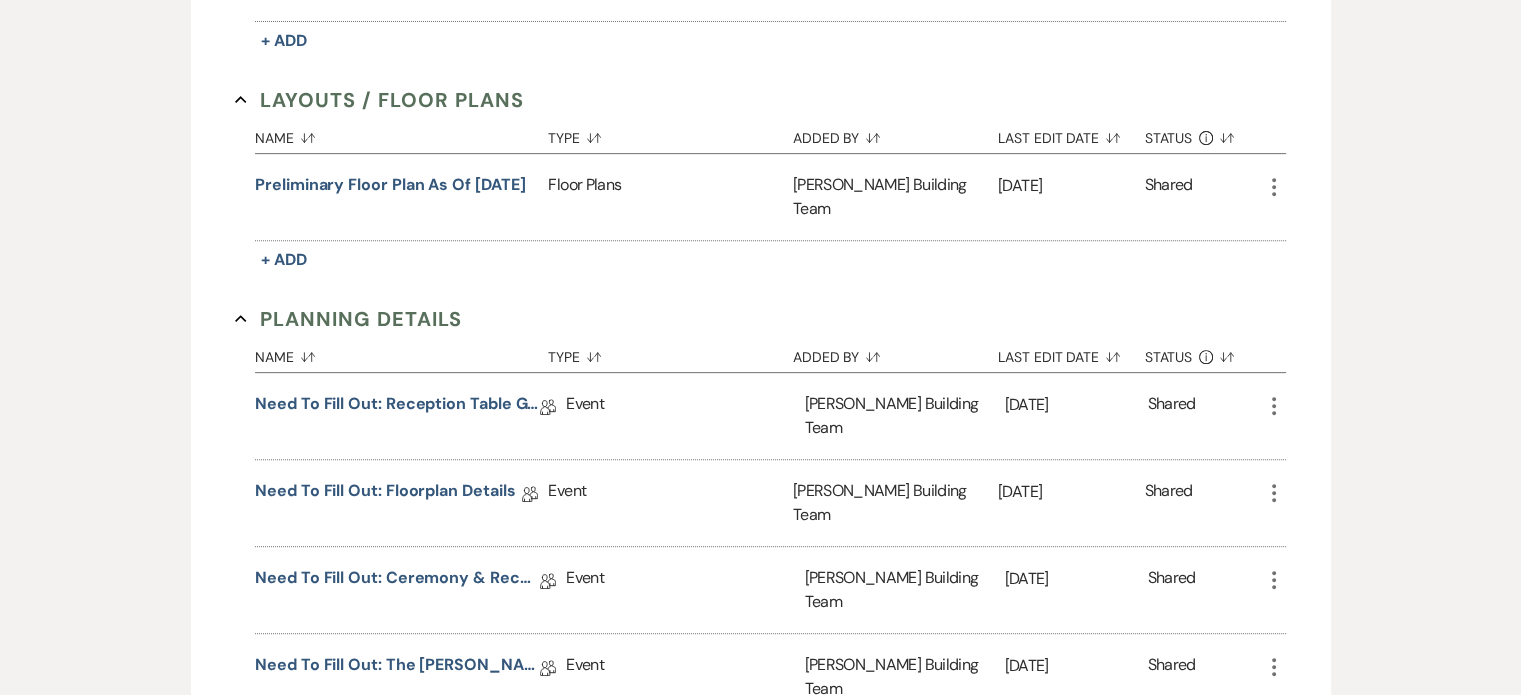 scroll, scrollTop: 808, scrollLeft: 0, axis: vertical 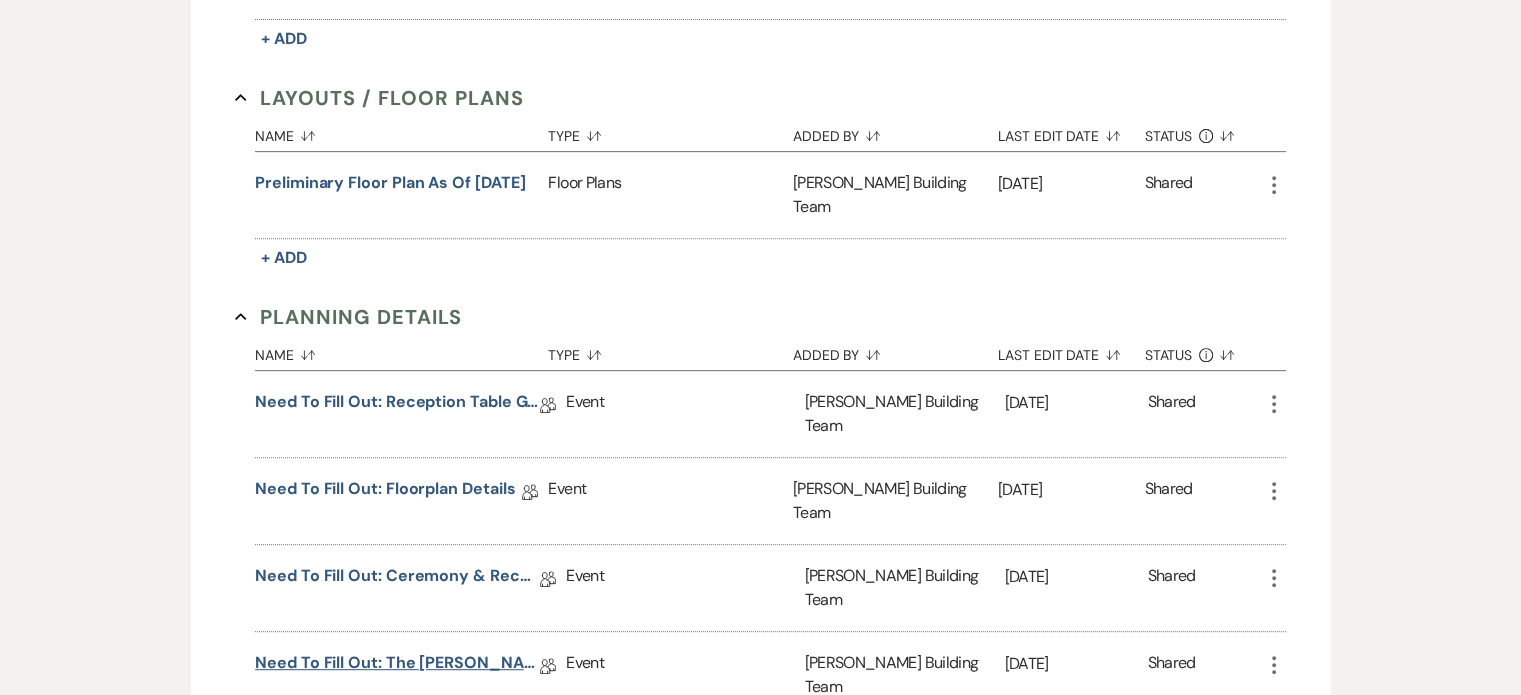 click on "Need to Fill Out: The [PERSON_NAME] Building Planning Document" at bounding box center (397, 666) 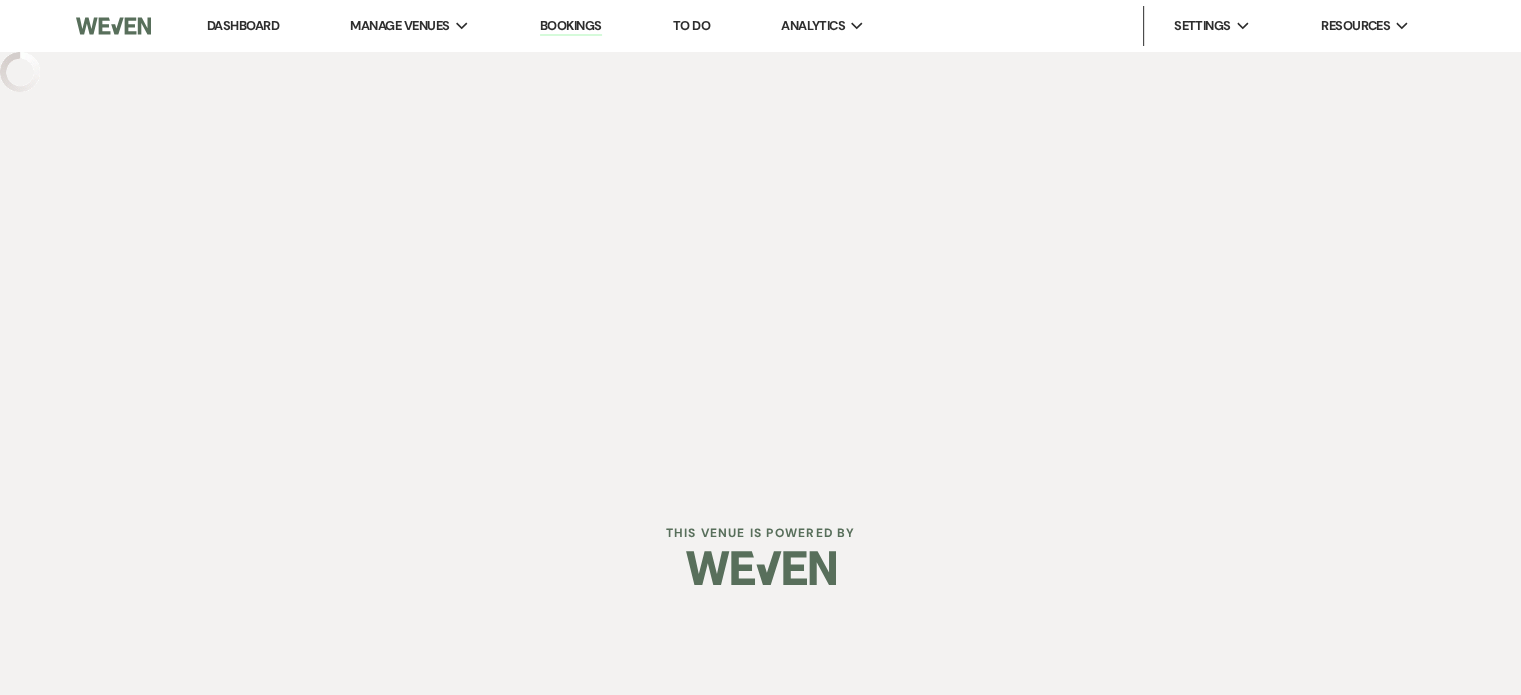 scroll, scrollTop: 0, scrollLeft: 0, axis: both 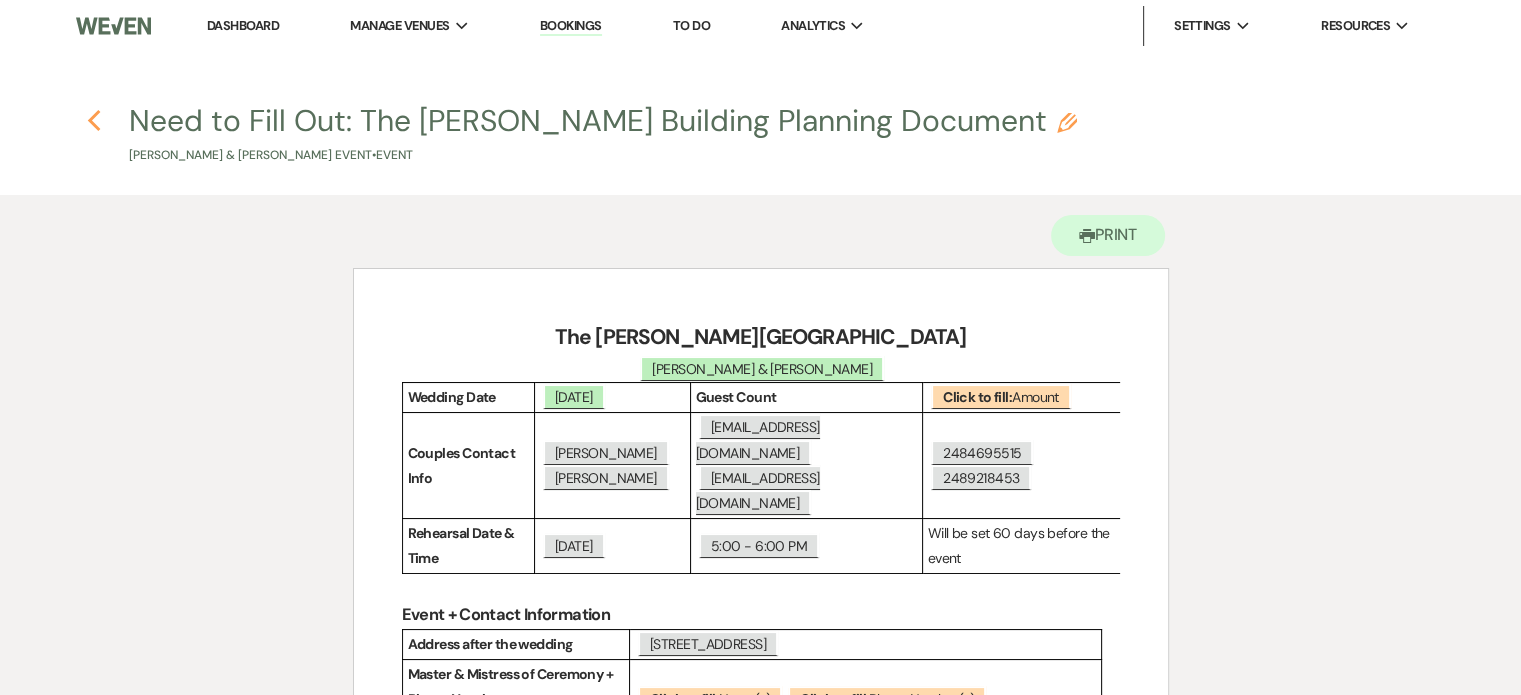click on "Previous" 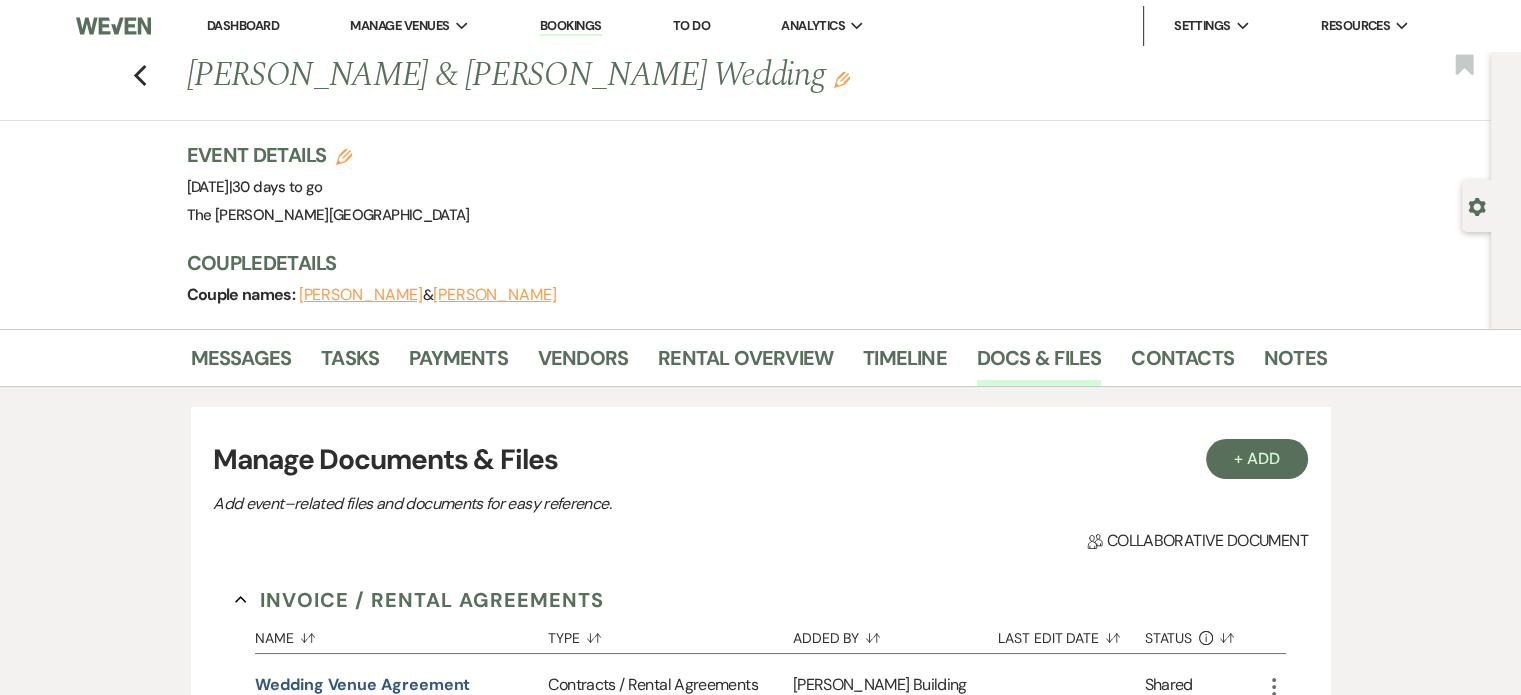 scroll, scrollTop: 808, scrollLeft: 0, axis: vertical 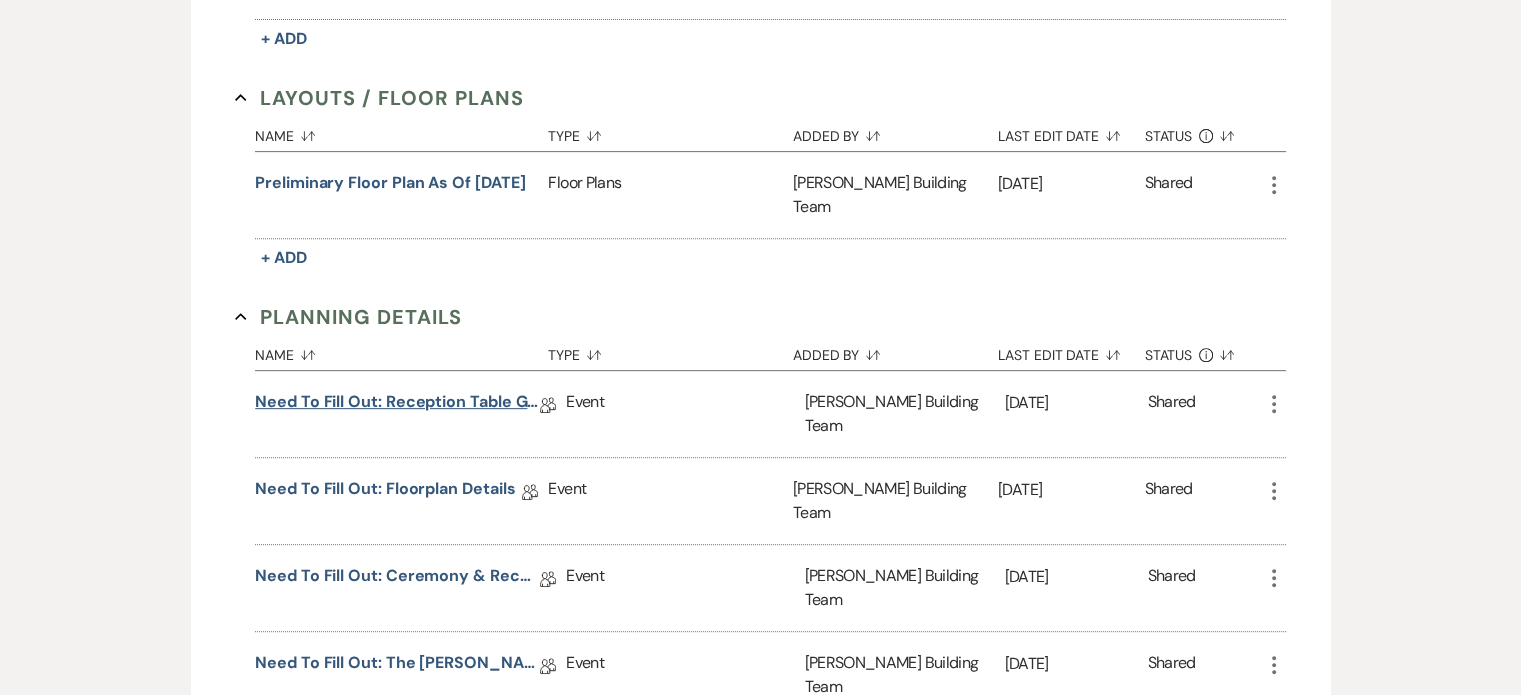 click on "Need to Fill Out: Reception Table Guest Count" at bounding box center (397, 405) 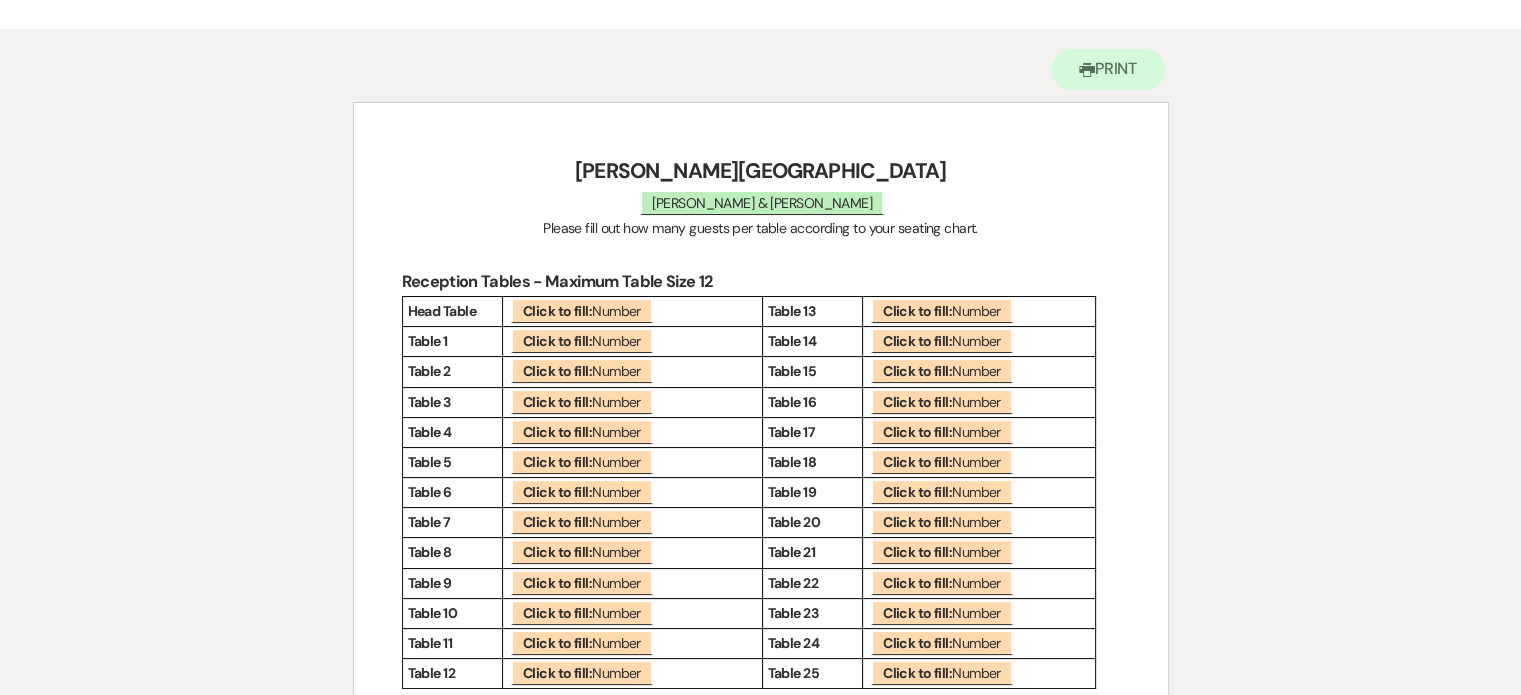 scroll, scrollTop: 0, scrollLeft: 0, axis: both 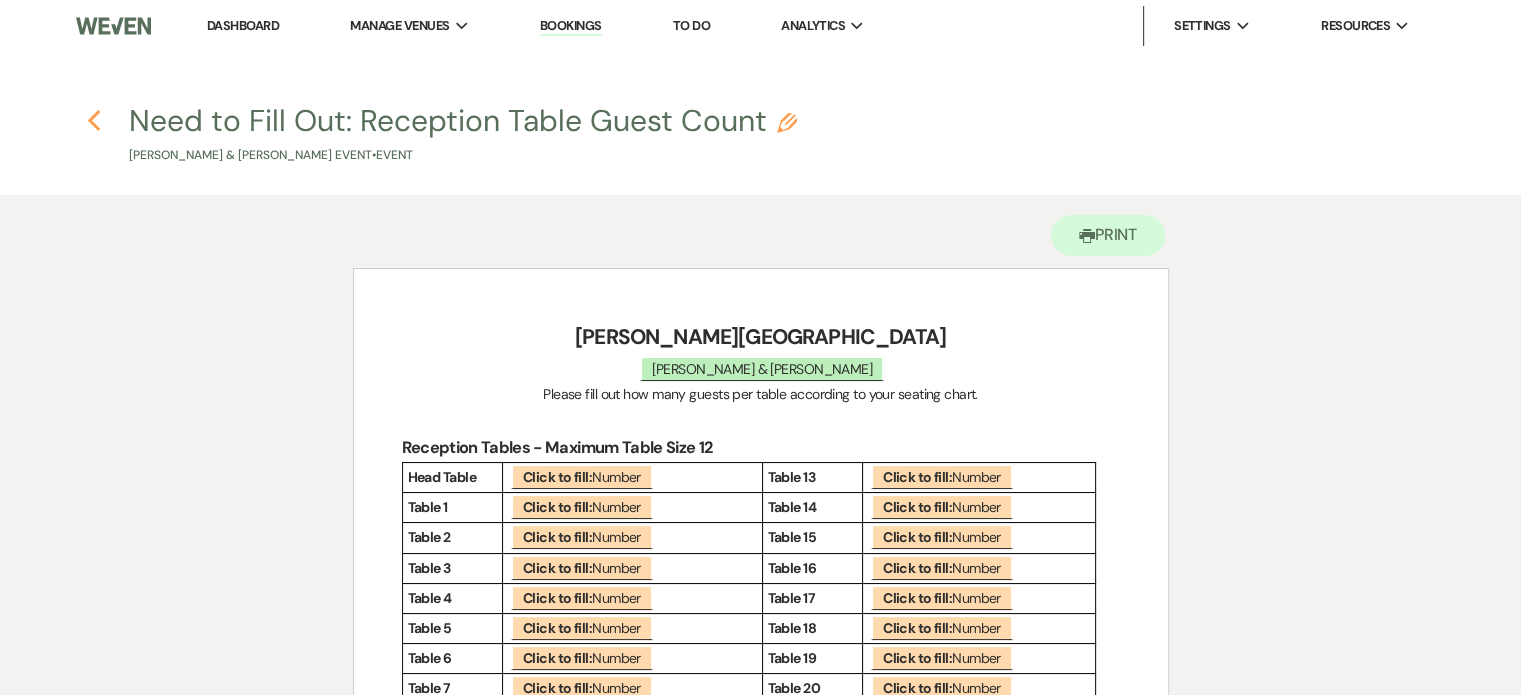 click on "Previous" 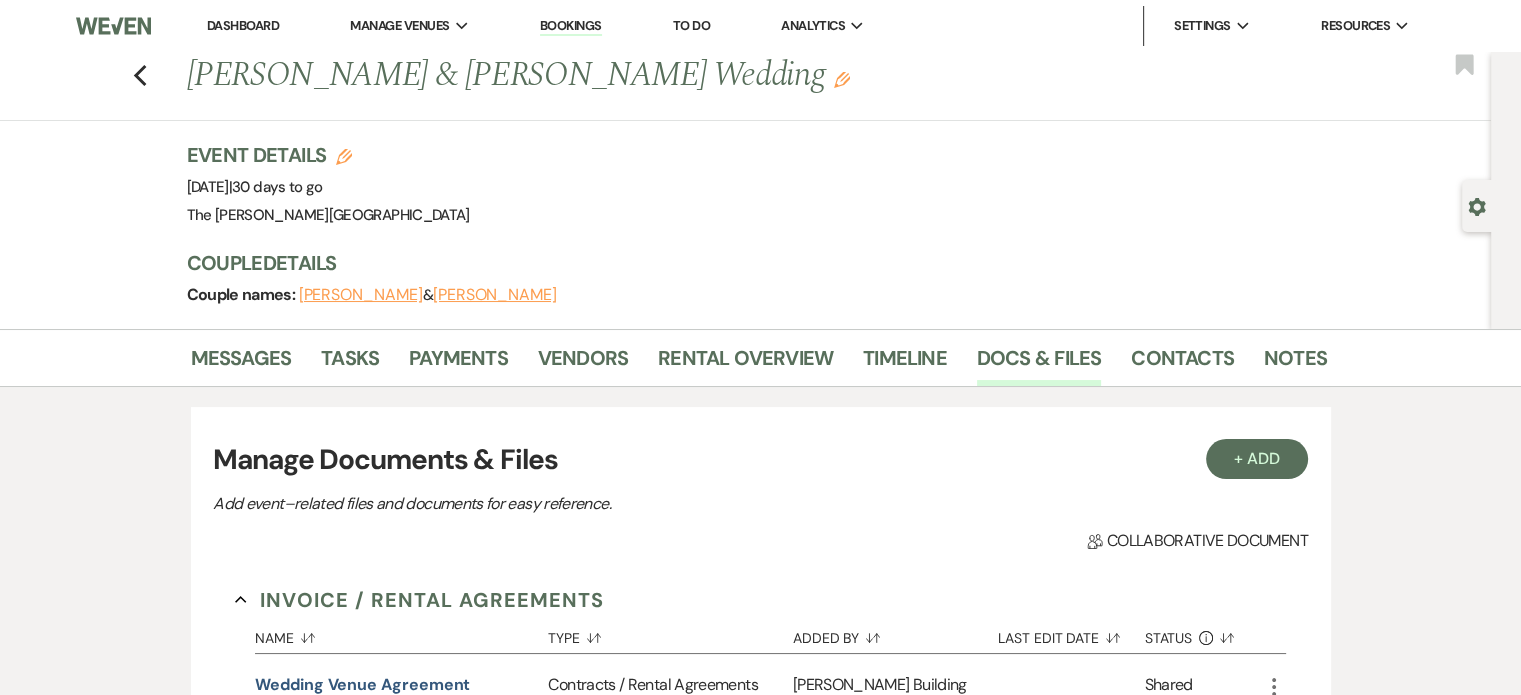 scroll, scrollTop: 808, scrollLeft: 0, axis: vertical 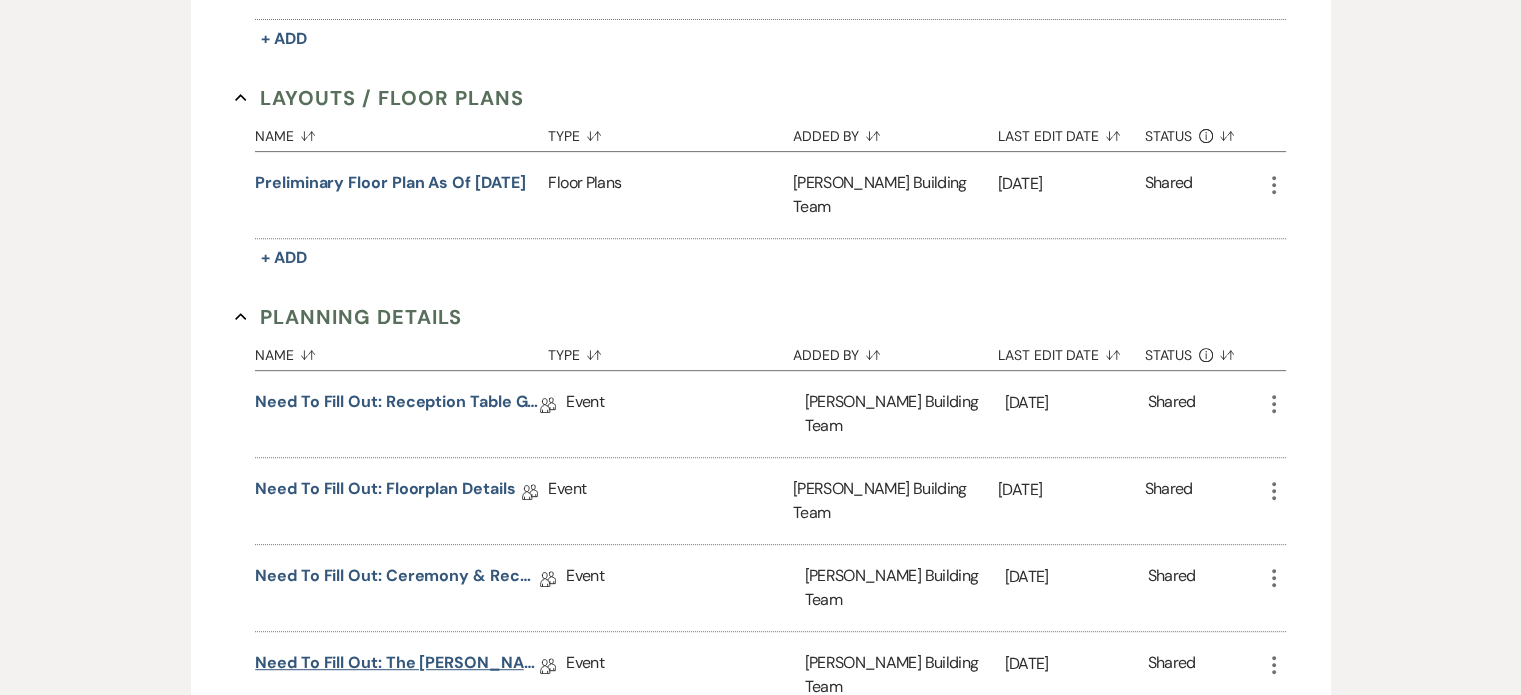 click on "Need to Fill Out: The [PERSON_NAME] Building Planning Document" at bounding box center (397, 666) 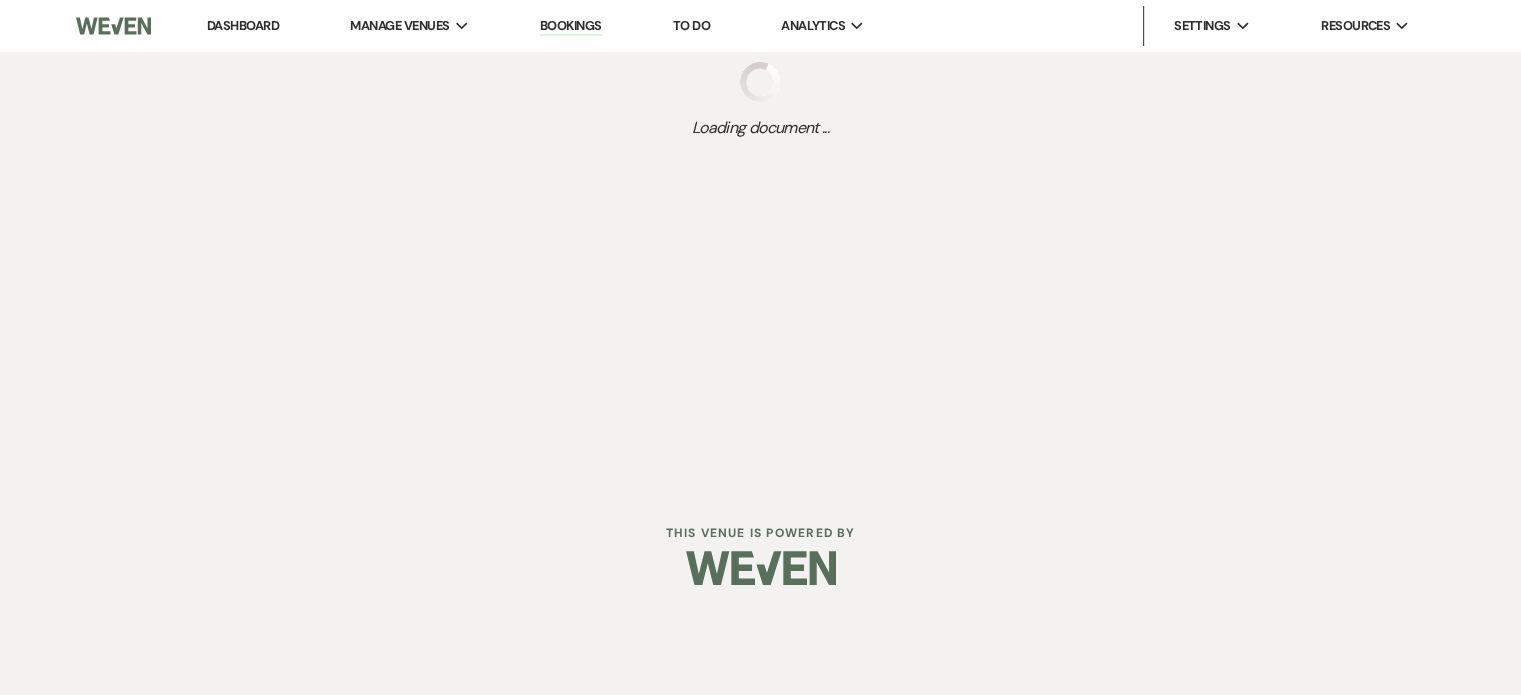 scroll, scrollTop: 0, scrollLeft: 0, axis: both 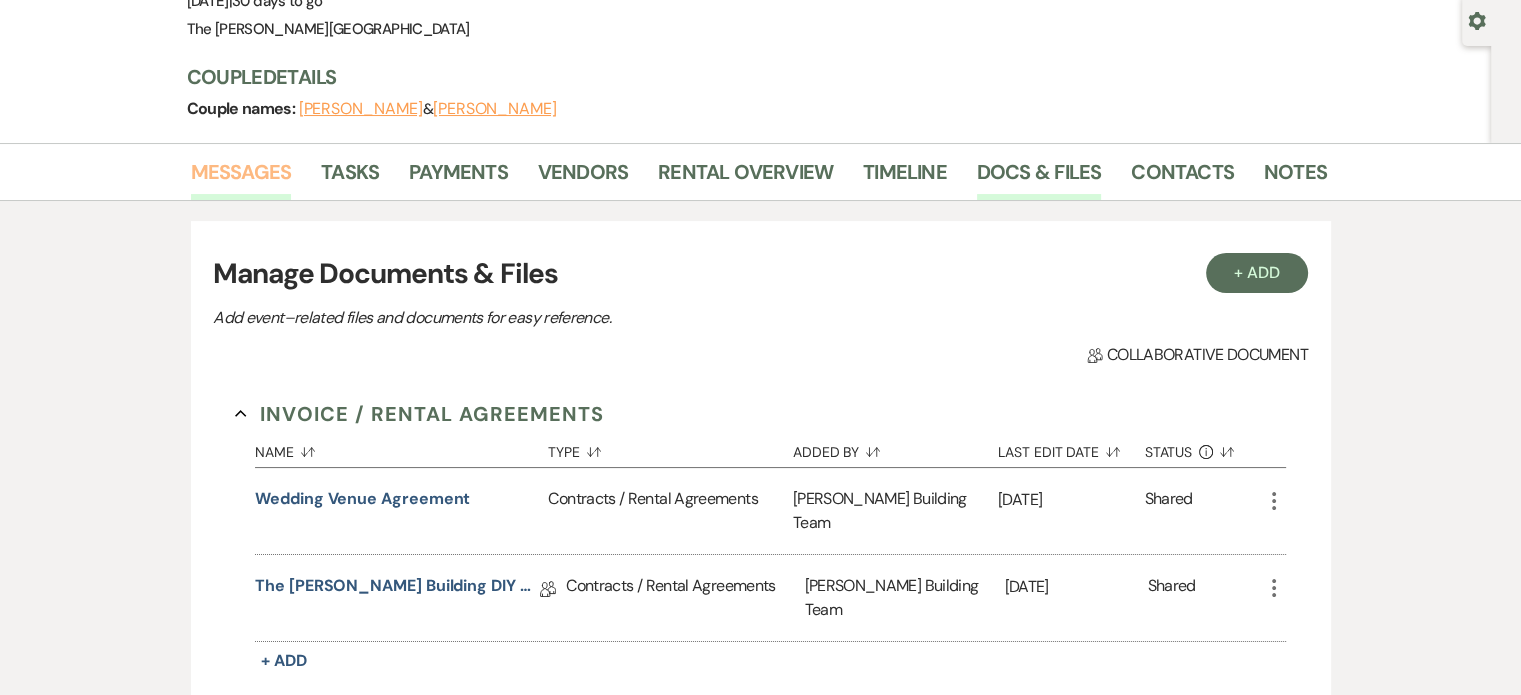 click on "Messages" at bounding box center (241, 178) 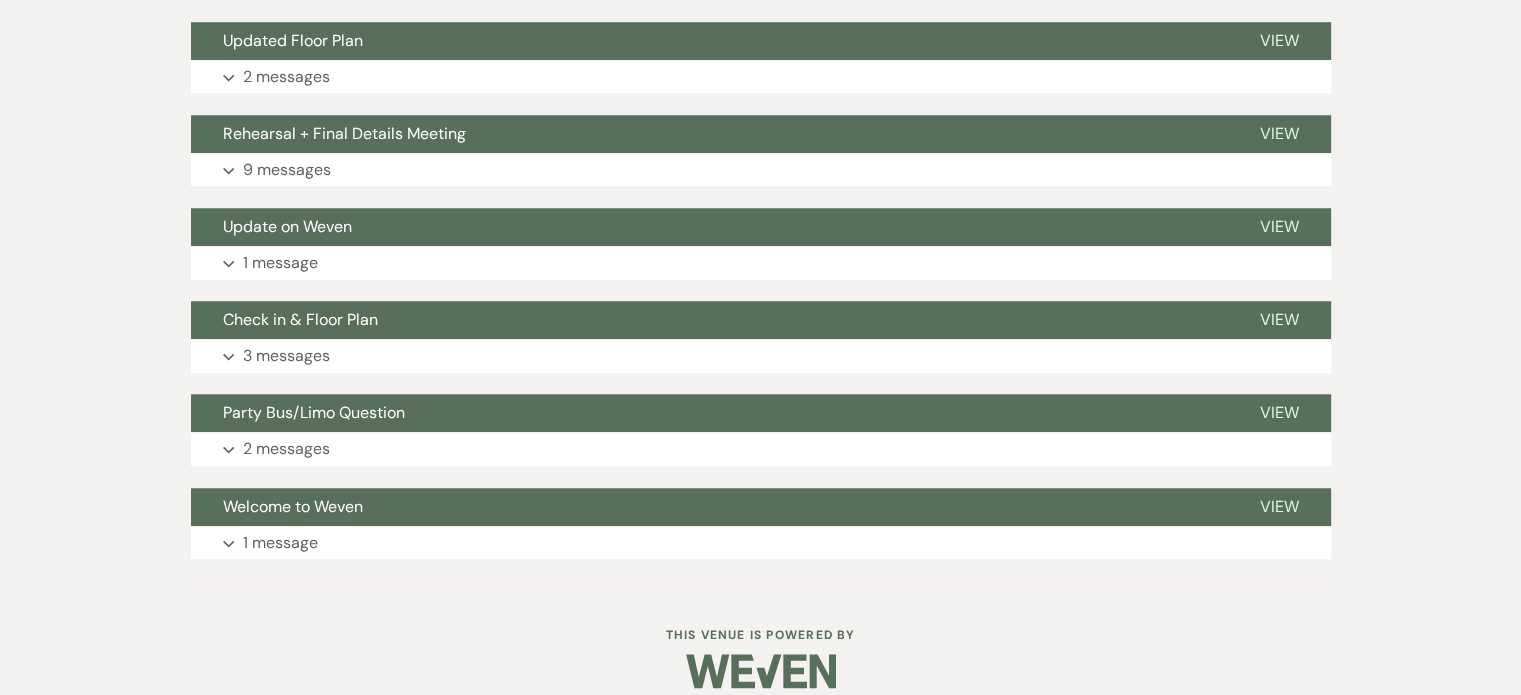 scroll, scrollTop: 1602, scrollLeft: 0, axis: vertical 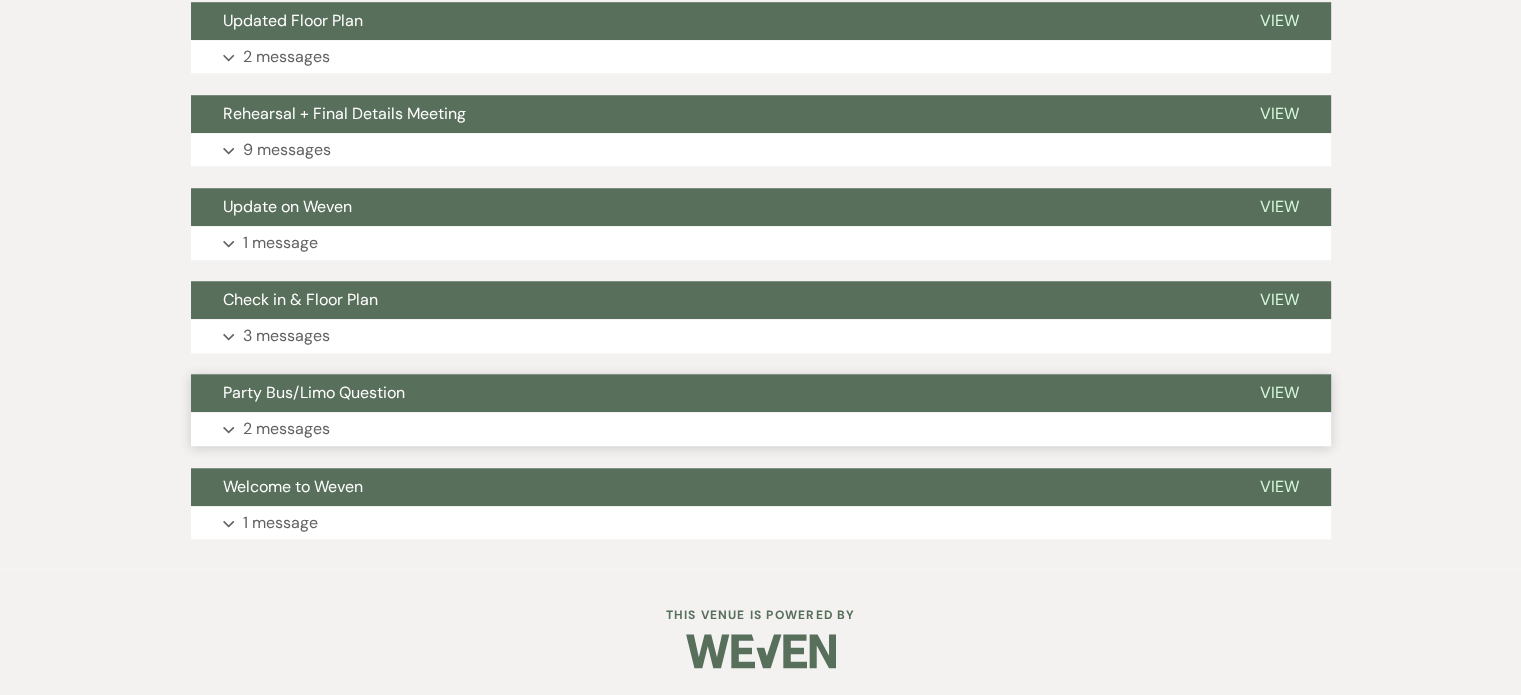 click on "2 messages" at bounding box center (286, 429) 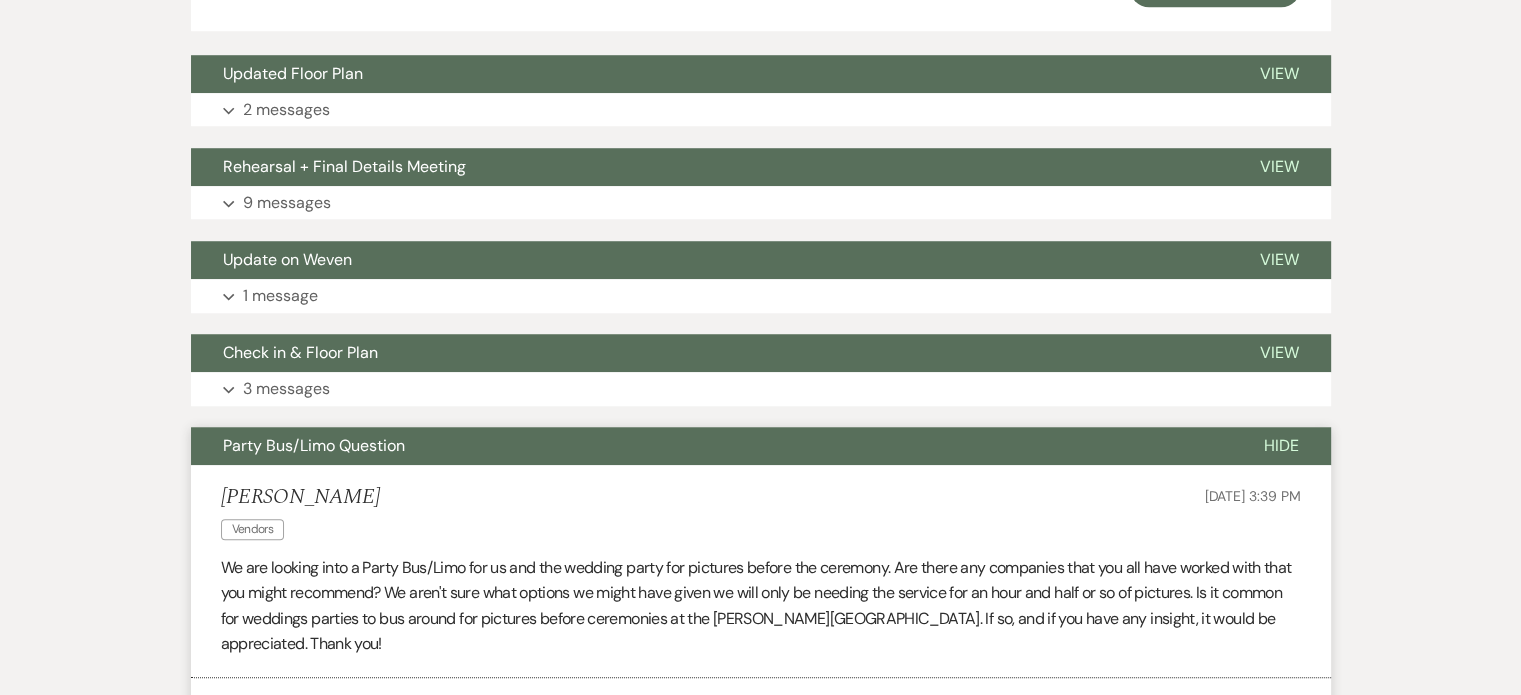 scroll, scrollTop: 1536, scrollLeft: 0, axis: vertical 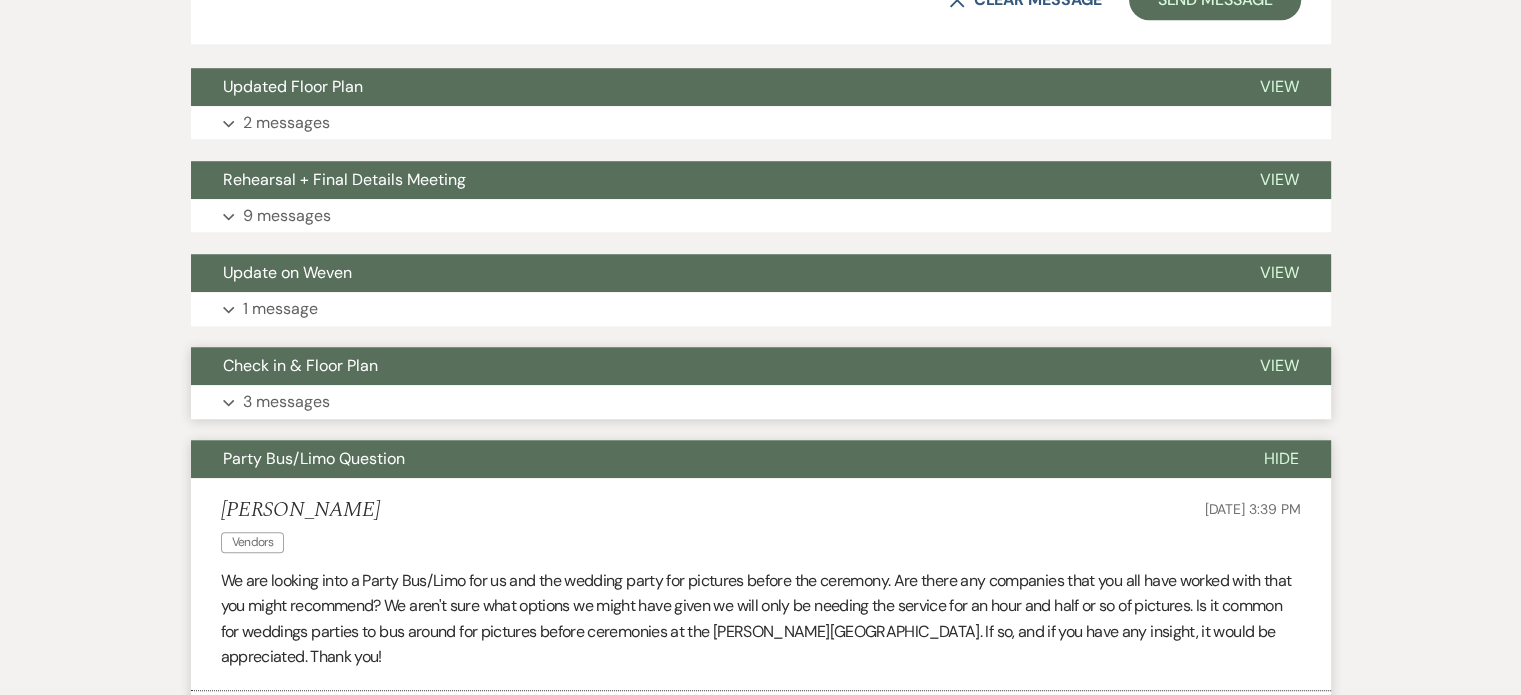 click on "3 messages" at bounding box center [286, 402] 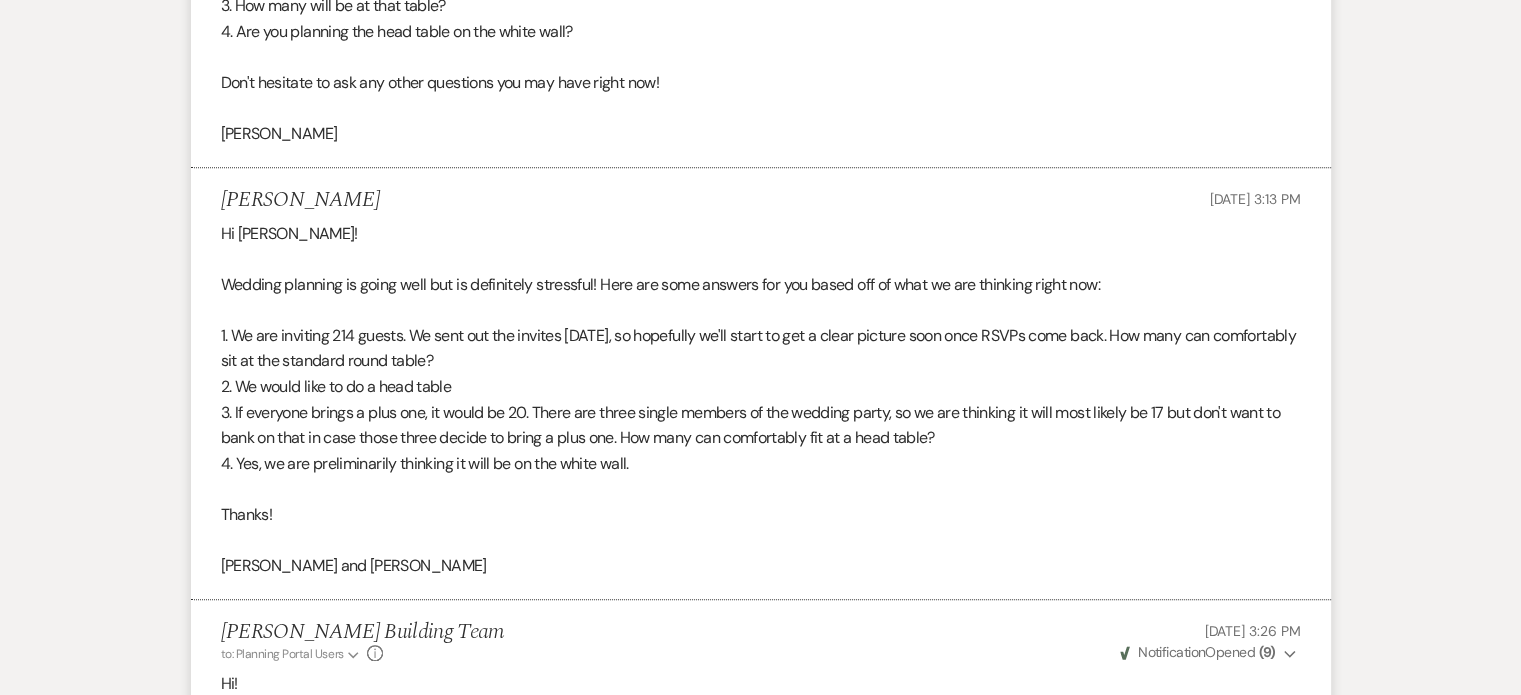 scroll, scrollTop: 2144, scrollLeft: 0, axis: vertical 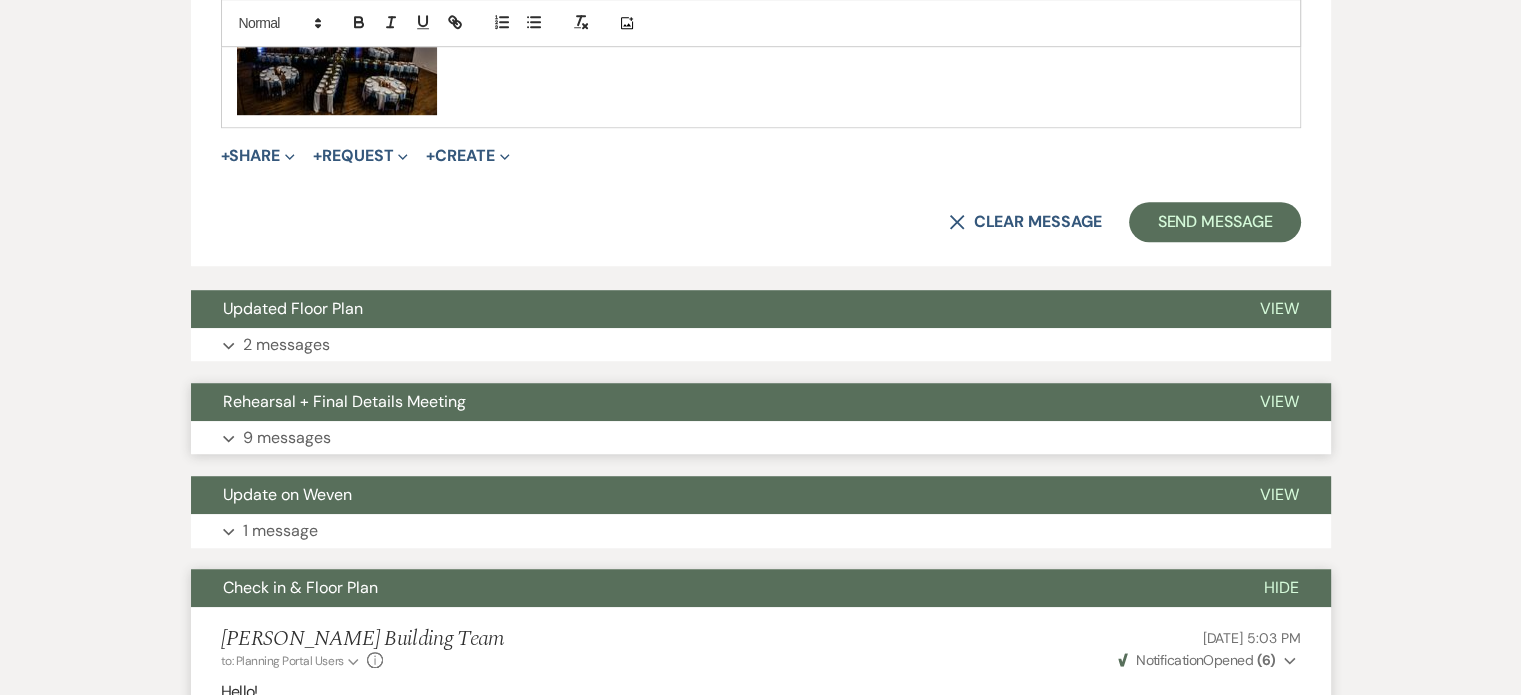 click on "9 messages" at bounding box center (287, 438) 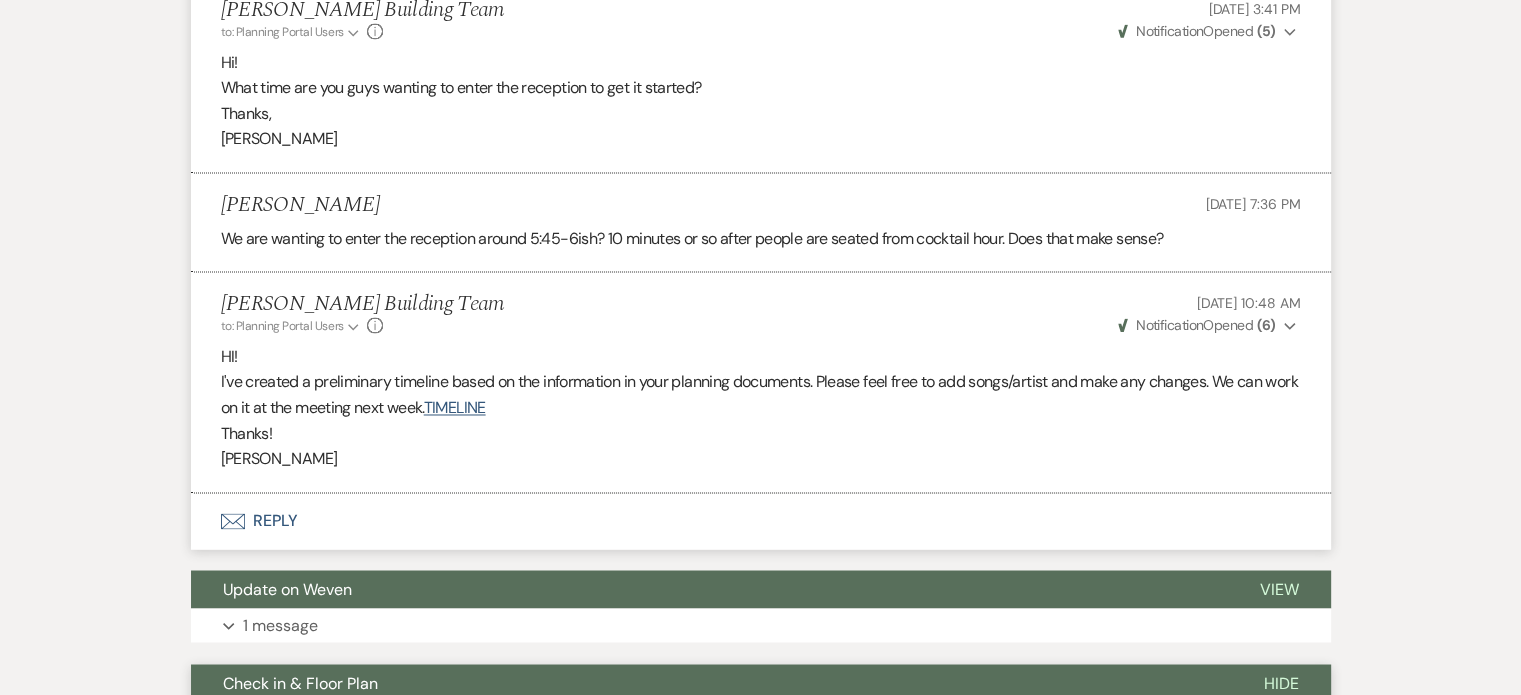 scroll, scrollTop: 3424, scrollLeft: 0, axis: vertical 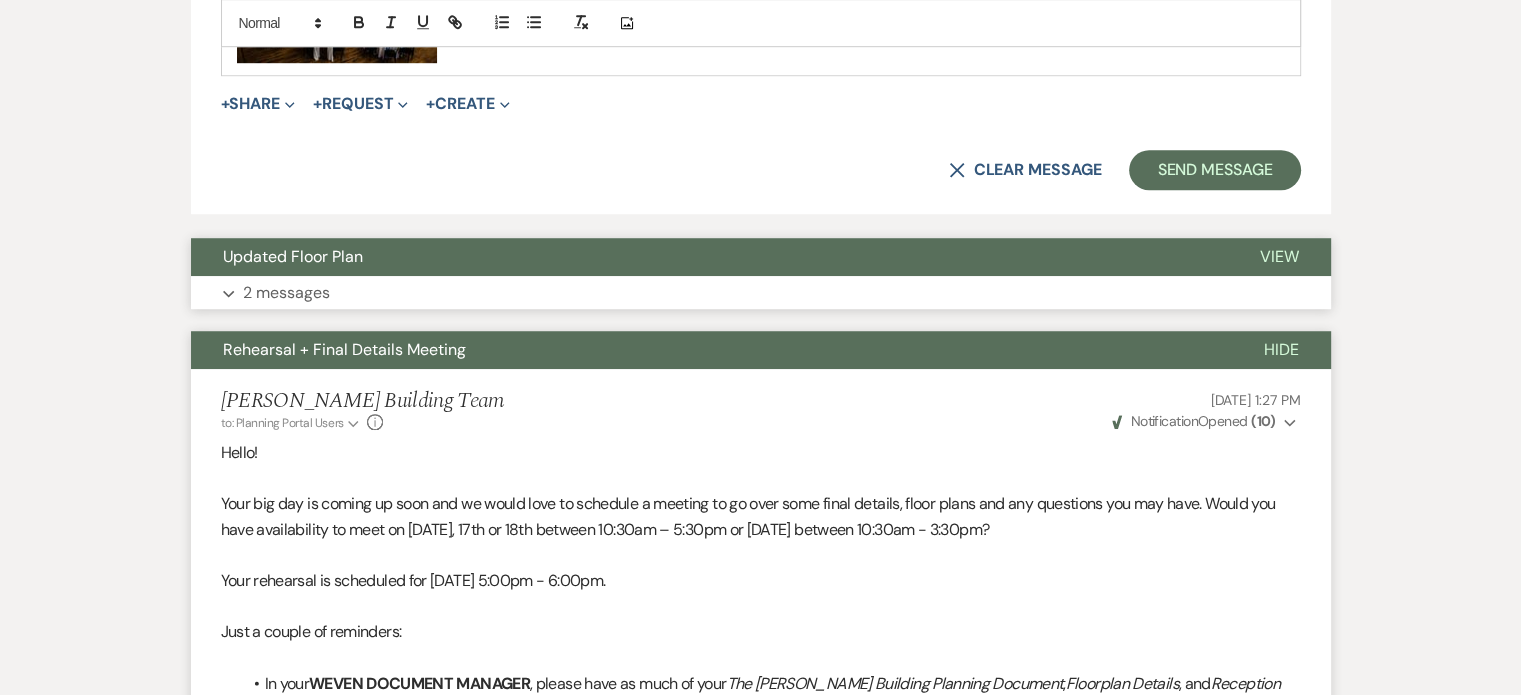 click on "2 messages" at bounding box center [286, 293] 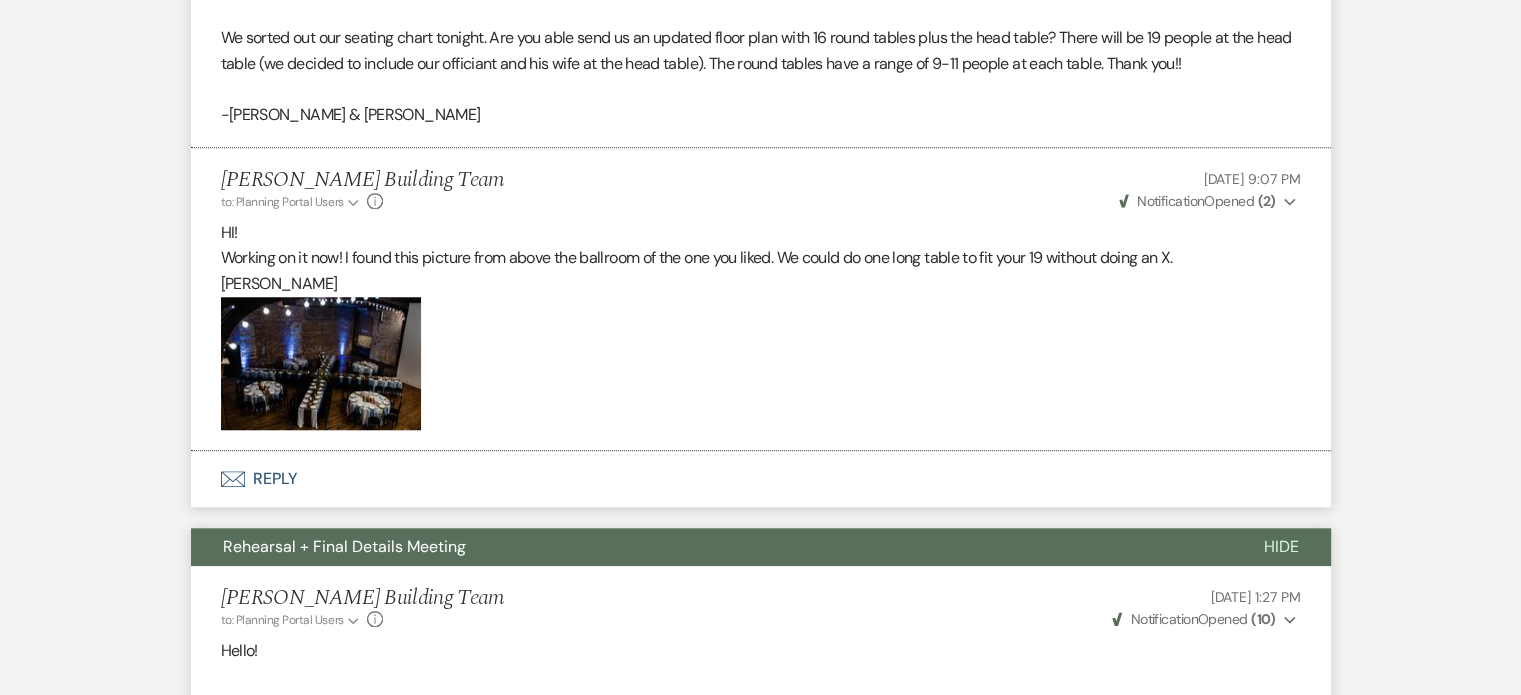scroll, scrollTop: 1725, scrollLeft: 0, axis: vertical 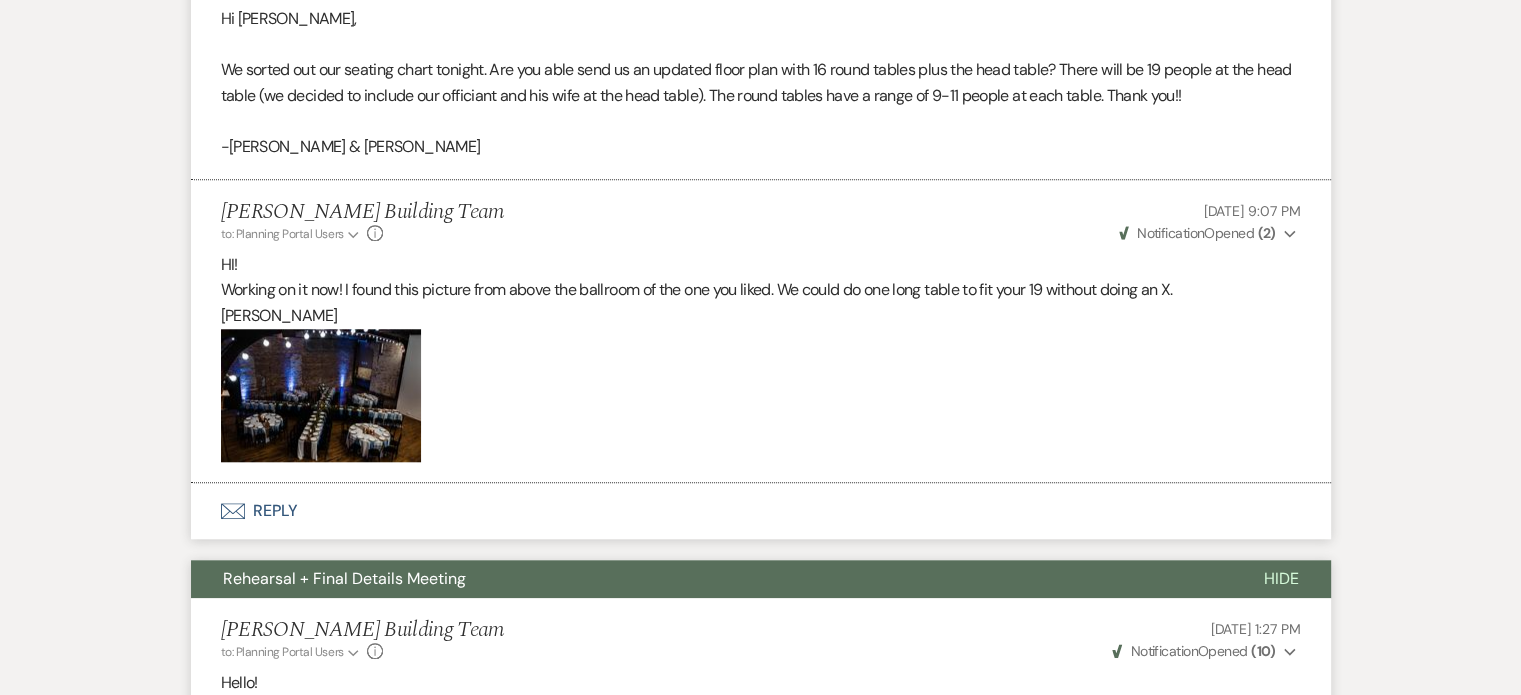 click on "Envelope Reply" at bounding box center (761, 511) 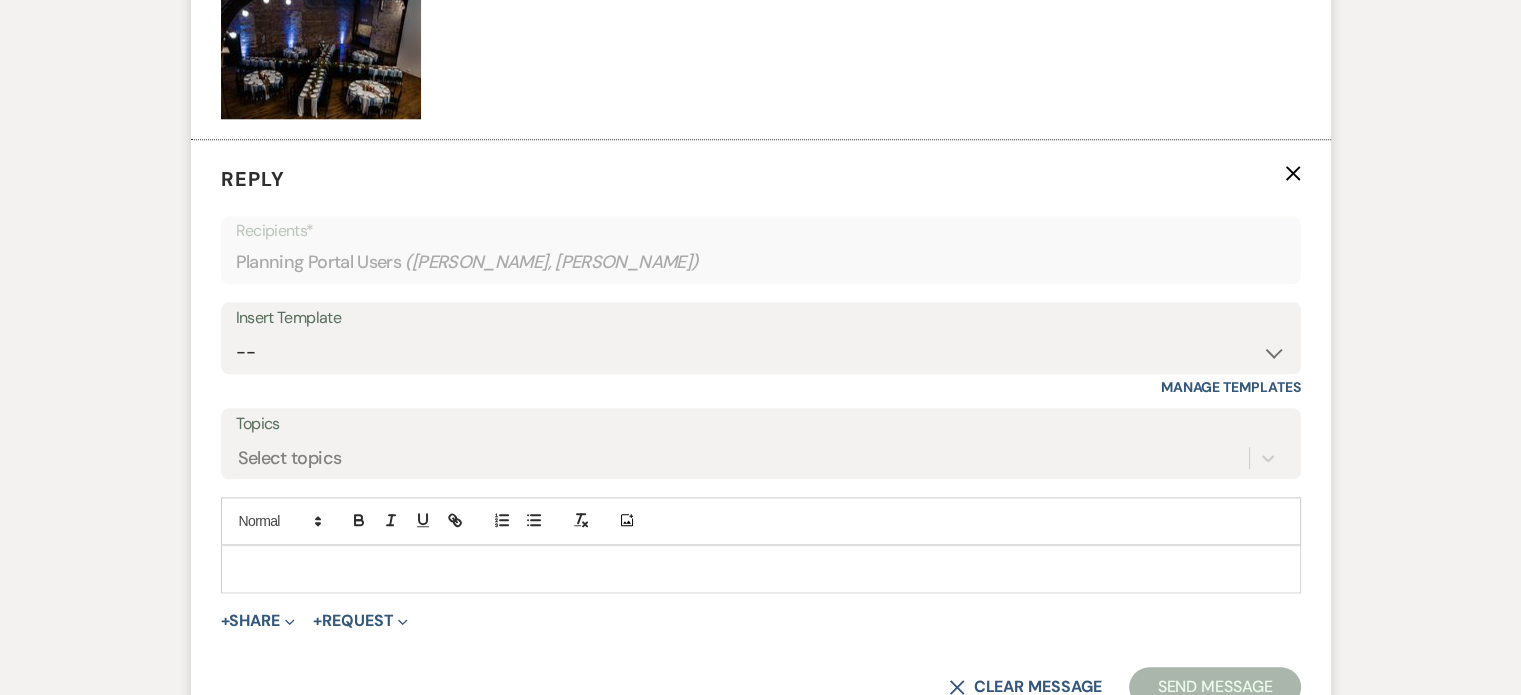 scroll, scrollTop: 2152, scrollLeft: 0, axis: vertical 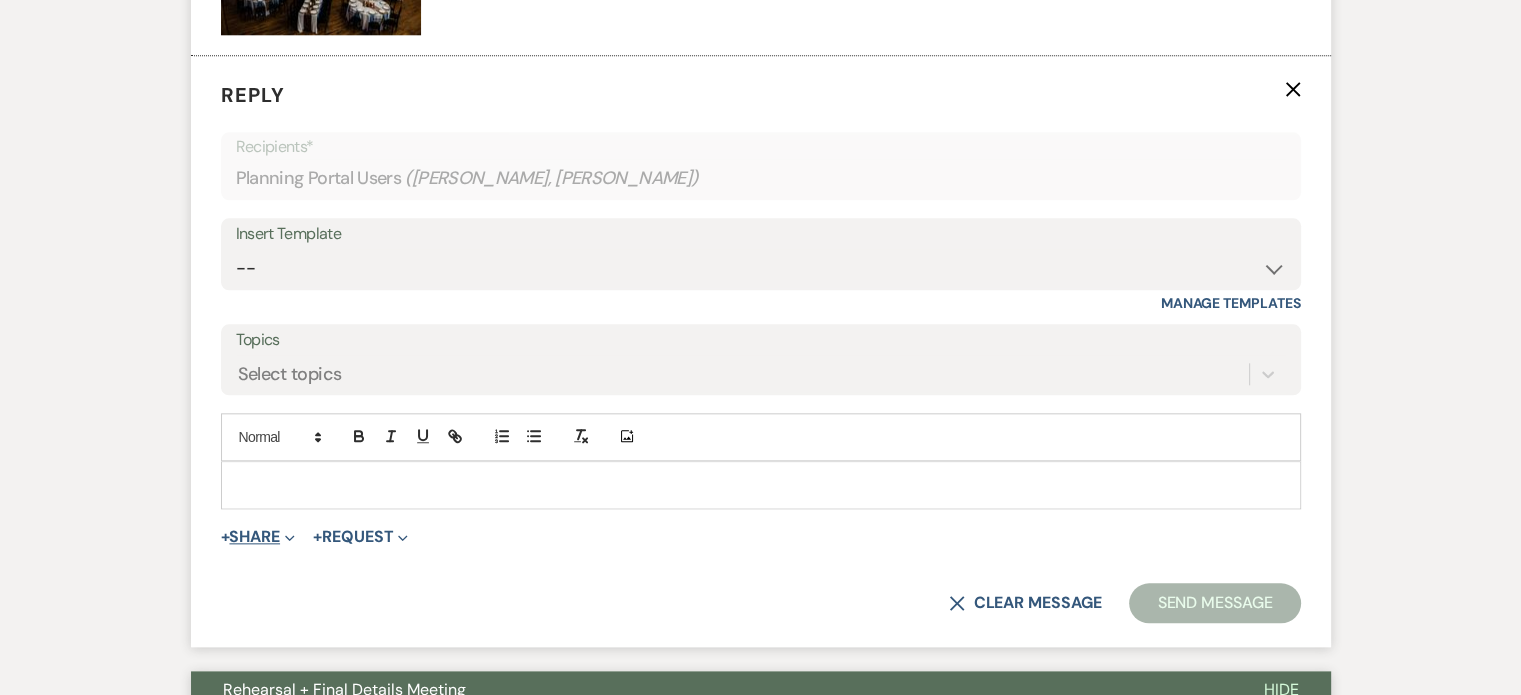 click on "+  Share Expand" at bounding box center [258, 537] 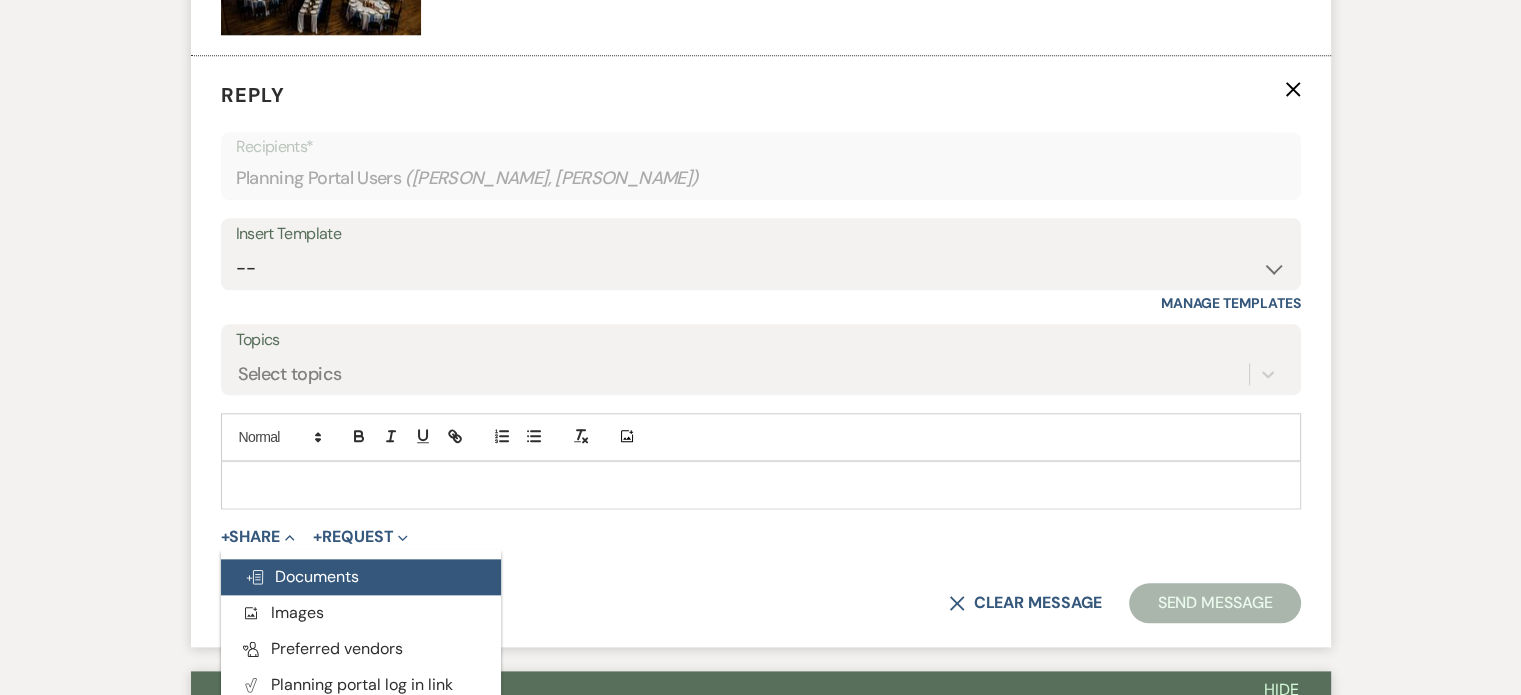 click on "Doc Upload Documents" at bounding box center (302, 576) 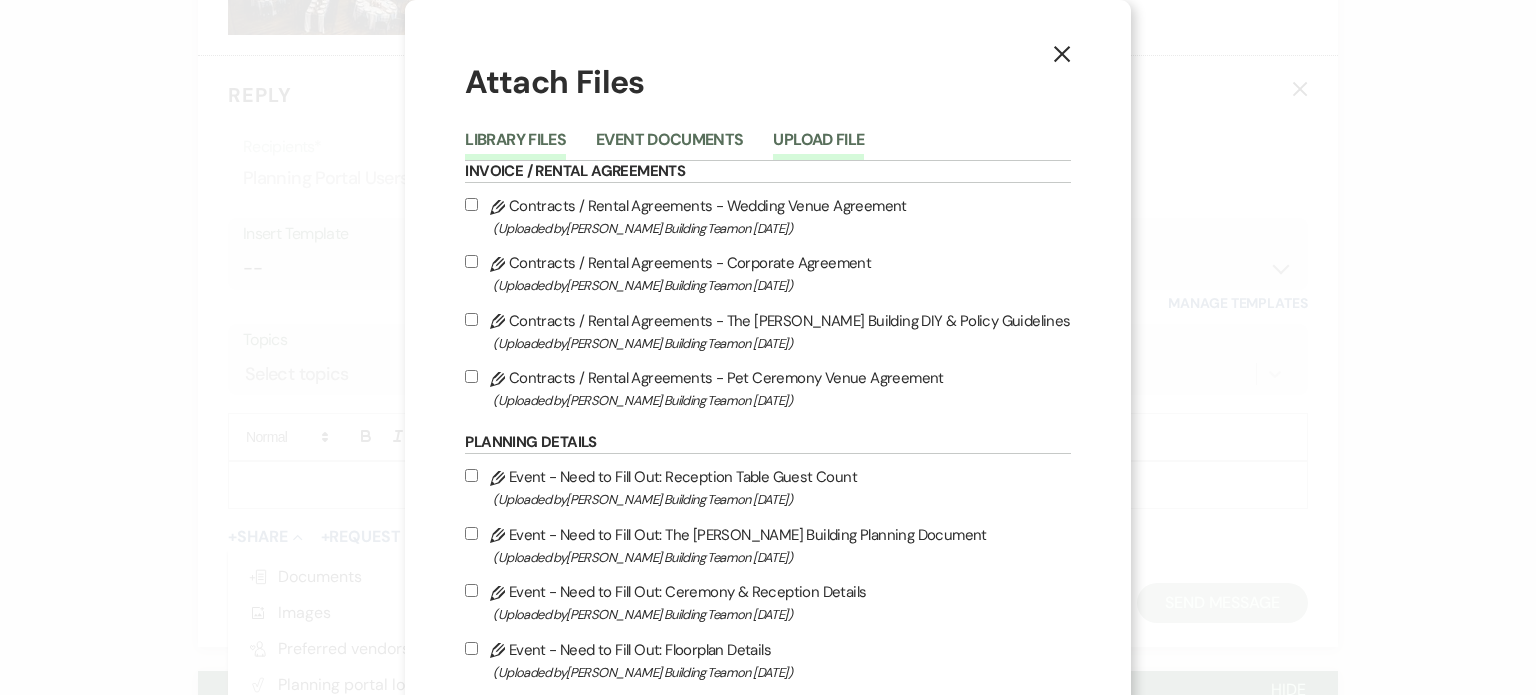 click on "Upload File" at bounding box center (818, 146) 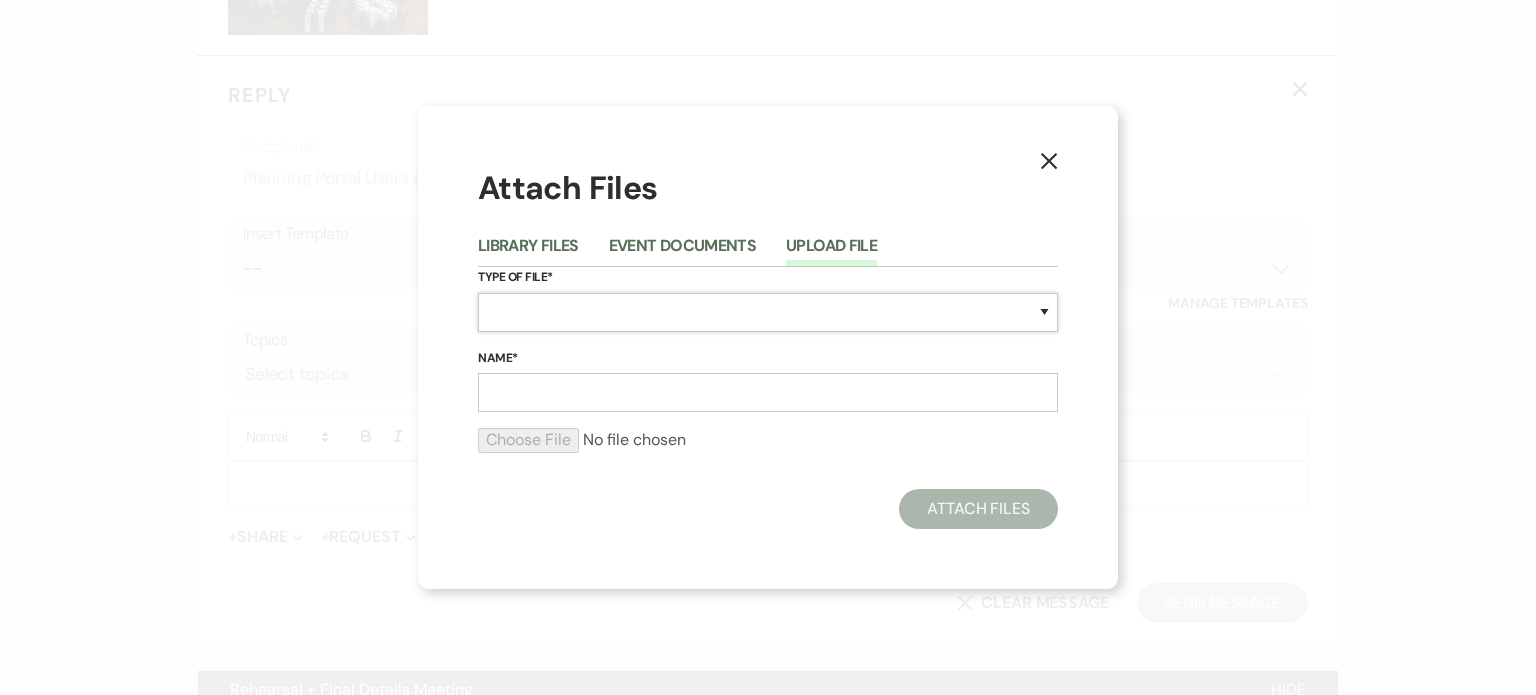 click on "Special Event Insurance Vendor Certificate of Insurance Contracts / Rental Agreements Invoices Receipts Event Maps Floor Plans Rain Plan Seating Charts Venue Layout Catering / Alcohol Permit Event Permit Fire Permit Fuel Permit Generator Permit Tent Permit Venue Permit Other Permit Inventory  Promotional Sample Venue Beverage Ceremony Event Finalize + Share Guests Lodging Menu Vendors Venue Beverage Brochure Menu Packages Product Specifications Quotes Beverage Event and Ceremony Details Finalize & Share Guests Lodging Menu Vendors Venue Event Timeline Family / Wedding Party Timeline Food and Beverage Timeline MC / DJ / Band Timeline Master Timeline Photography Timeline Set-Up / Clean-Up Vendor Timeline Bartender Safe Serve / TiPS Certification Vendor Certification Vendor License Other" at bounding box center [768, 312] 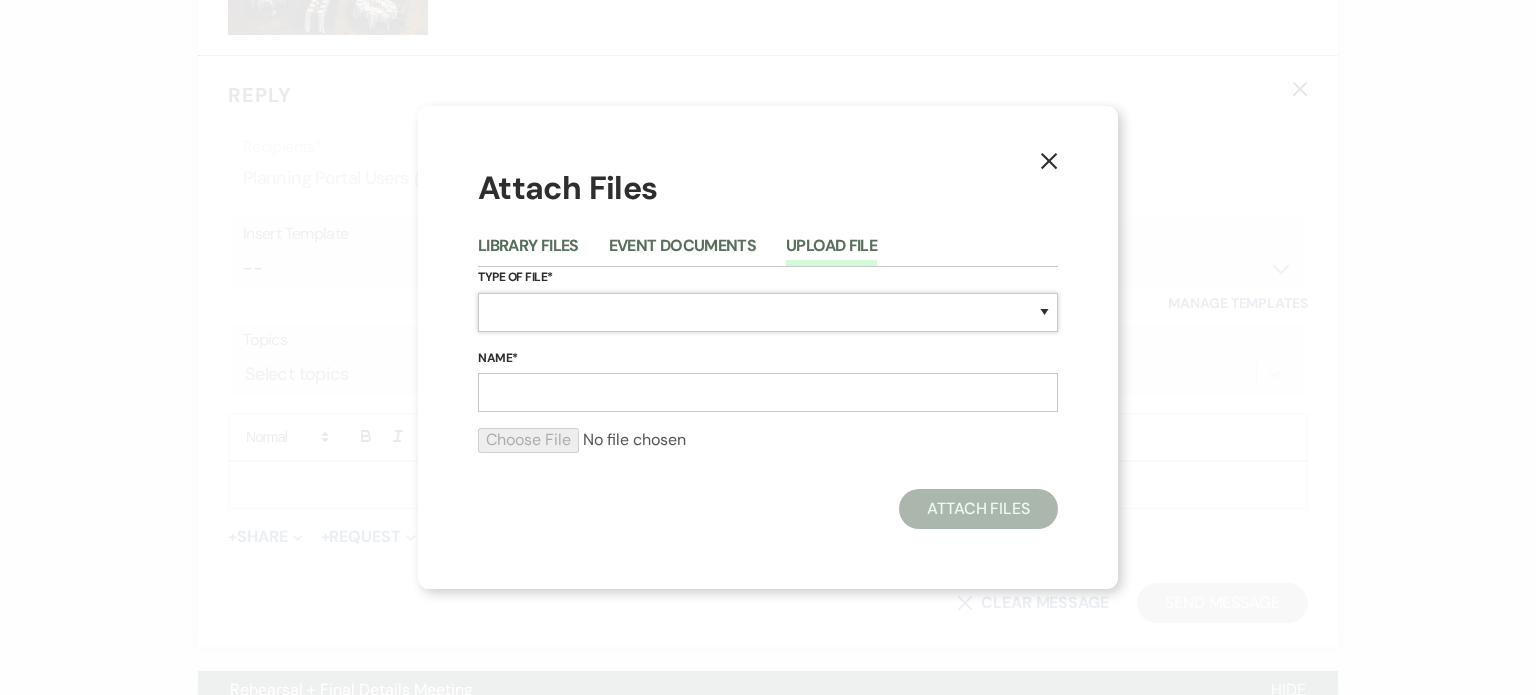 select on "24" 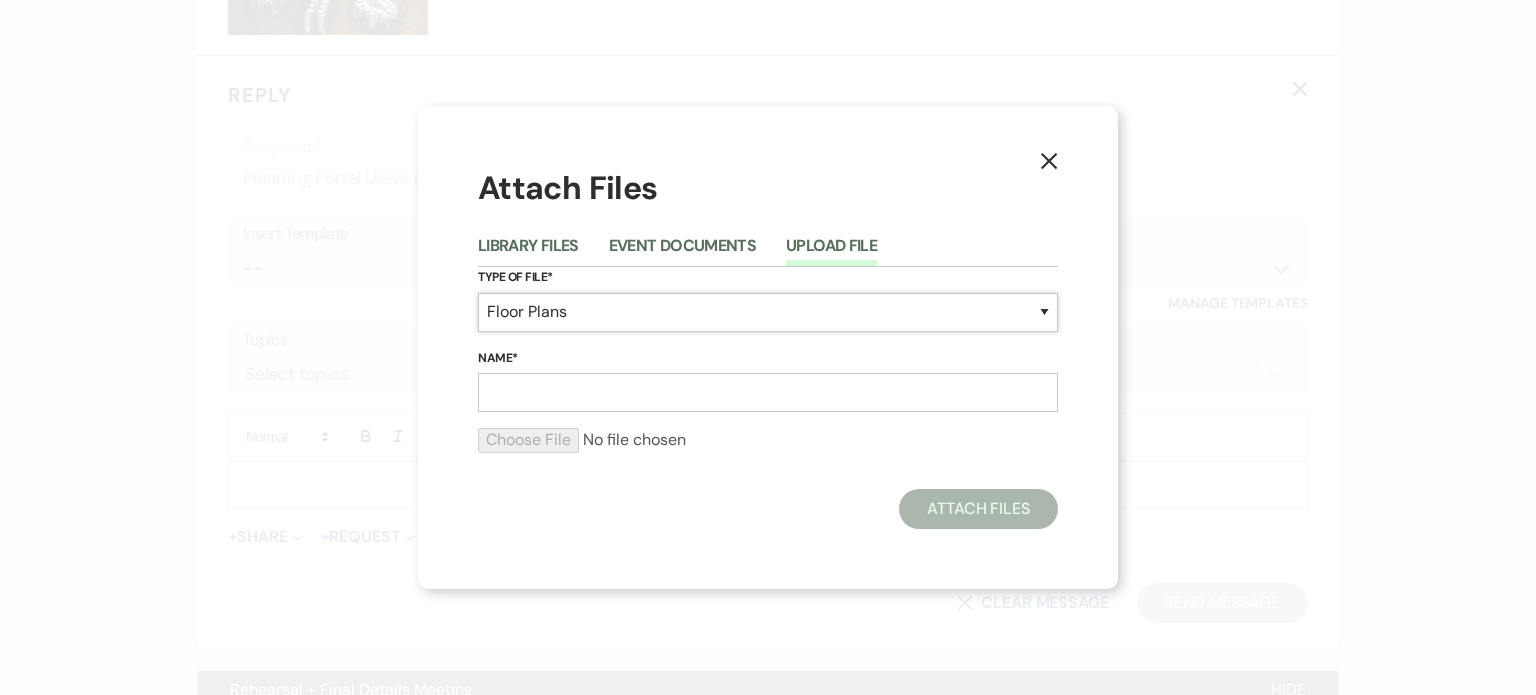 click on "Special Event Insurance Vendor Certificate of Insurance Contracts / Rental Agreements Invoices Receipts Event Maps Floor Plans Rain Plan Seating Charts Venue Layout Catering / Alcohol Permit Event Permit Fire Permit Fuel Permit Generator Permit Tent Permit Venue Permit Other Permit Inventory  Promotional Sample Venue Beverage Ceremony Event Finalize + Share Guests Lodging Menu Vendors Venue Beverage Brochure Menu Packages Product Specifications Quotes Beverage Event and Ceremony Details Finalize & Share Guests Lodging Menu Vendors Venue Event Timeline Family / Wedding Party Timeline Food and Beverage Timeline MC / DJ / Band Timeline Master Timeline Photography Timeline Set-Up / Clean-Up Vendor Timeline Bartender Safe Serve / TiPS Certification Vendor Certification Vendor License Other" at bounding box center (768, 312) 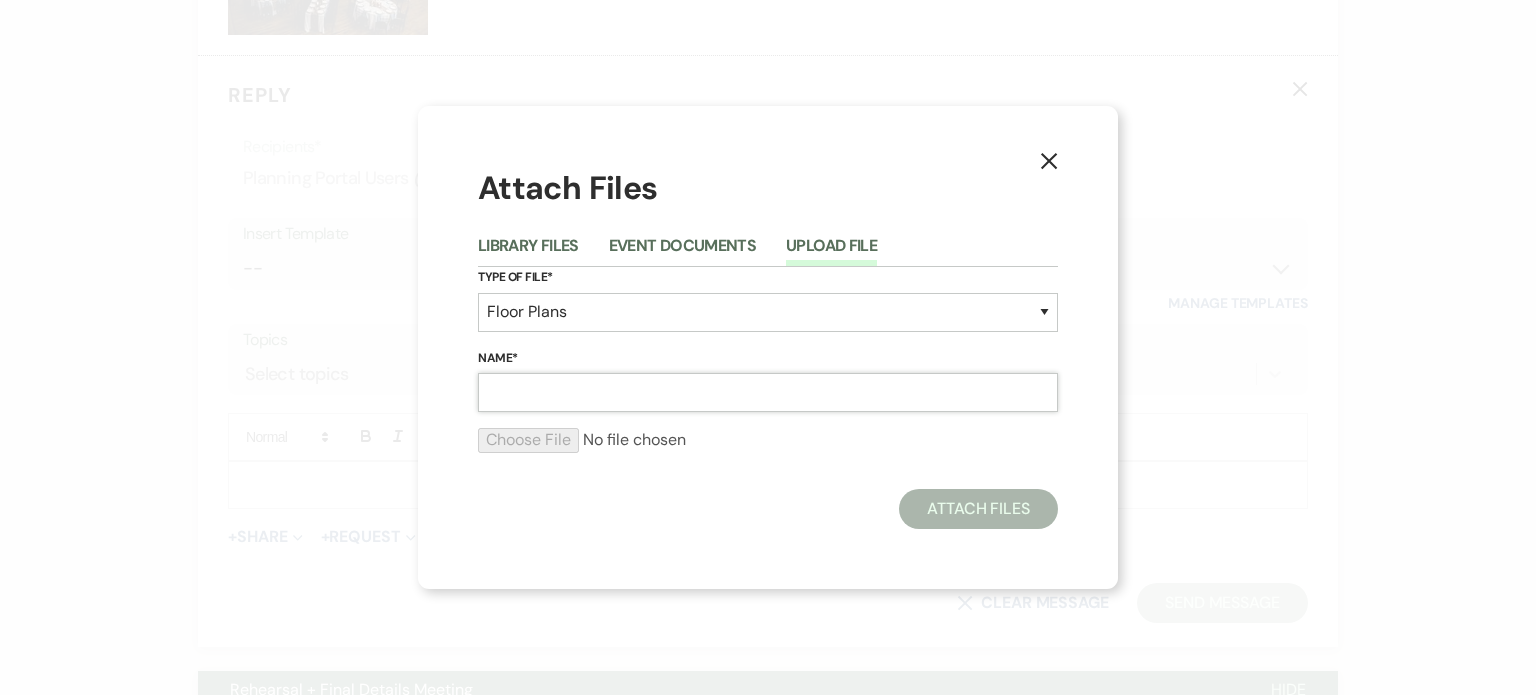 click on "Name*" at bounding box center (768, 392) 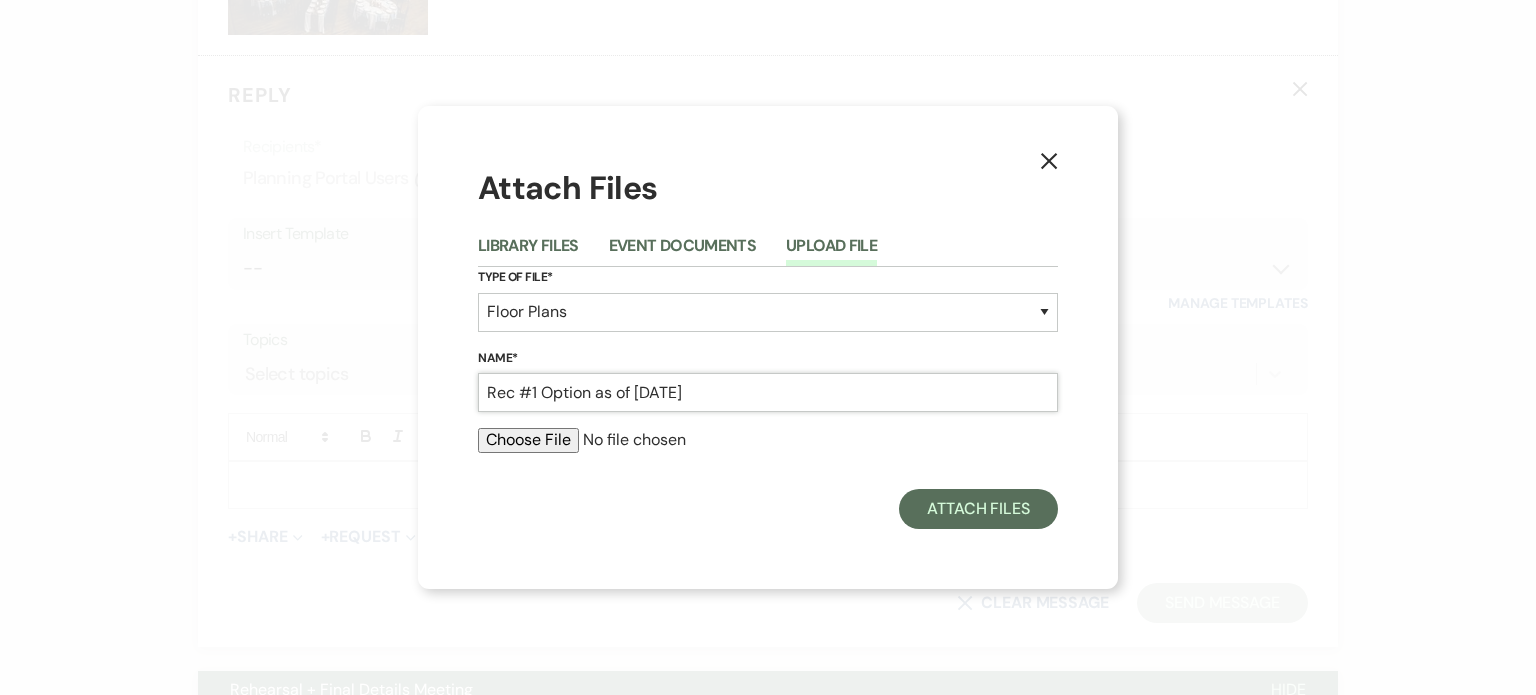 type on "Rec #1 Option as of [DATE]" 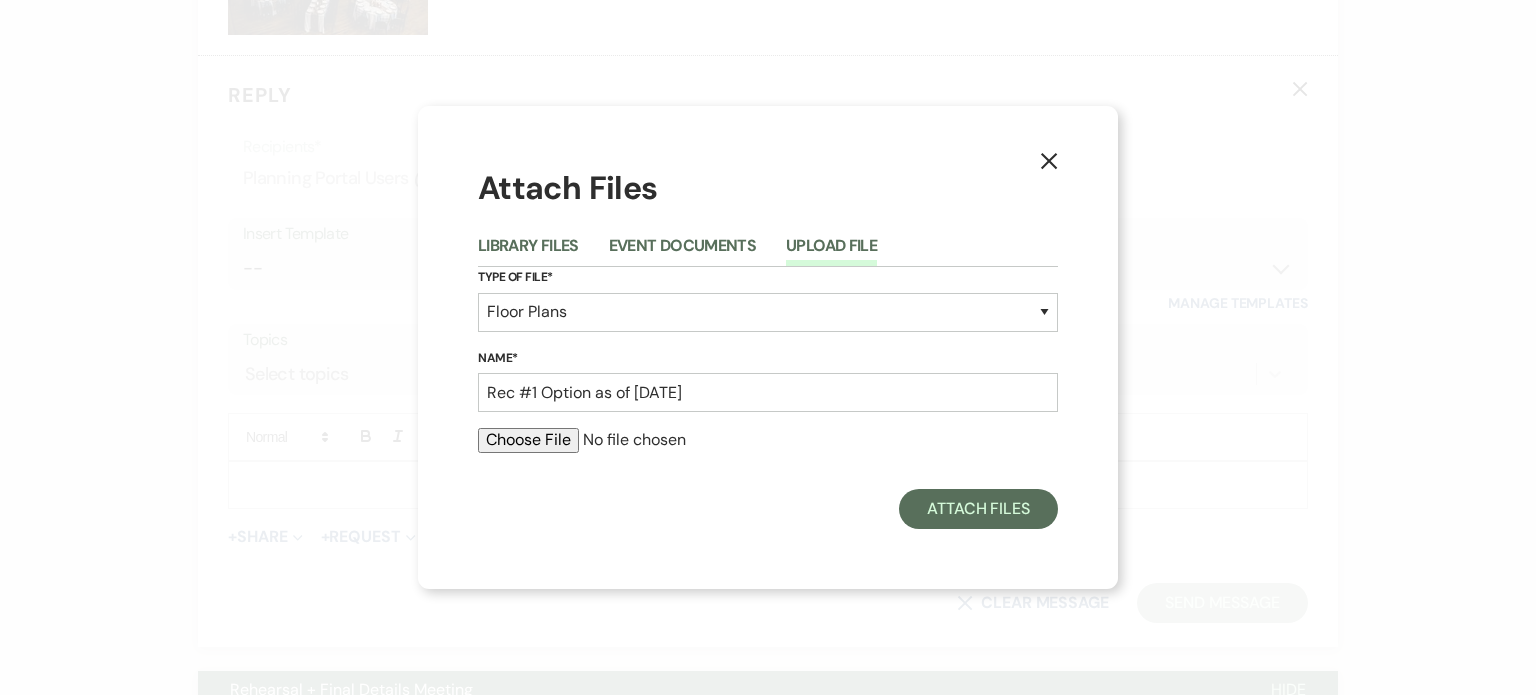 click at bounding box center (768, 440) 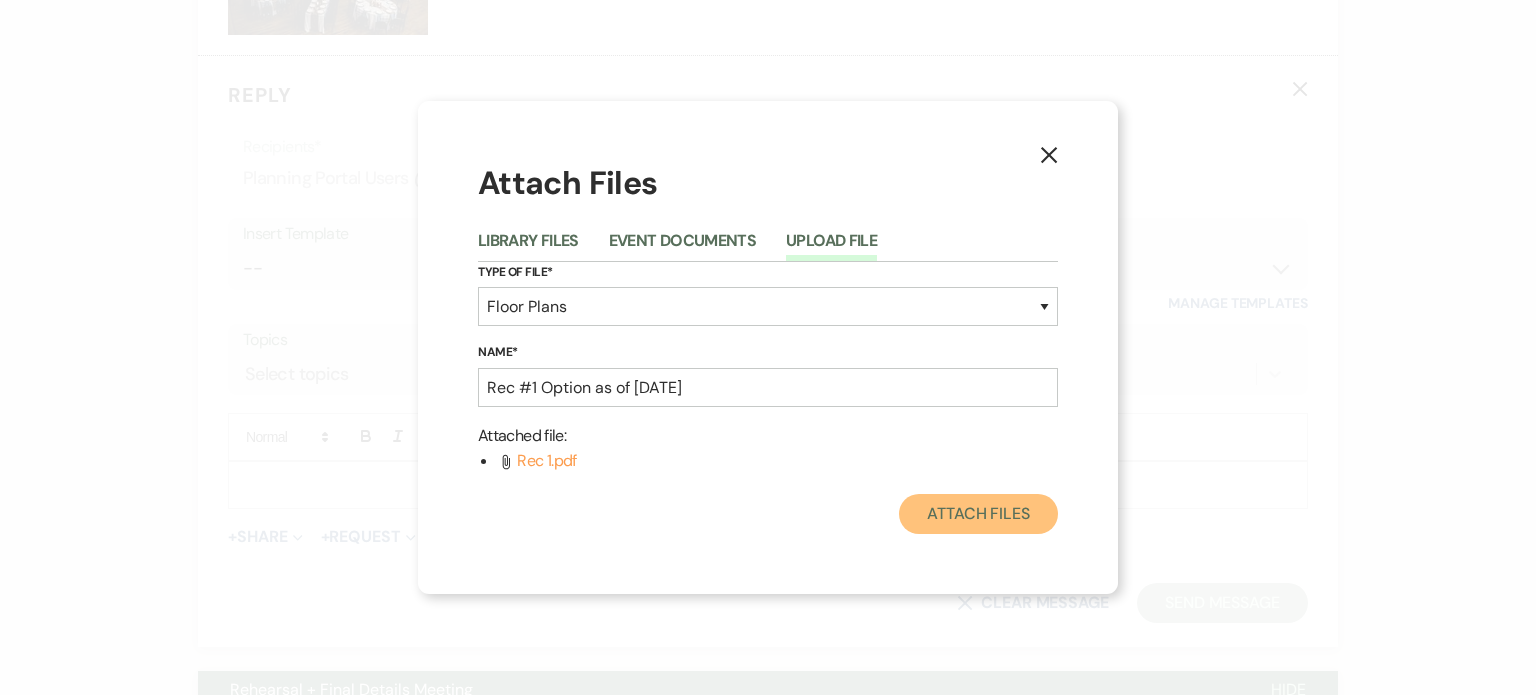 click on "Attach Files" at bounding box center [978, 514] 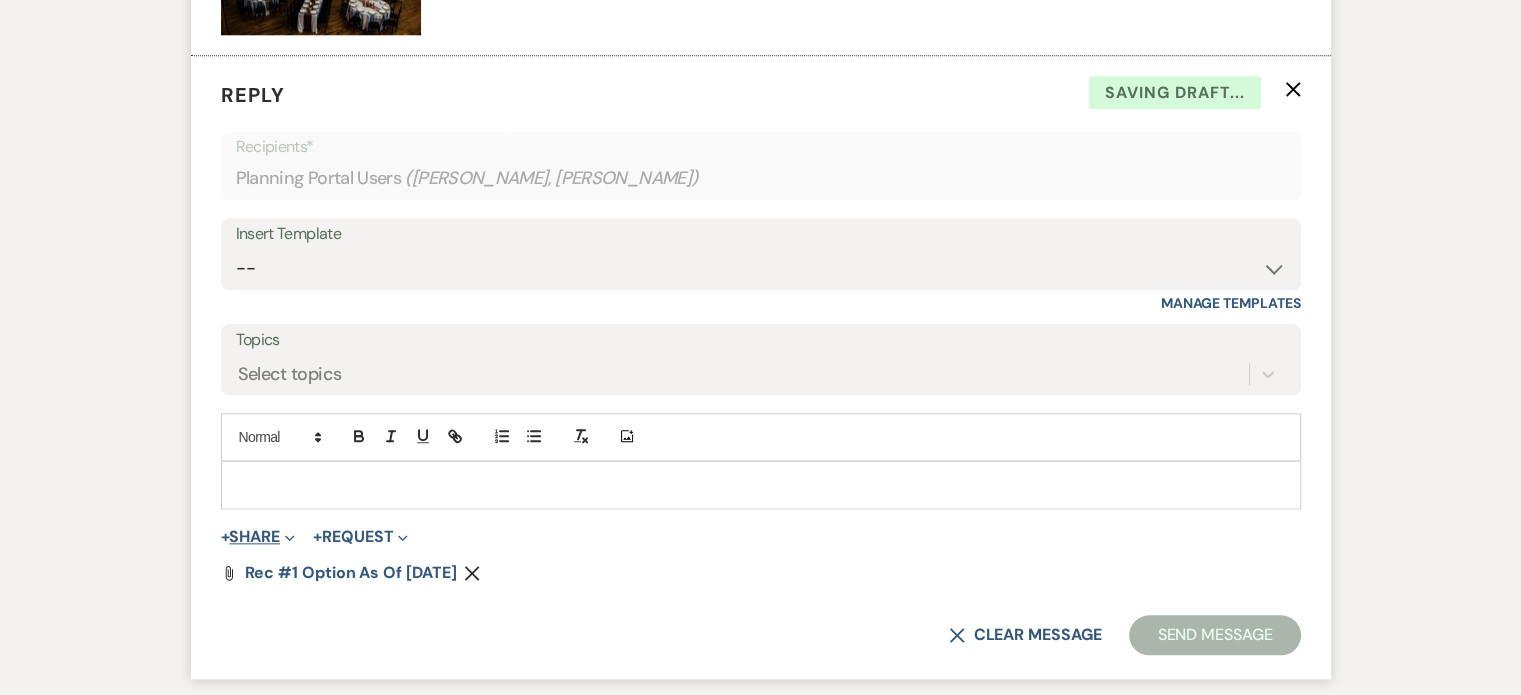 click on "+  Share Expand" at bounding box center (258, 537) 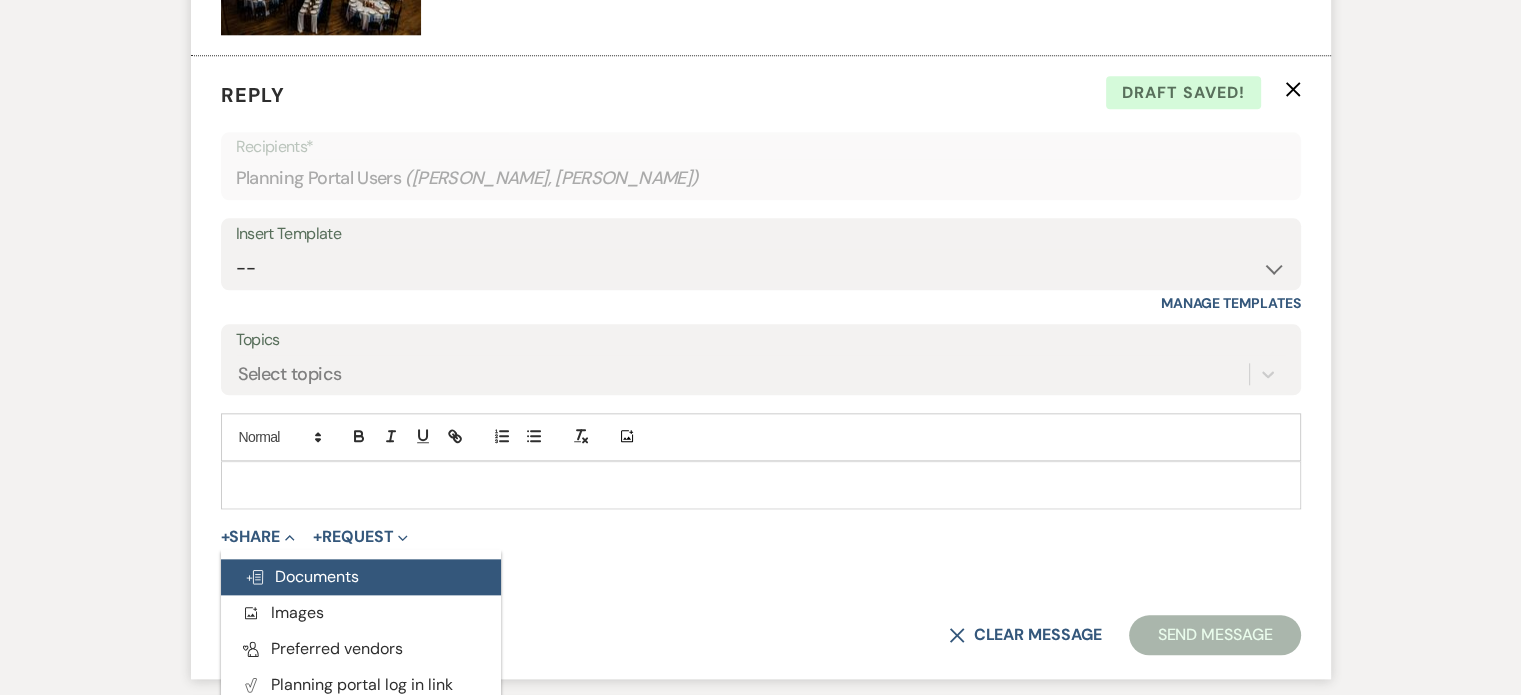 click on "Doc Upload Documents" at bounding box center [302, 576] 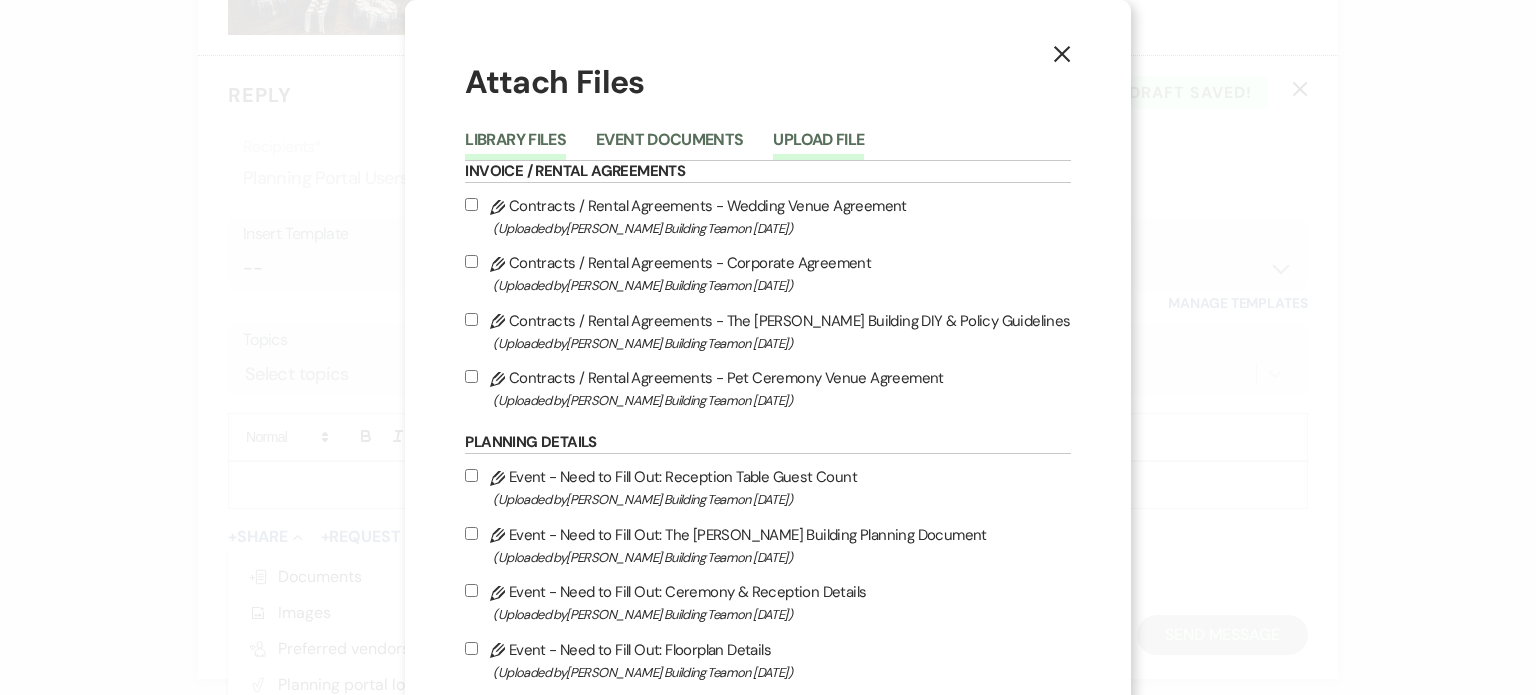 click on "Upload File" at bounding box center [818, 146] 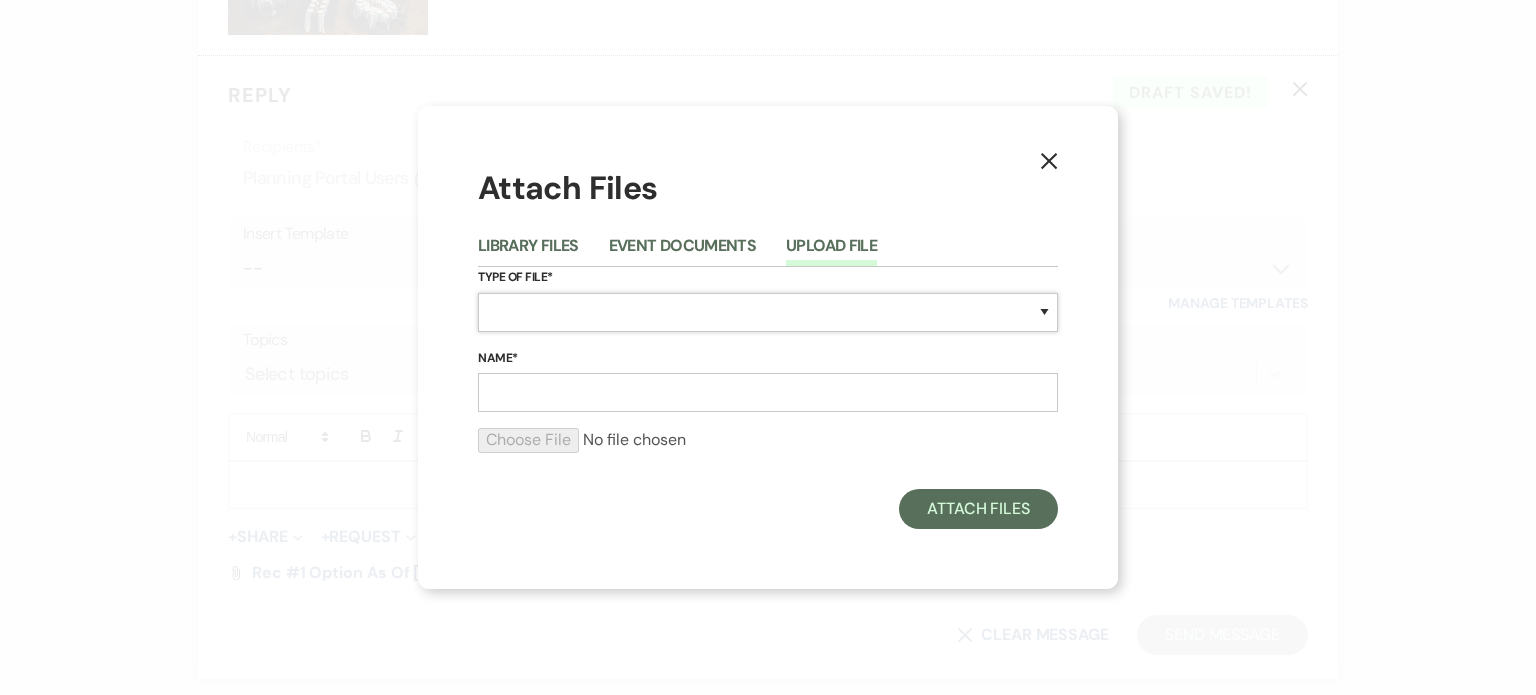 click on "Special Event Insurance Vendor Certificate of Insurance Contracts / Rental Agreements Invoices Receipts Event Maps Floor Plans Rain Plan Seating Charts Venue Layout Catering / Alcohol Permit Event Permit Fire Permit Fuel Permit Generator Permit Tent Permit Venue Permit Other Permit Inventory  Promotional Sample Venue Beverage Ceremony Event Finalize + Share Guests Lodging Menu Vendors Venue Beverage Brochure Menu Packages Product Specifications Quotes Beverage Event and Ceremony Details Finalize & Share Guests Lodging Menu Vendors Venue Event Timeline Family / Wedding Party Timeline Food and Beverage Timeline MC / DJ / Band Timeline Master Timeline Photography Timeline Set-Up / Clean-Up Vendor Timeline Bartender Safe Serve / TiPS Certification Vendor Certification Vendor License Other" at bounding box center (768, 312) 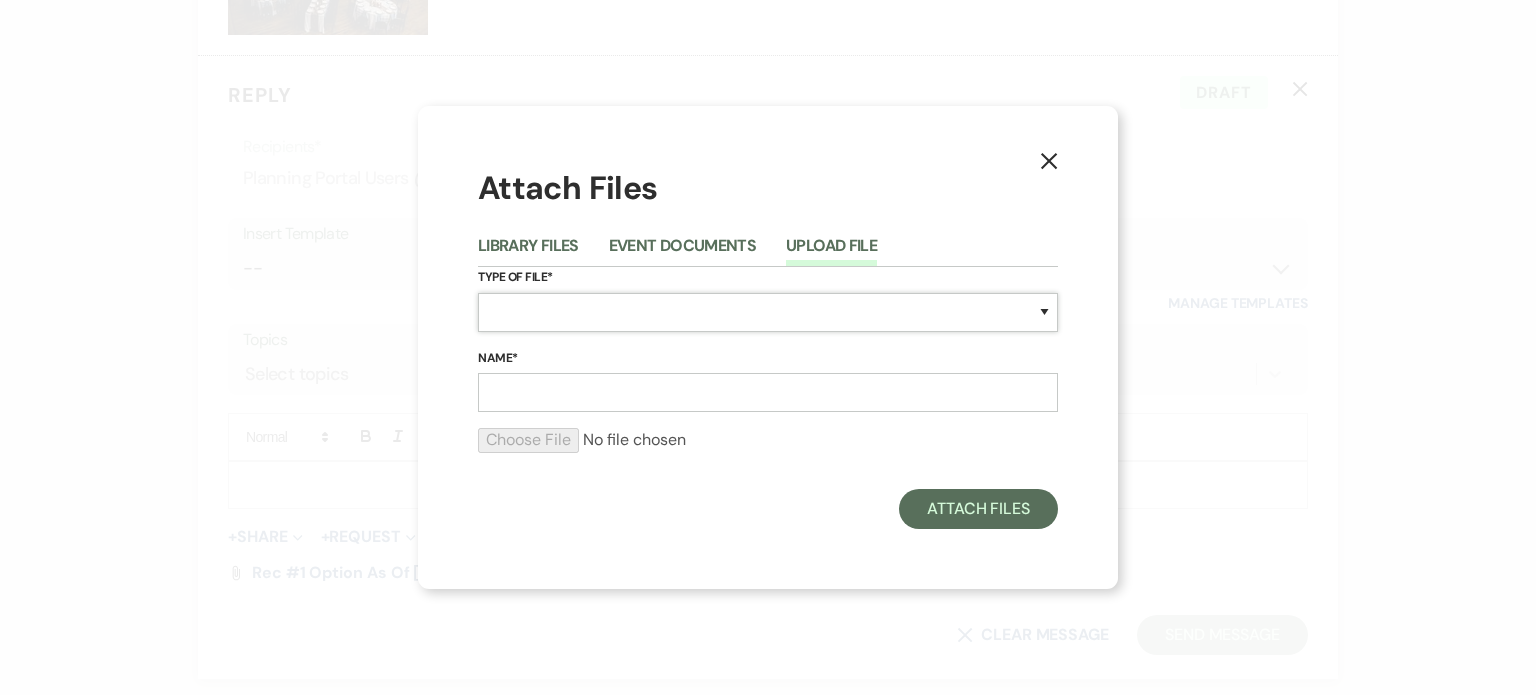 select on "24" 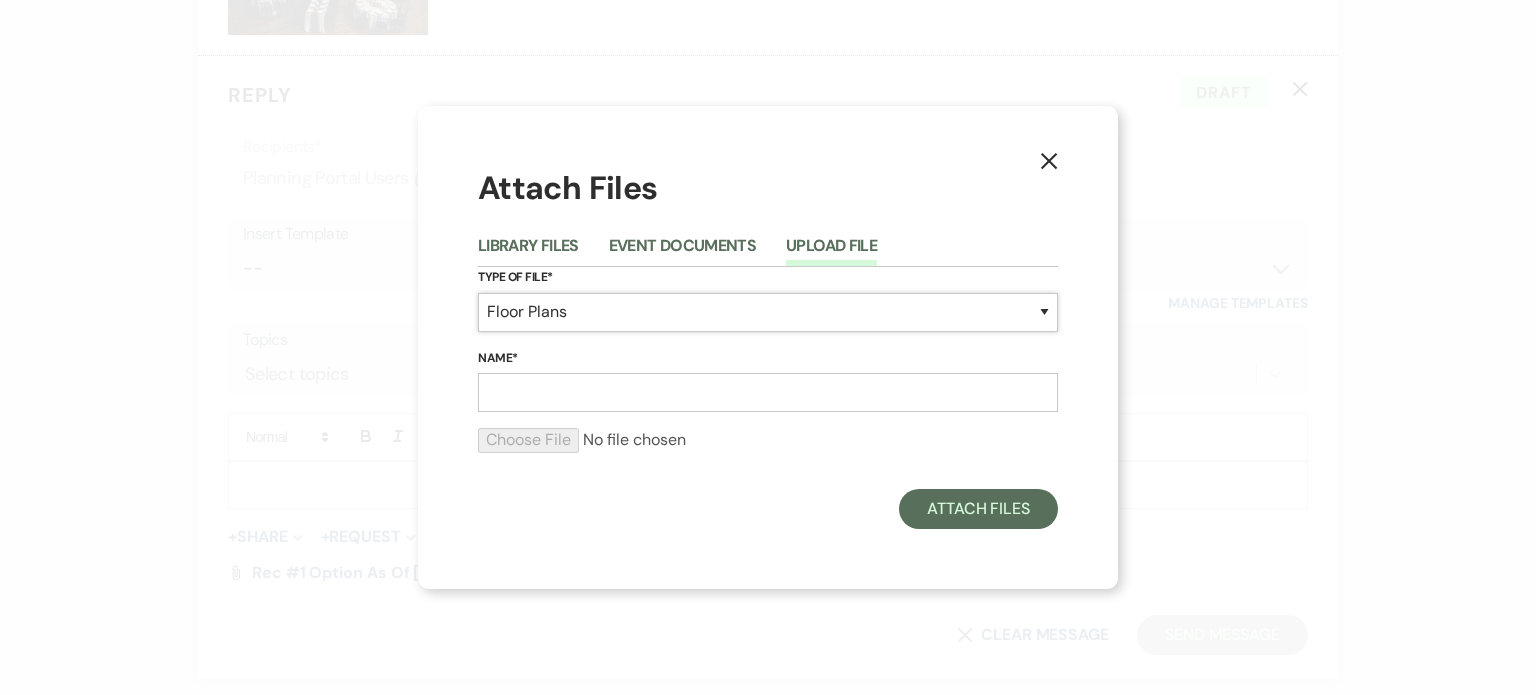 click on "Special Event Insurance Vendor Certificate of Insurance Contracts / Rental Agreements Invoices Receipts Event Maps Floor Plans Rain Plan Seating Charts Venue Layout Catering / Alcohol Permit Event Permit Fire Permit Fuel Permit Generator Permit Tent Permit Venue Permit Other Permit Inventory  Promotional Sample Venue Beverage Ceremony Event Finalize + Share Guests Lodging Menu Vendors Venue Beverage Brochure Menu Packages Product Specifications Quotes Beverage Event and Ceremony Details Finalize & Share Guests Lodging Menu Vendors Venue Event Timeline Family / Wedding Party Timeline Food and Beverage Timeline MC / DJ / Band Timeline Master Timeline Photography Timeline Set-Up / Clean-Up Vendor Timeline Bartender Safe Serve / TiPS Certification Vendor Certification Vendor License Other" at bounding box center [768, 312] 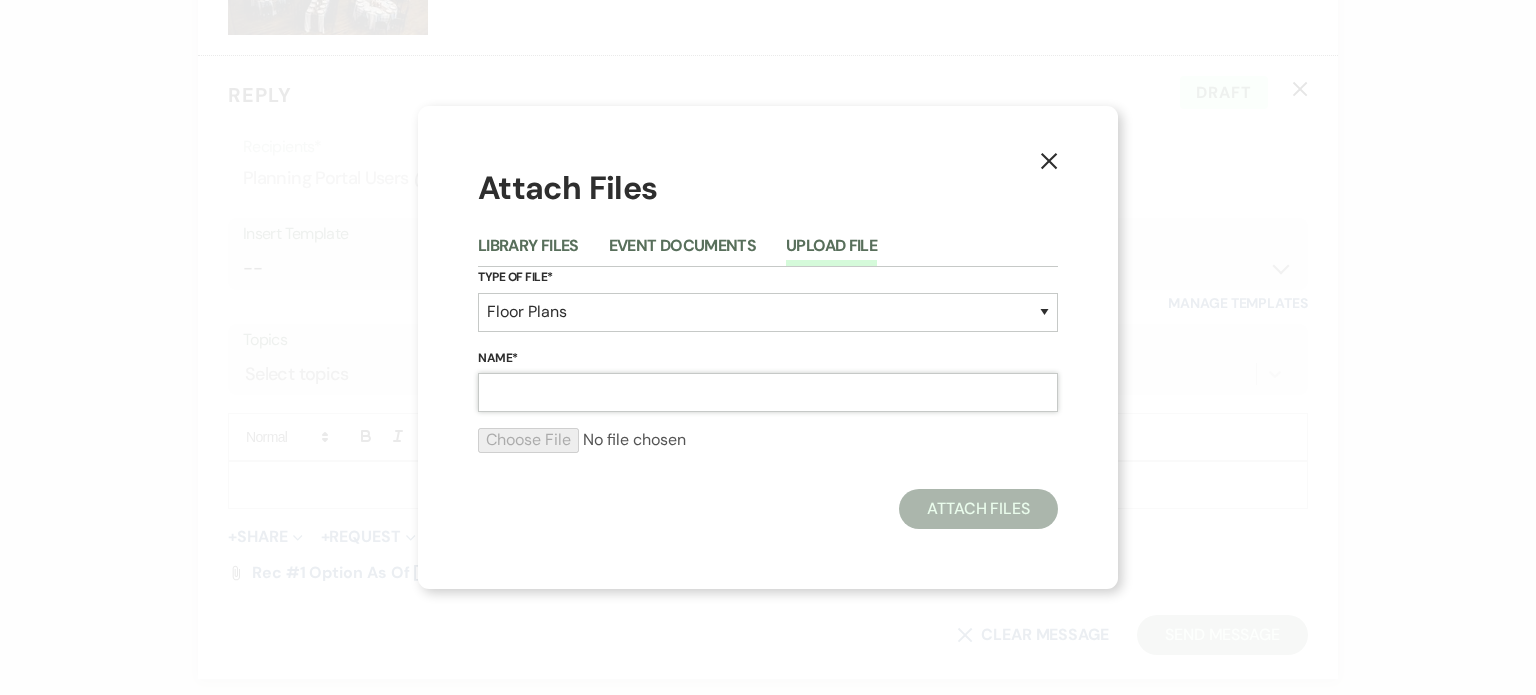 click on "Name*" at bounding box center [768, 392] 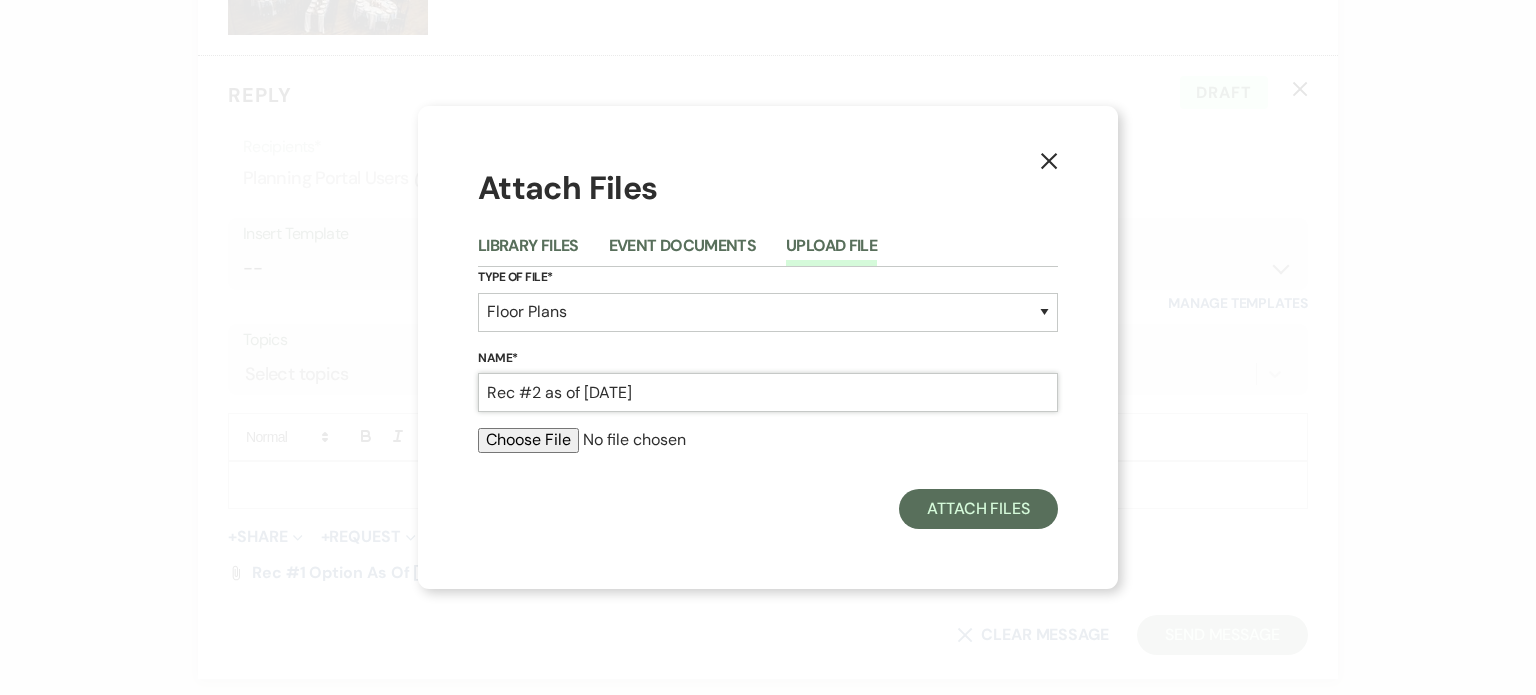 type on "Rec #2 as of [DATE]" 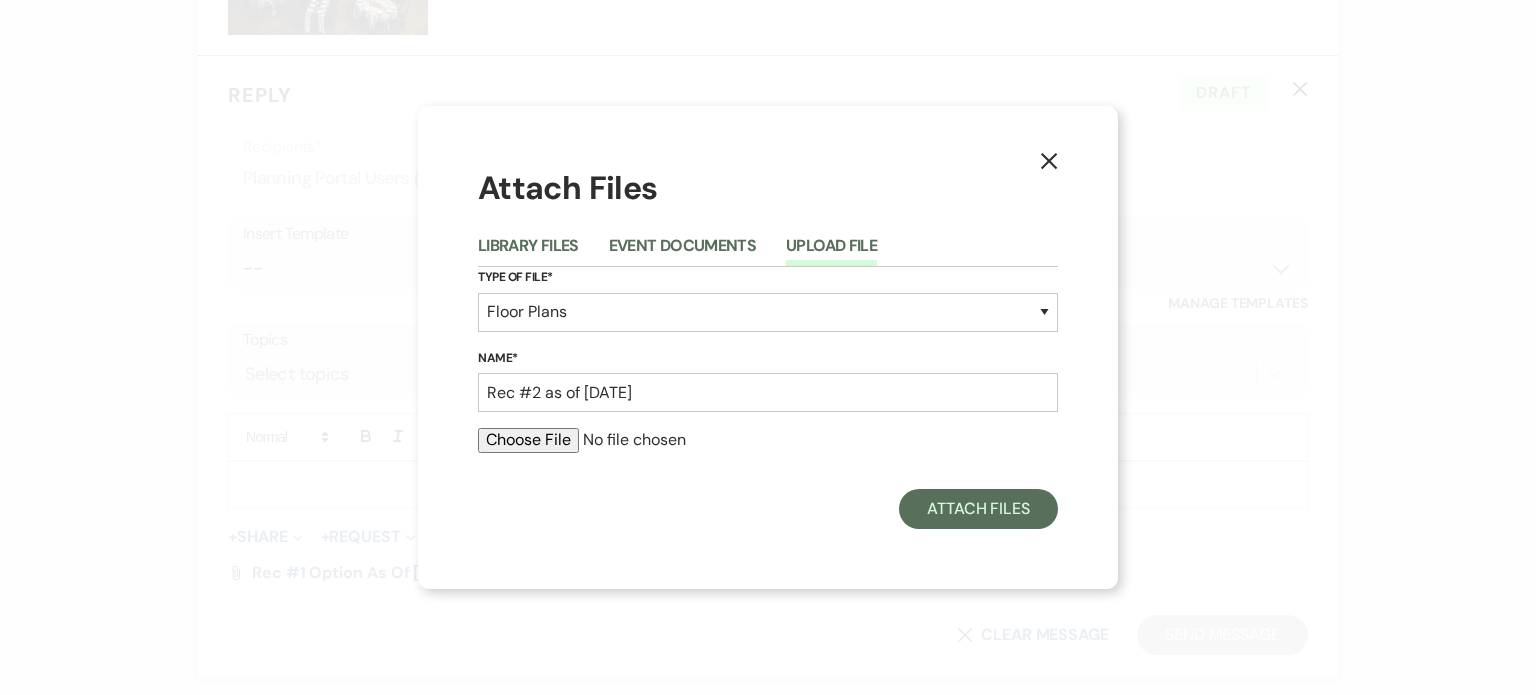 click at bounding box center [768, 440] 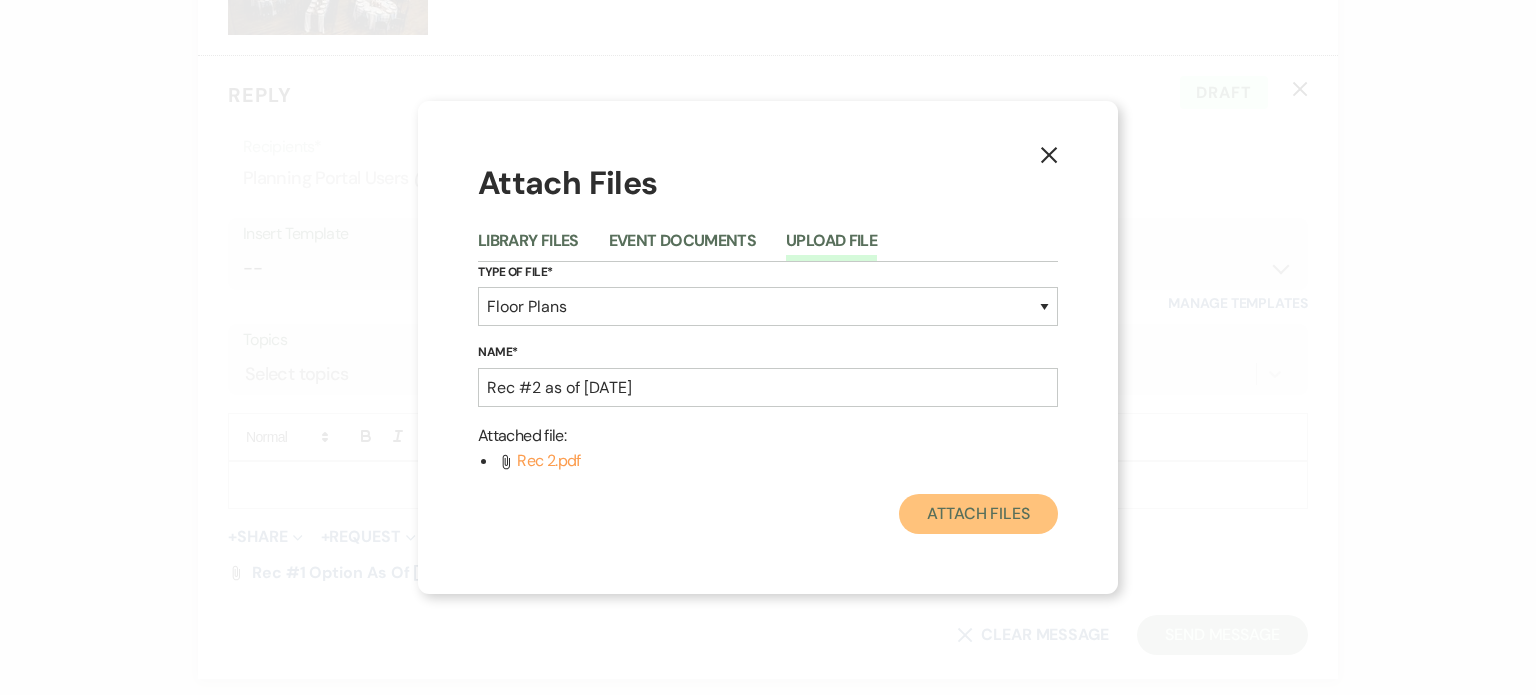 click on "Attach Files" at bounding box center [978, 514] 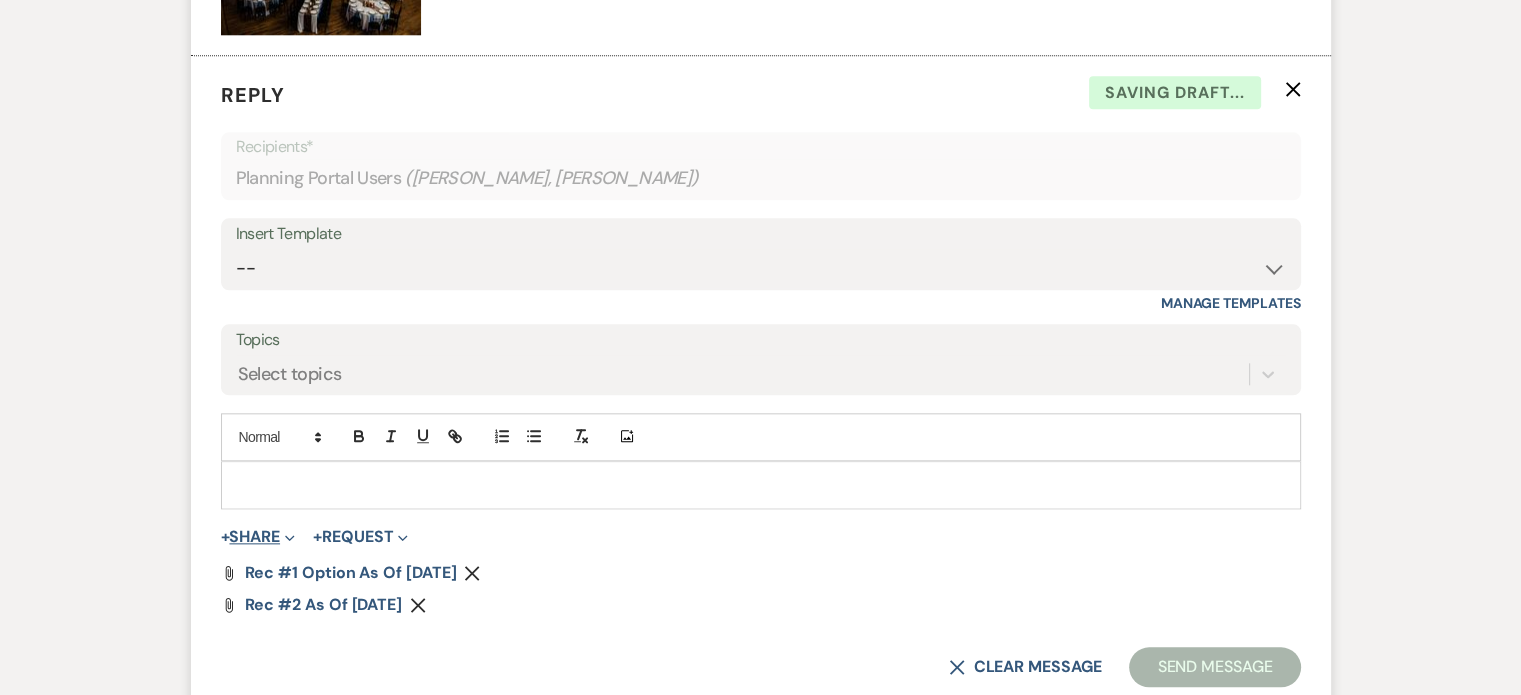 click on "+  Share Expand" at bounding box center (258, 537) 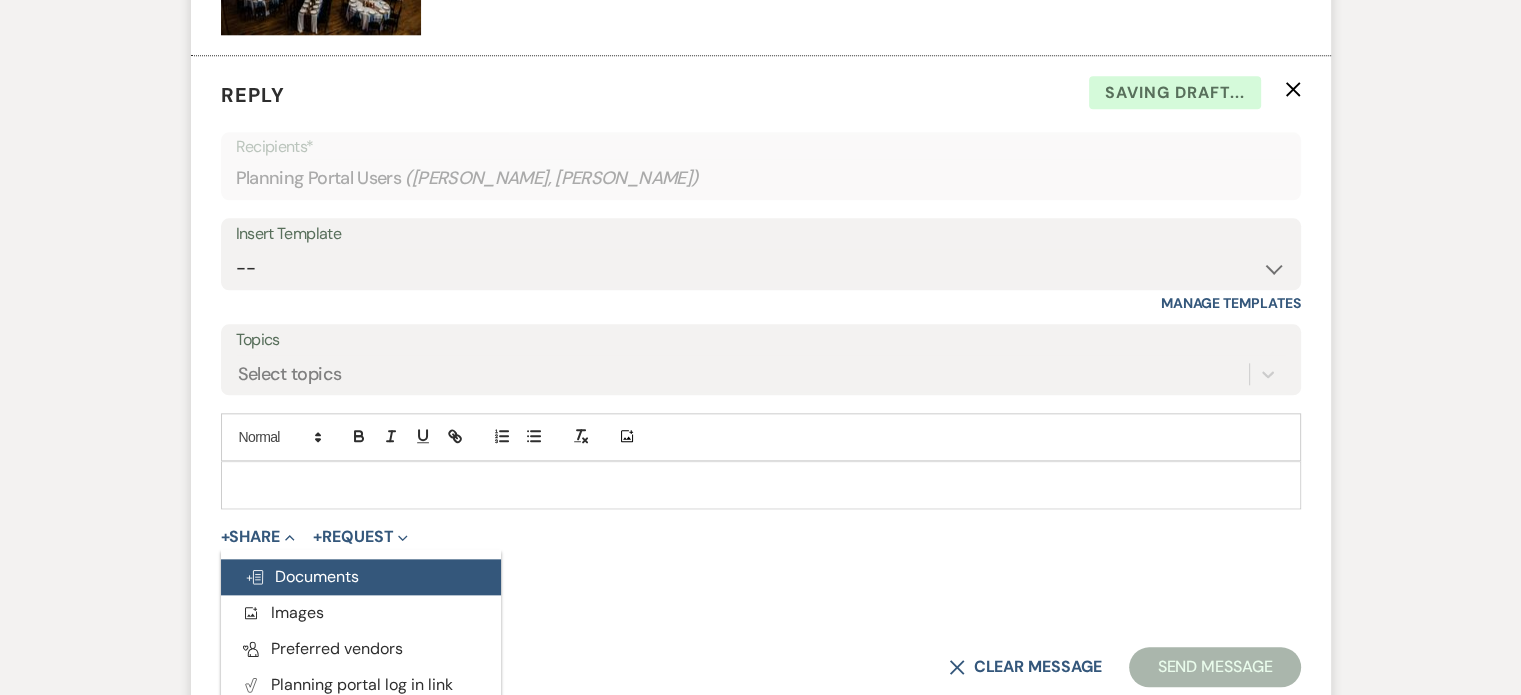 click on "Doc Upload Documents" at bounding box center [302, 576] 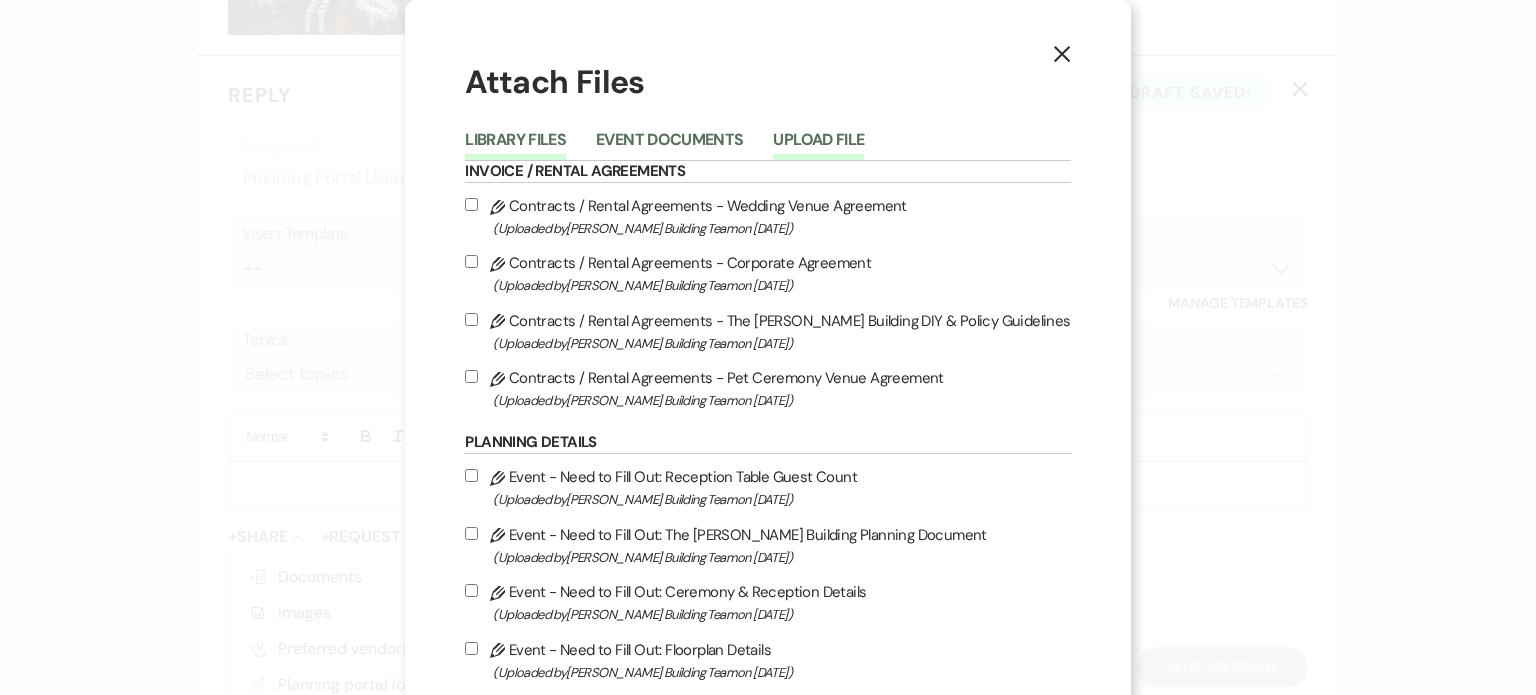 click on "Upload File" at bounding box center (818, 146) 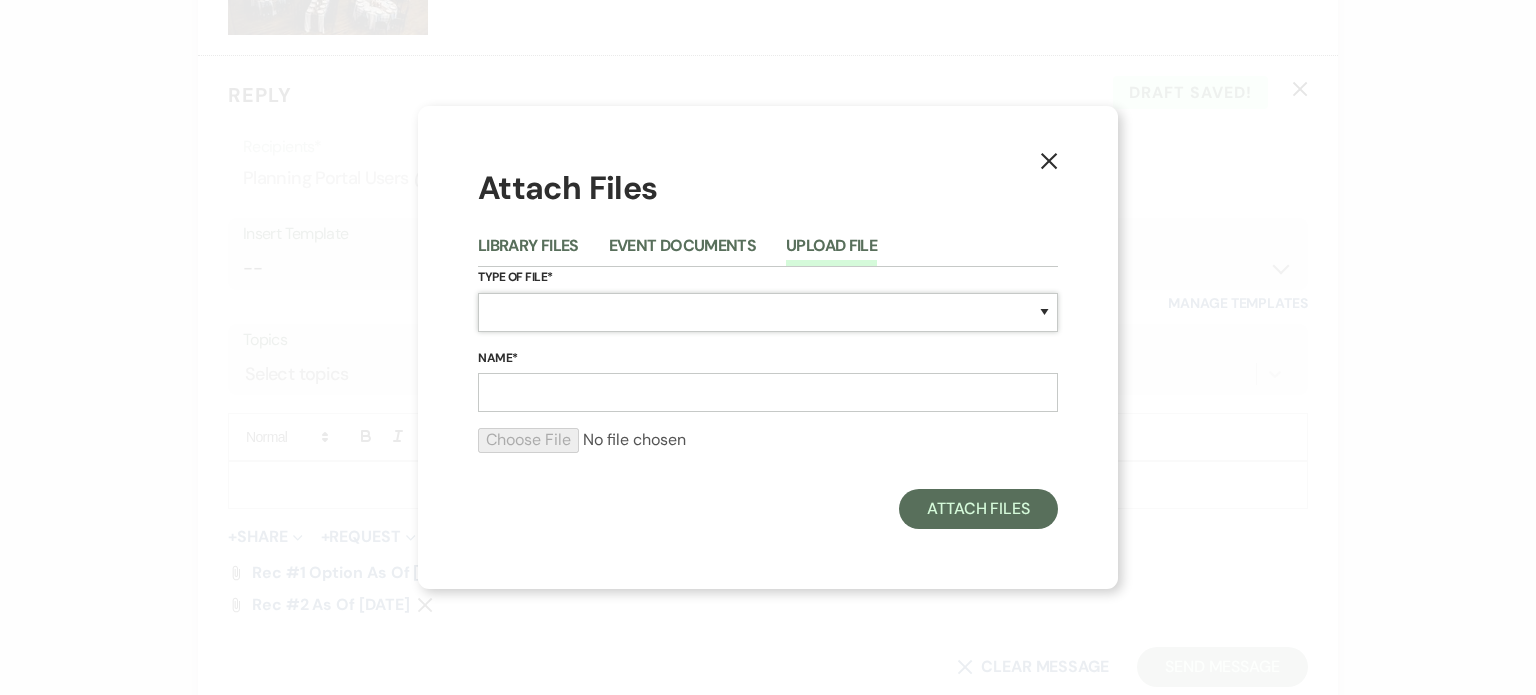 click on "Special Event Insurance Vendor Certificate of Insurance Contracts / Rental Agreements Invoices Receipts Event Maps Floor Plans Rain Plan Seating Charts Venue Layout Catering / Alcohol Permit Event Permit Fire Permit Fuel Permit Generator Permit Tent Permit Venue Permit Other Permit Inventory  Promotional Sample Venue Beverage Ceremony Event Finalize + Share Guests Lodging Menu Vendors Venue Beverage Brochure Menu Packages Product Specifications Quotes Beverage Event and Ceremony Details Finalize & Share Guests Lodging Menu Vendors Venue Event Timeline Family / Wedding Party Timeline Food and Beverage Timeline MC / DJ / Band Timeline Master Timeline Photography Timeline Set-Up / Clean-Up Vendor Timeline Bartender Safe Serve / TiPS Certification Vendor Certification Vendor License Other" at bounding box center [768, 312] 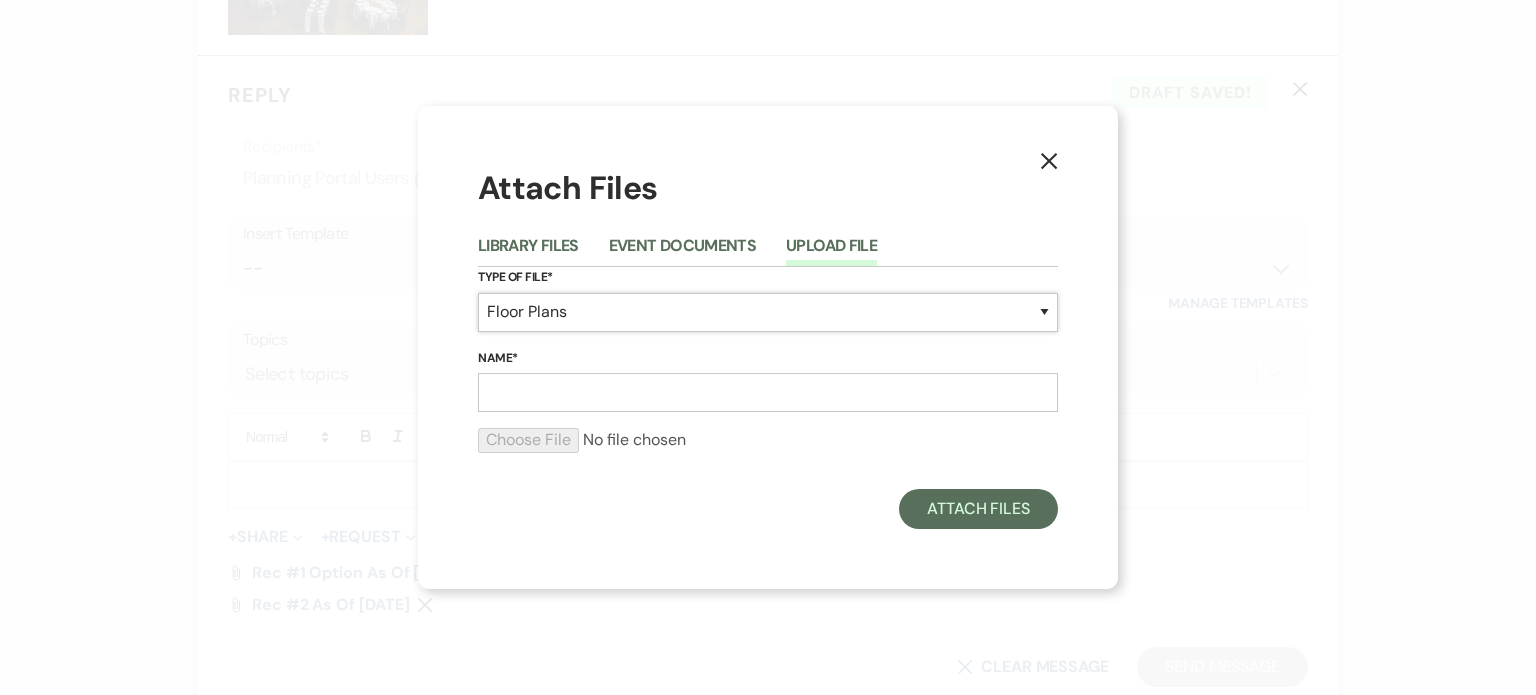 click on "Special Event Insurance Vendor Certificate of Insurance Contracts / Rental Agreements Invoices Receipts Event Maps Floor Plans Rain Plan Seating Charts Venue Layout Catering / Alcohol Permit Event Permit Fire Permit Fuel Permit Generator Permit Tent Permit Venue Permit Other Permit Inventory  Promotional Sample Venue Beverage Ceremony Event Finalize + Share Guests Lodging Menu Vendors Venue Beverage Brochure Menu Packages Product Specifications Quotes Beverage Event and Ceremony Details Finalize & Share Guests Lodging Menu Vendors Venue Event Timeline Family / Wedding Party Timeline Food and Beverage Timeline MC / DJ / Band Timeline Master Timeline Photography Timeline Set-Up / Clean-Up Vendor Timeline Bartender Safe Serve / TiPS Certification Vendor Certification Vendor License Other" at bounding box center (768, 312) 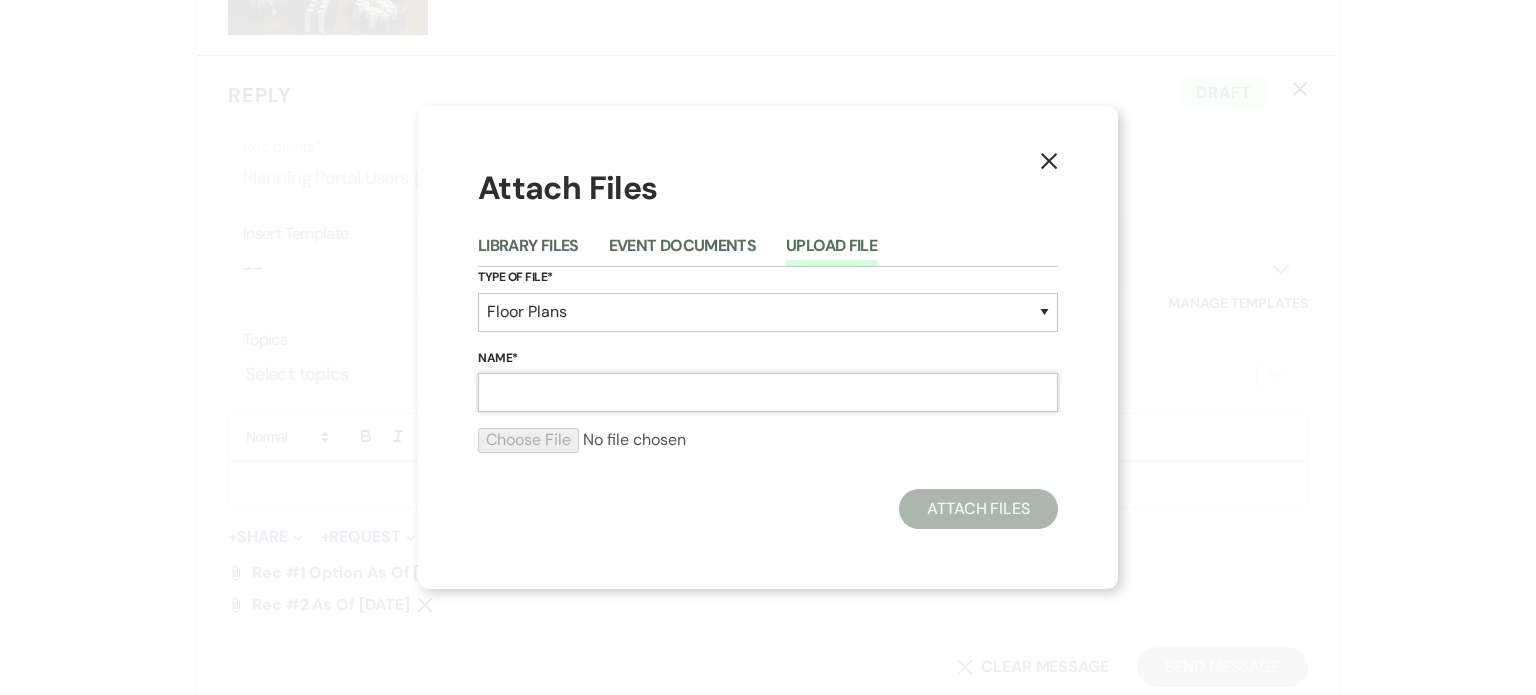 click on "Name*" at bounding box center [768, 392] 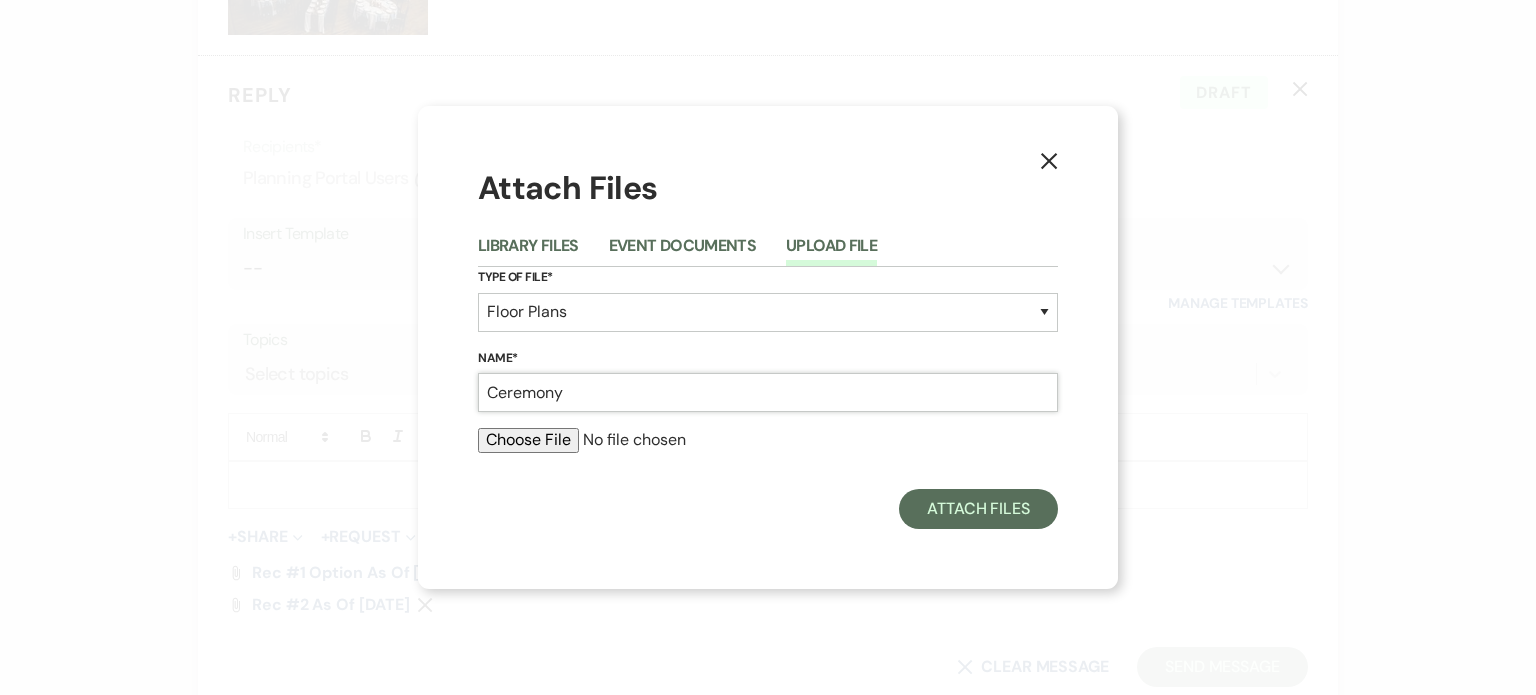 type on "Ceremony" 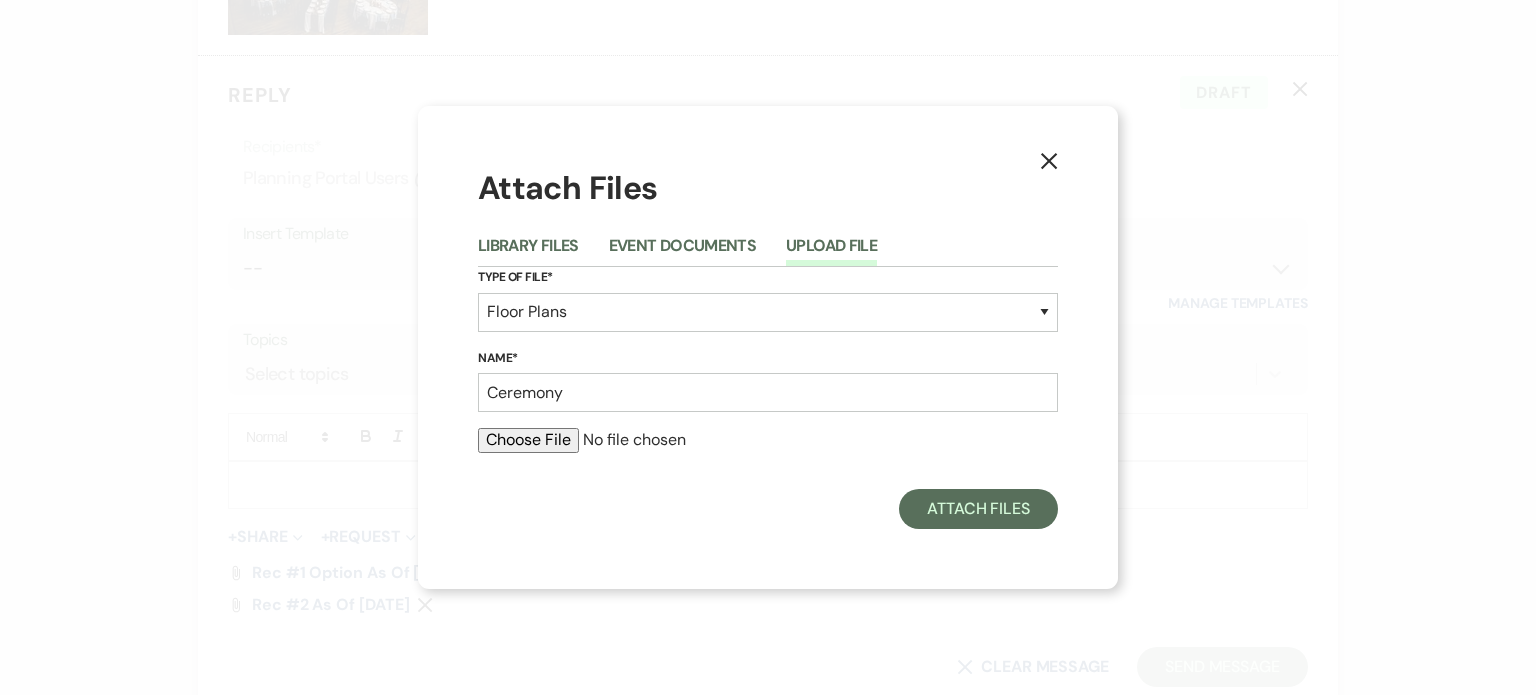 click at bounding box center [768, 440] 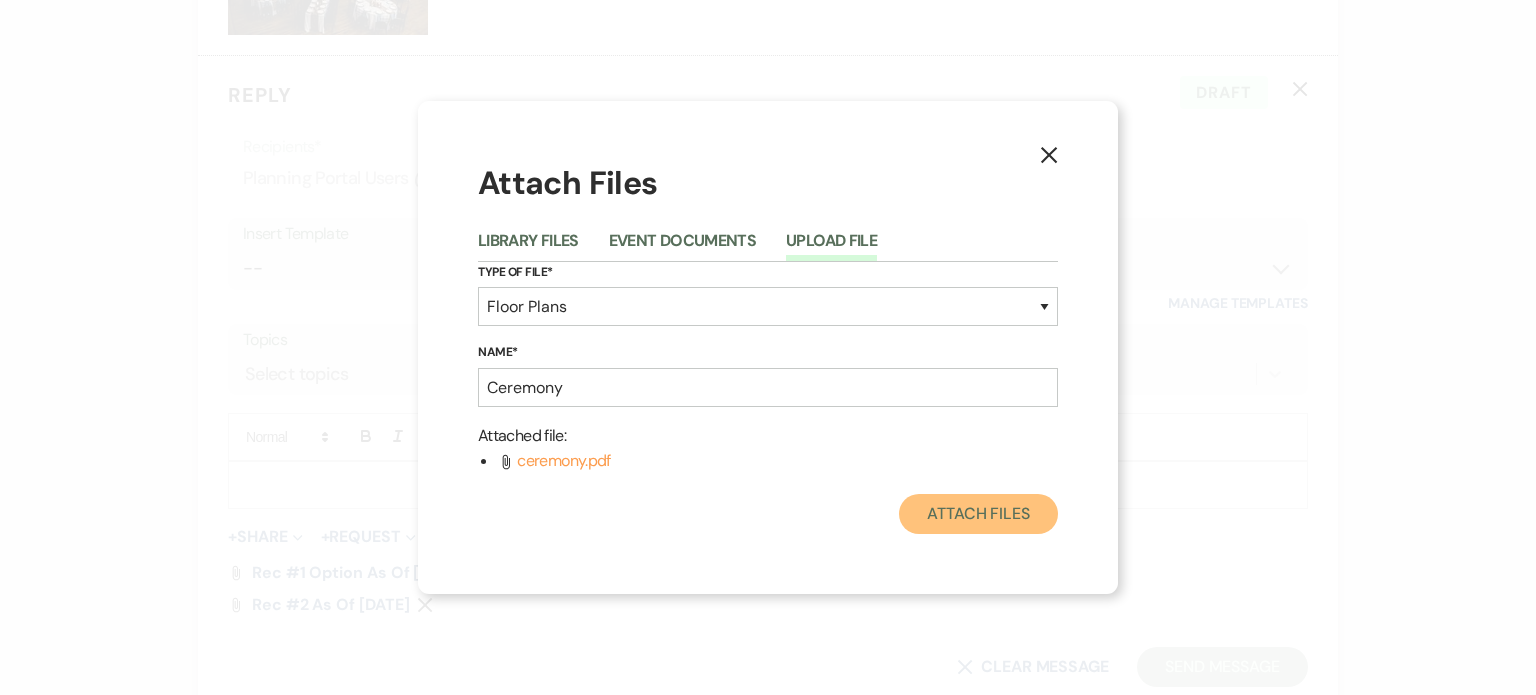 click on "Attach Files" at bounding box center (978, 514) 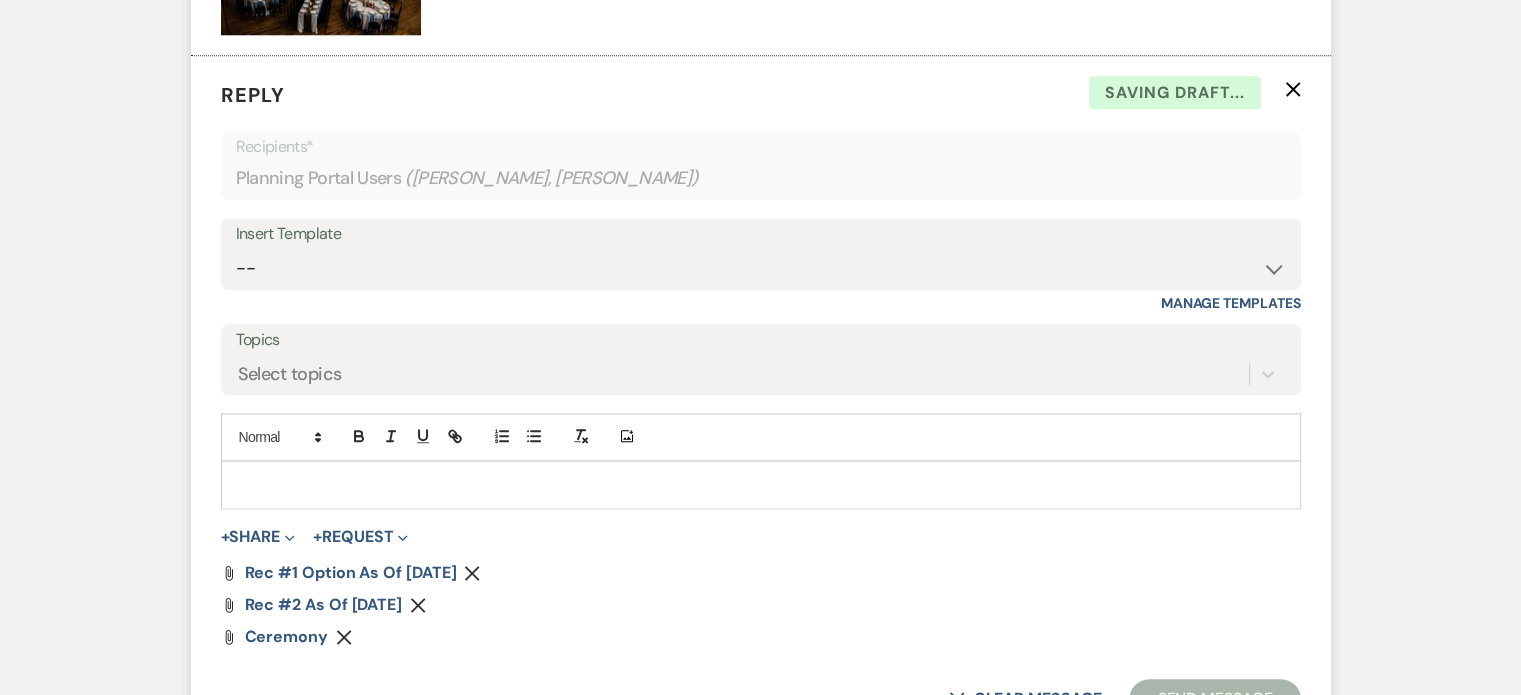 click at bounding box center (761, 485) 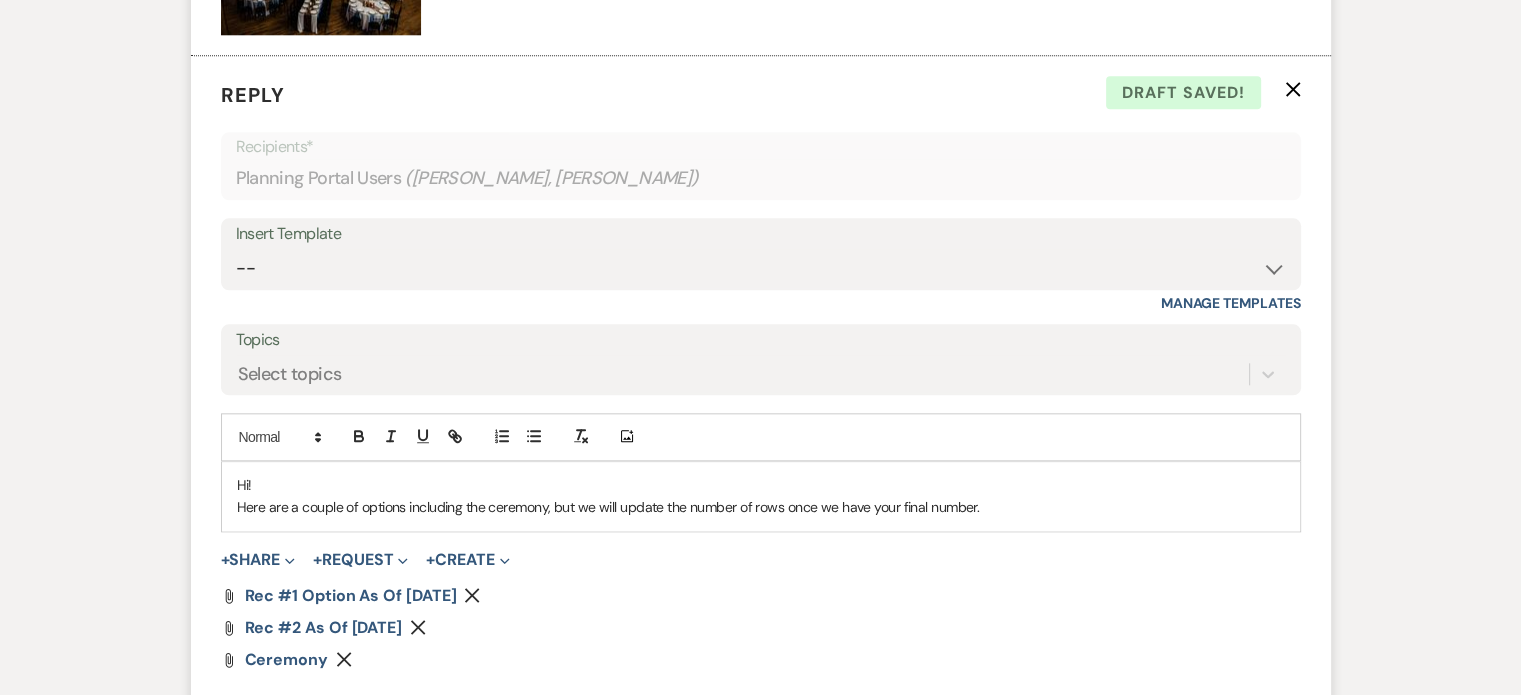 drag, startPoint x: 443, startPoint y: 507, endPoint x: 1460, endPoint y: 472, distance: 1017.6021 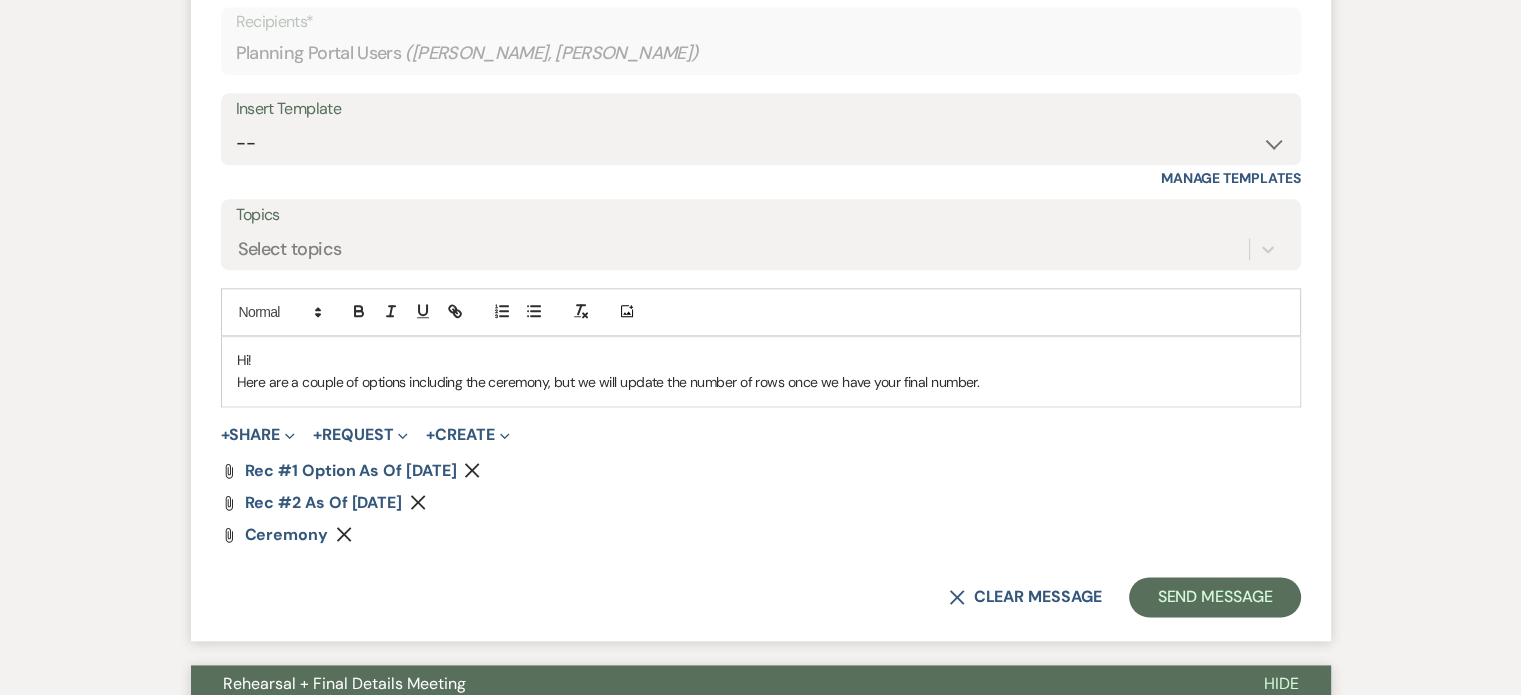 scroll, scrollTop: 2312, scrollLeft: 0, axis: vertical 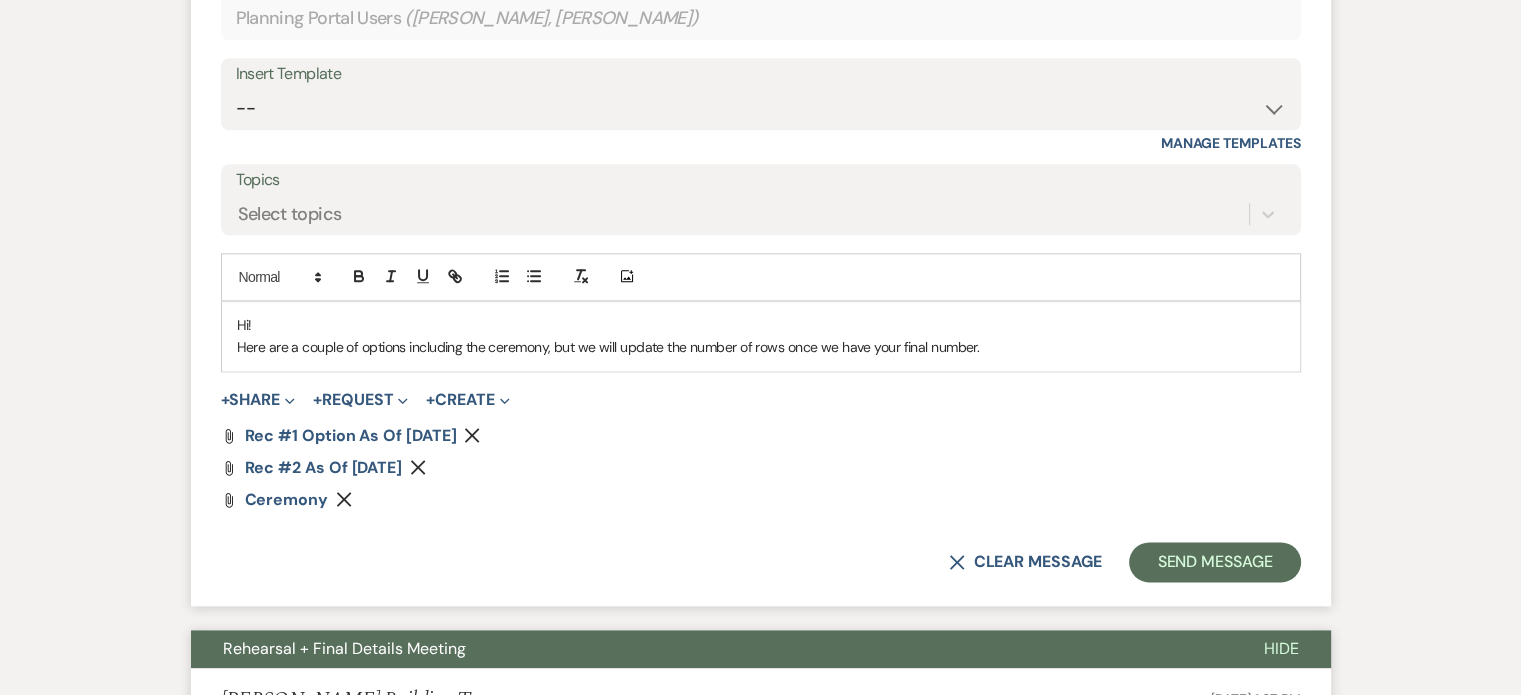 click on "Here are a couple of options including the ceremony, but we will update the number of rows once we have your final number." at bounding box center [761, 347] 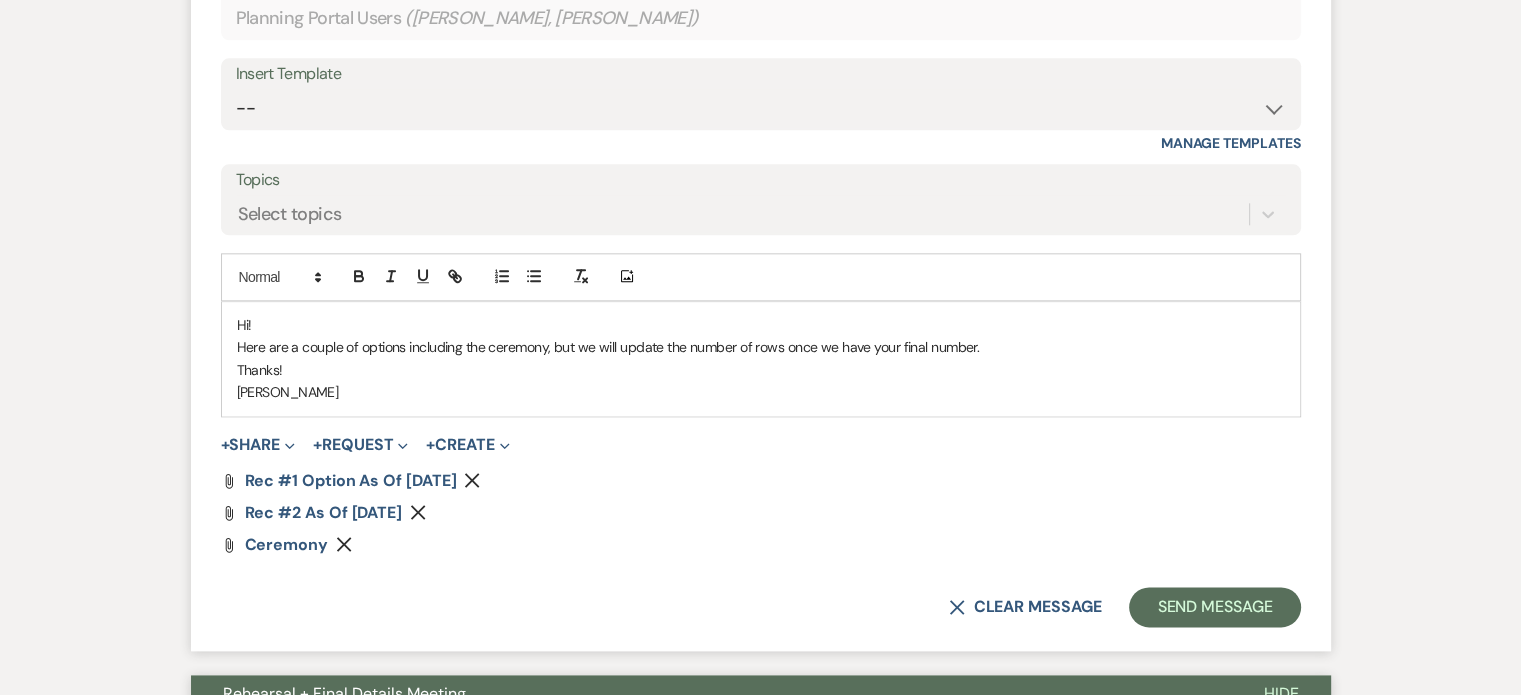 click on "Here are a couple of options including the ceremony, but we will update the number of rows once we have your final number." at bounding box center (761, 347) 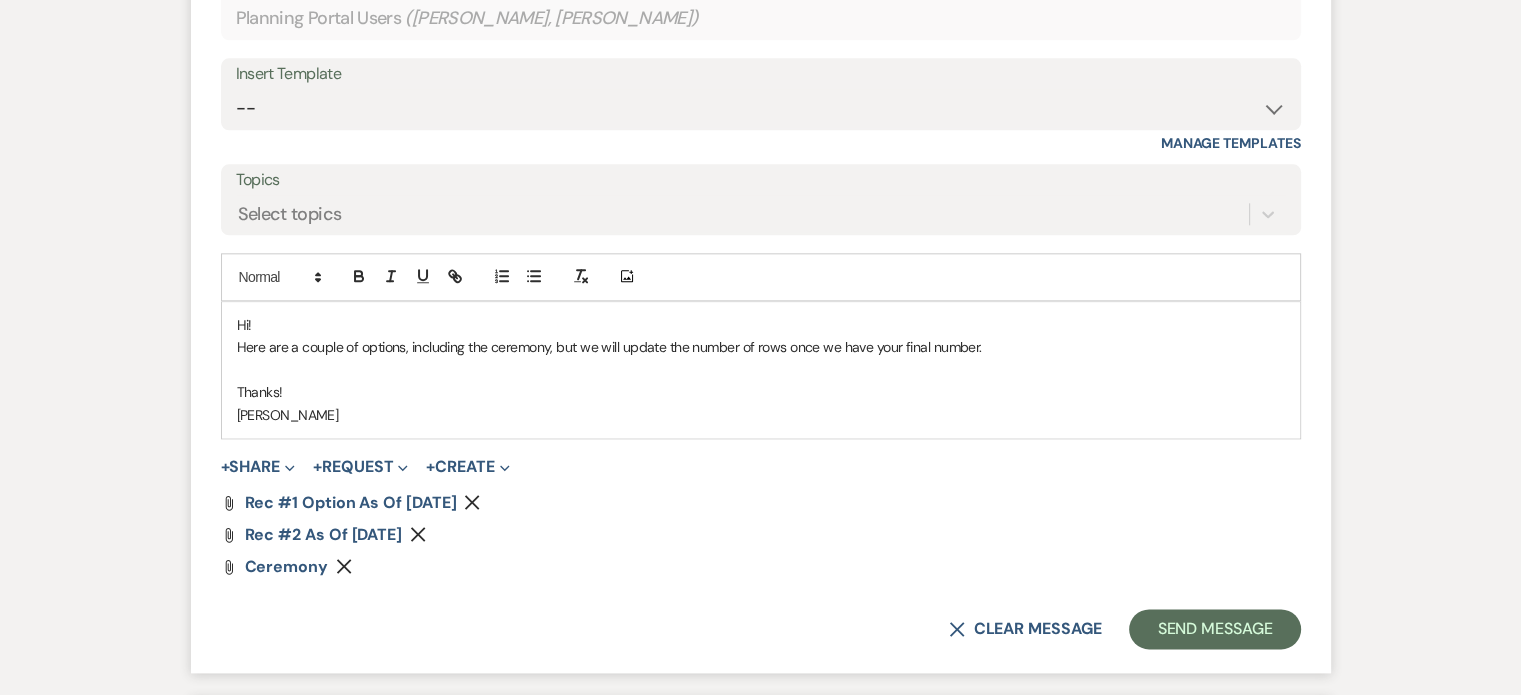 click at bounding box center [761, 370] 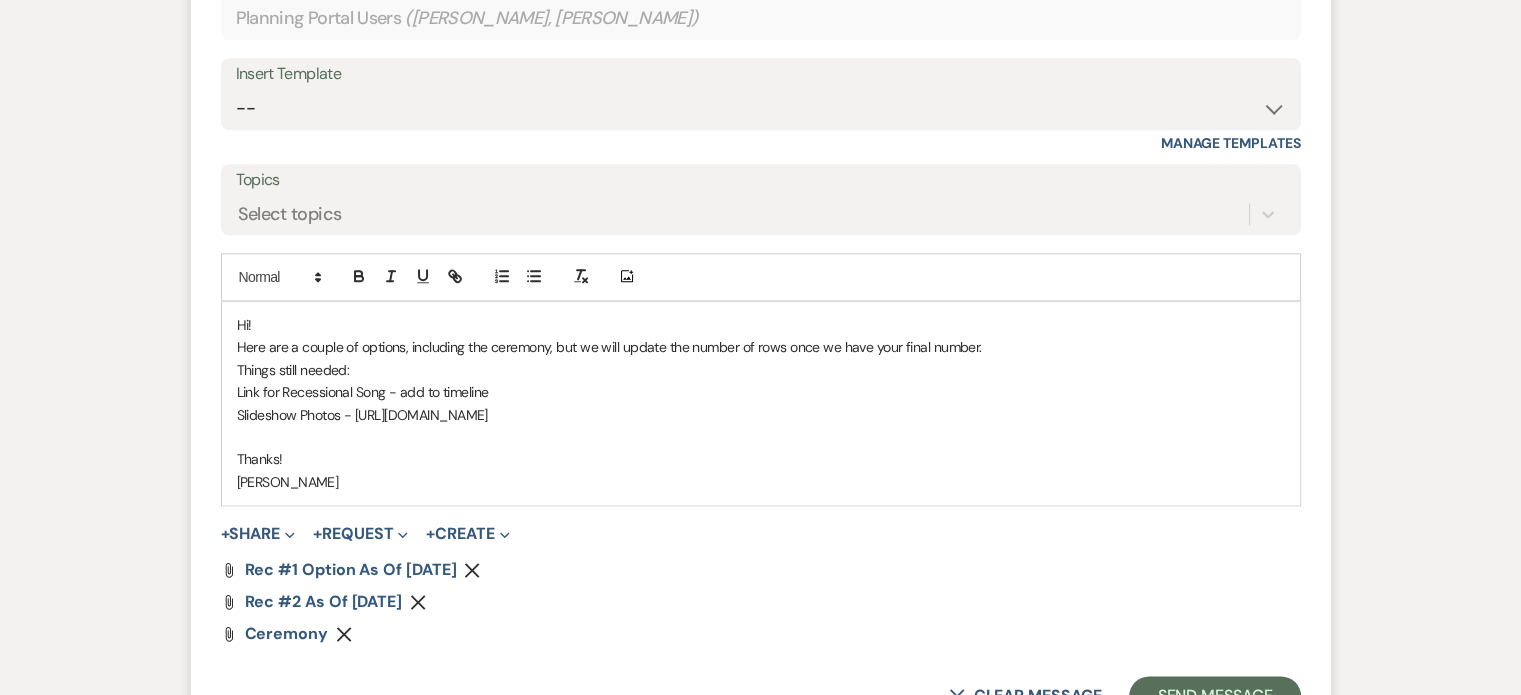 click on "Slideshow Photos - [URL][DOMAIN_NAME]" at bounding box center [761, 415] 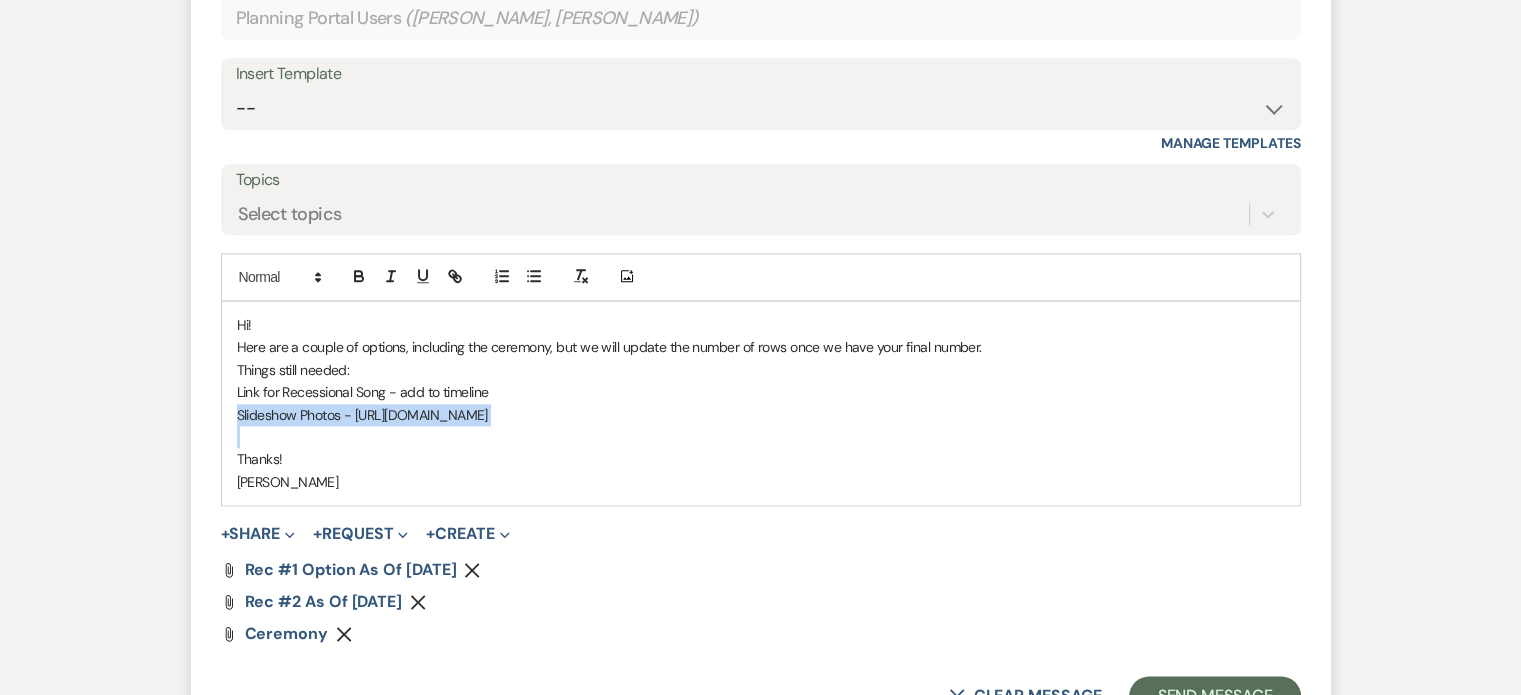 click on "Slideshow Photos - [URL][DOMAIN_NAME]" at bounding box center (761, 415) 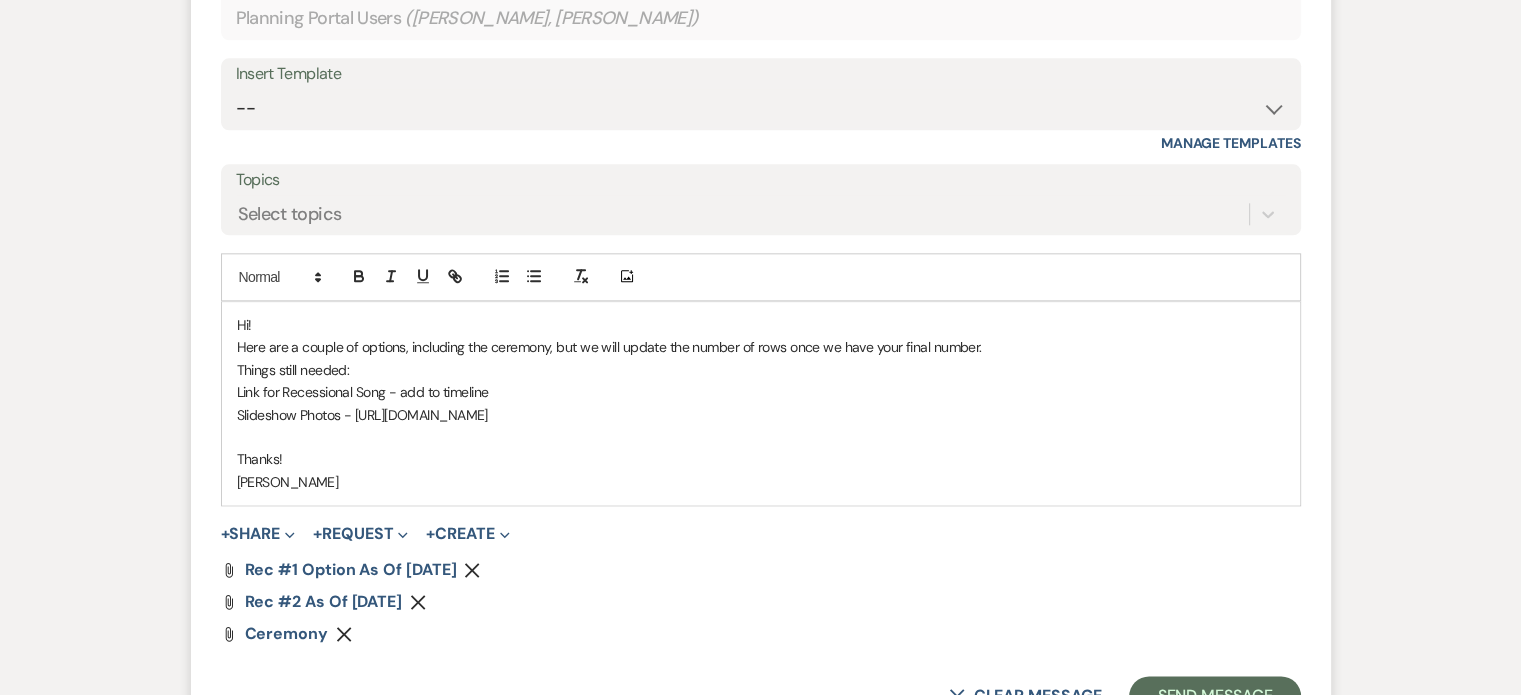 drag, startPoint x: 904, startPoint y: 409, endPoint x: 356, endPoint y: 403, distance: 548.03284 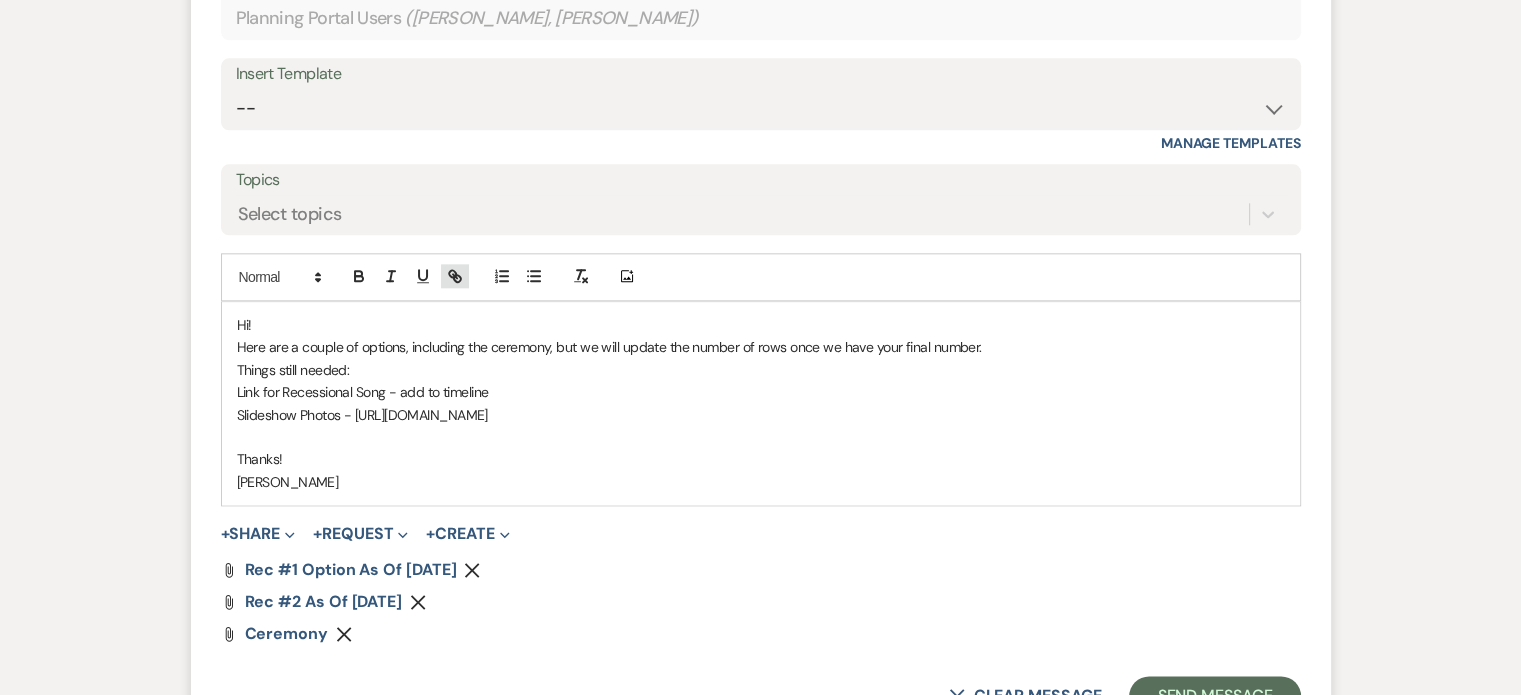 click 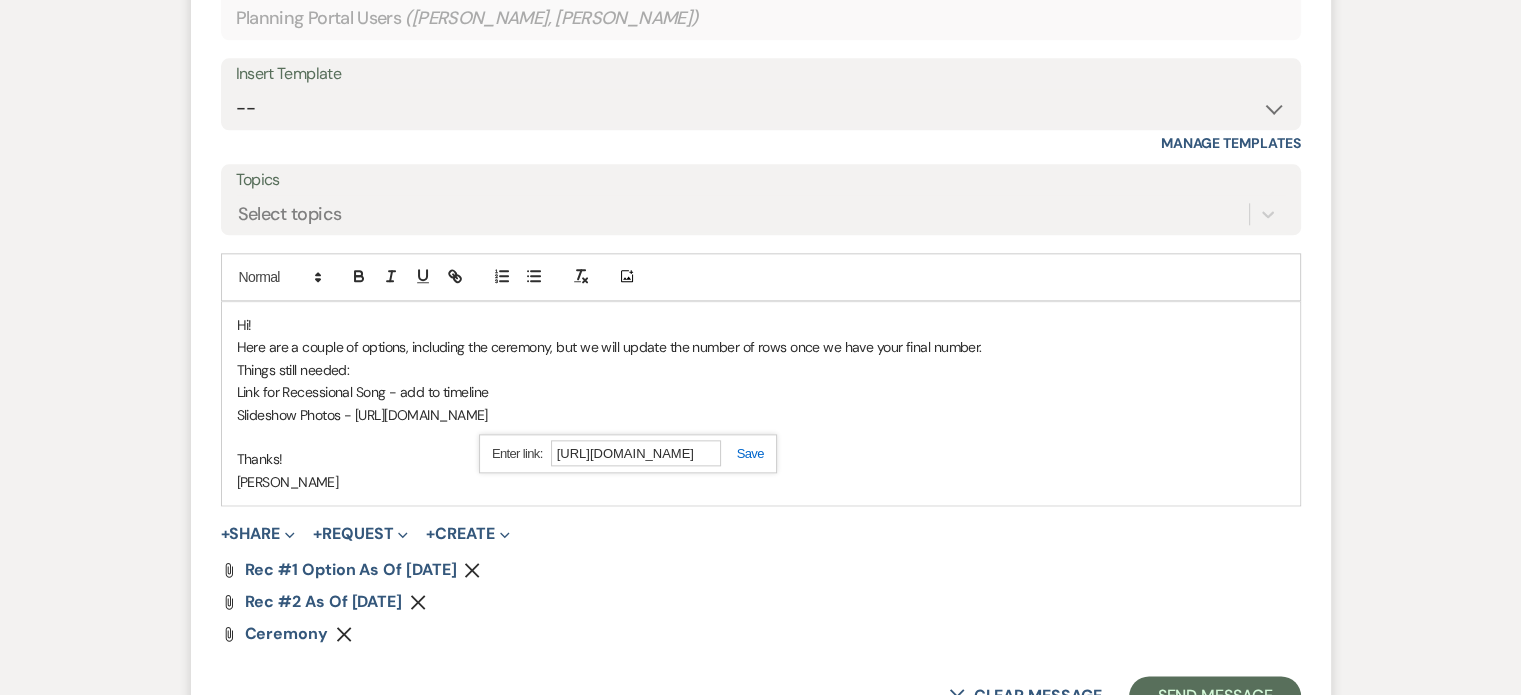 click at bounding box center [742, 453] 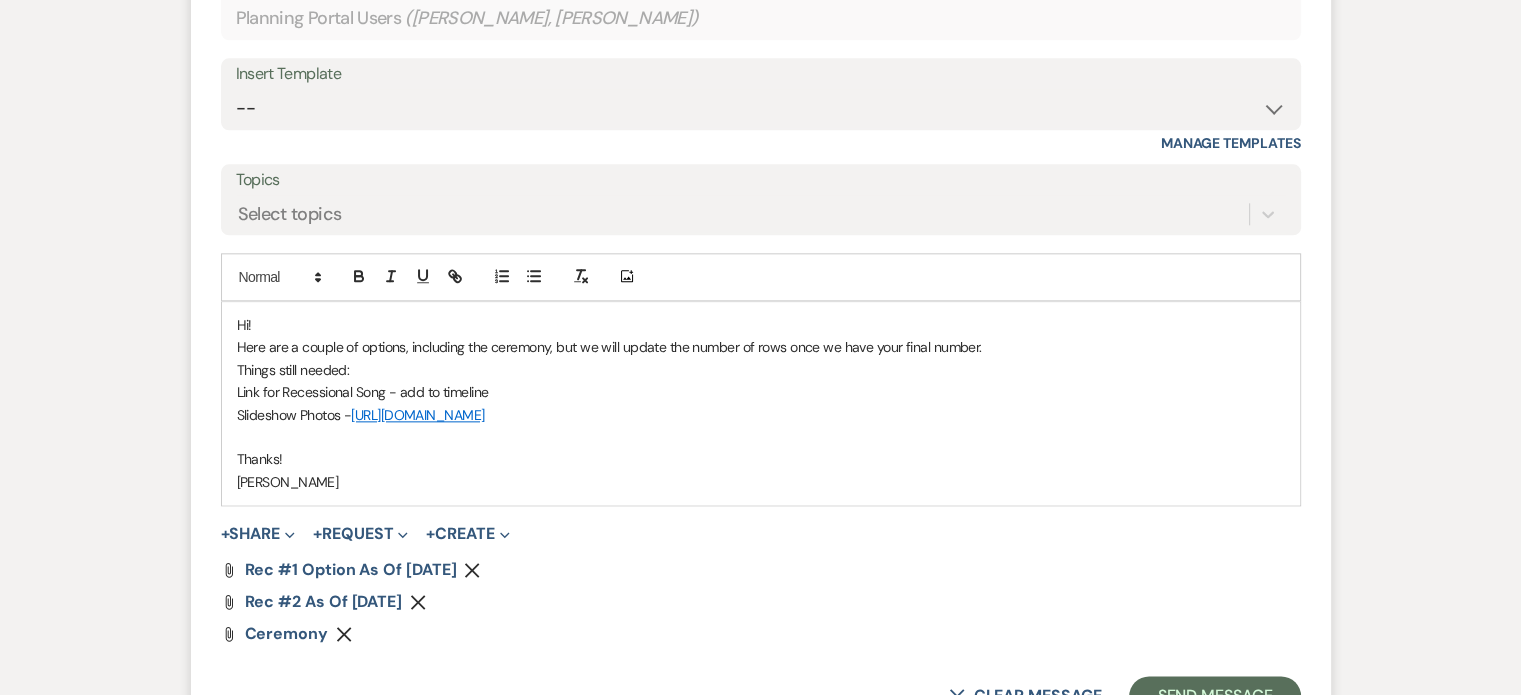 click on "Thanks!" at bounding box center (761, 459) 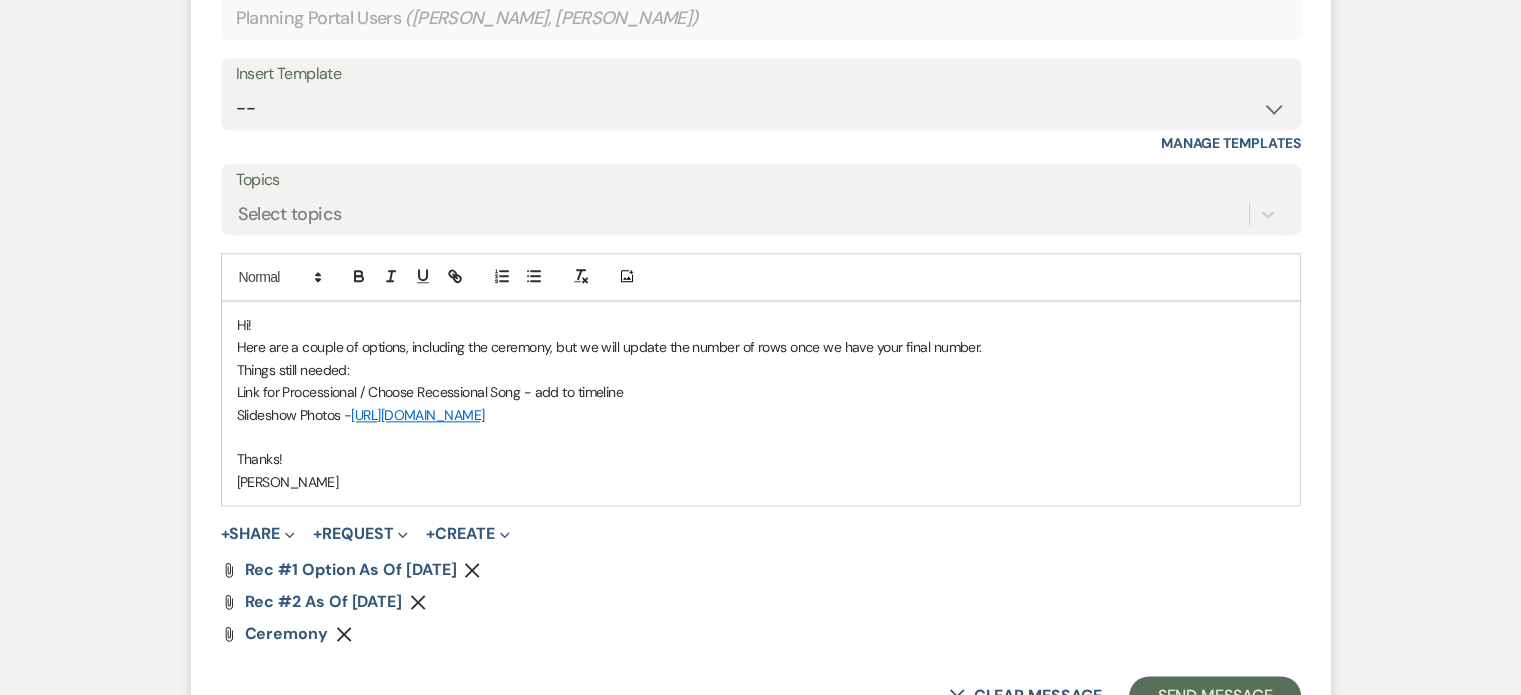 click on "Link for Processional / Choose Recessional Song - add to timeline" at bounding box center (761, 392) 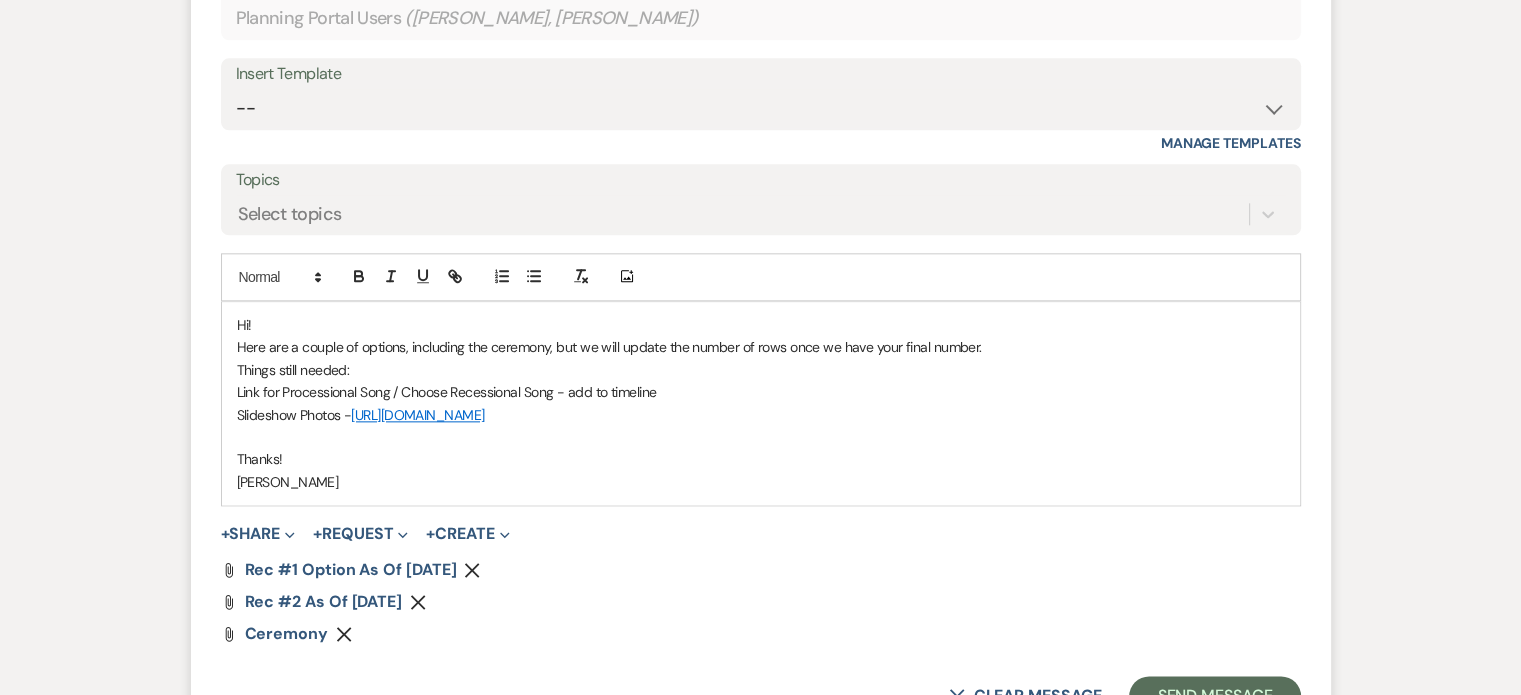 click at bounding box center [761, 437] 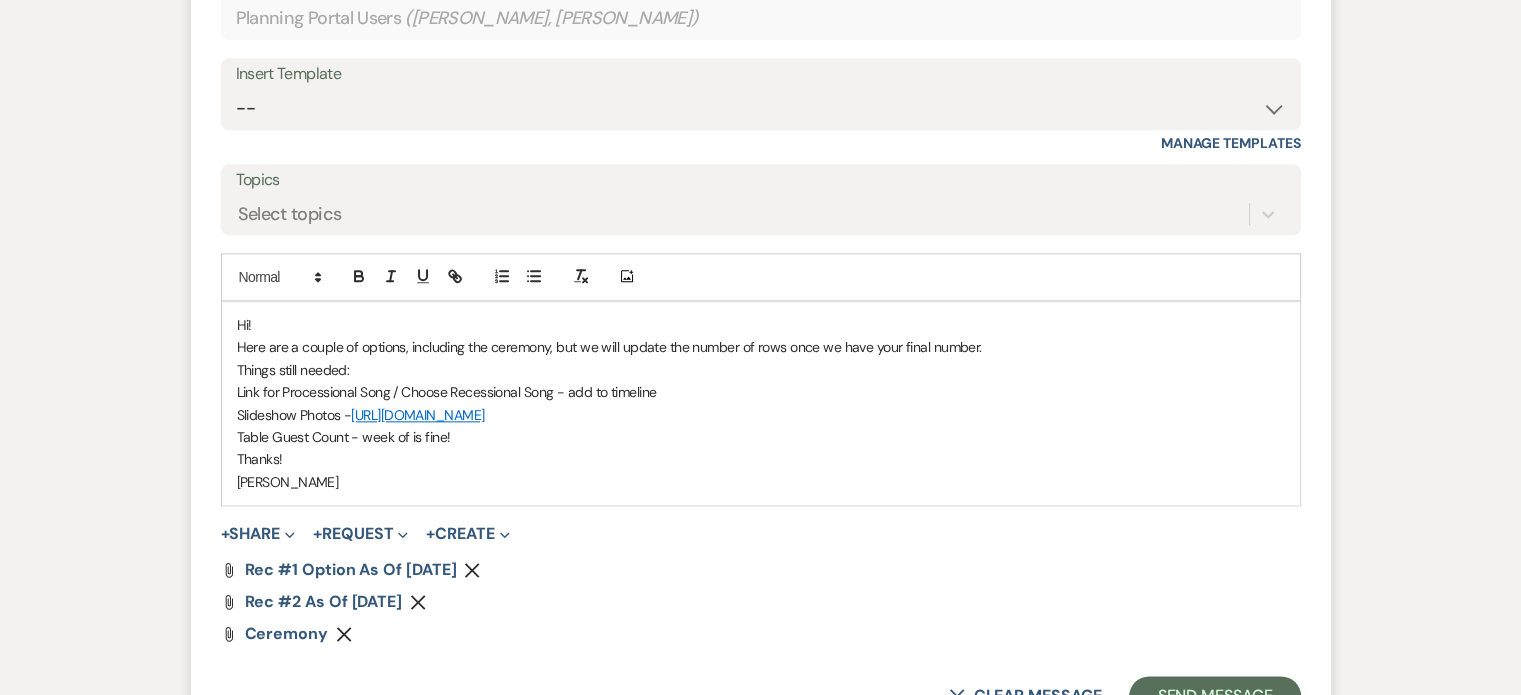 click on "Here are a couple of options, including the ceremony, but we will update the number of rows once we have your final number." at bounding box center (761, 347) 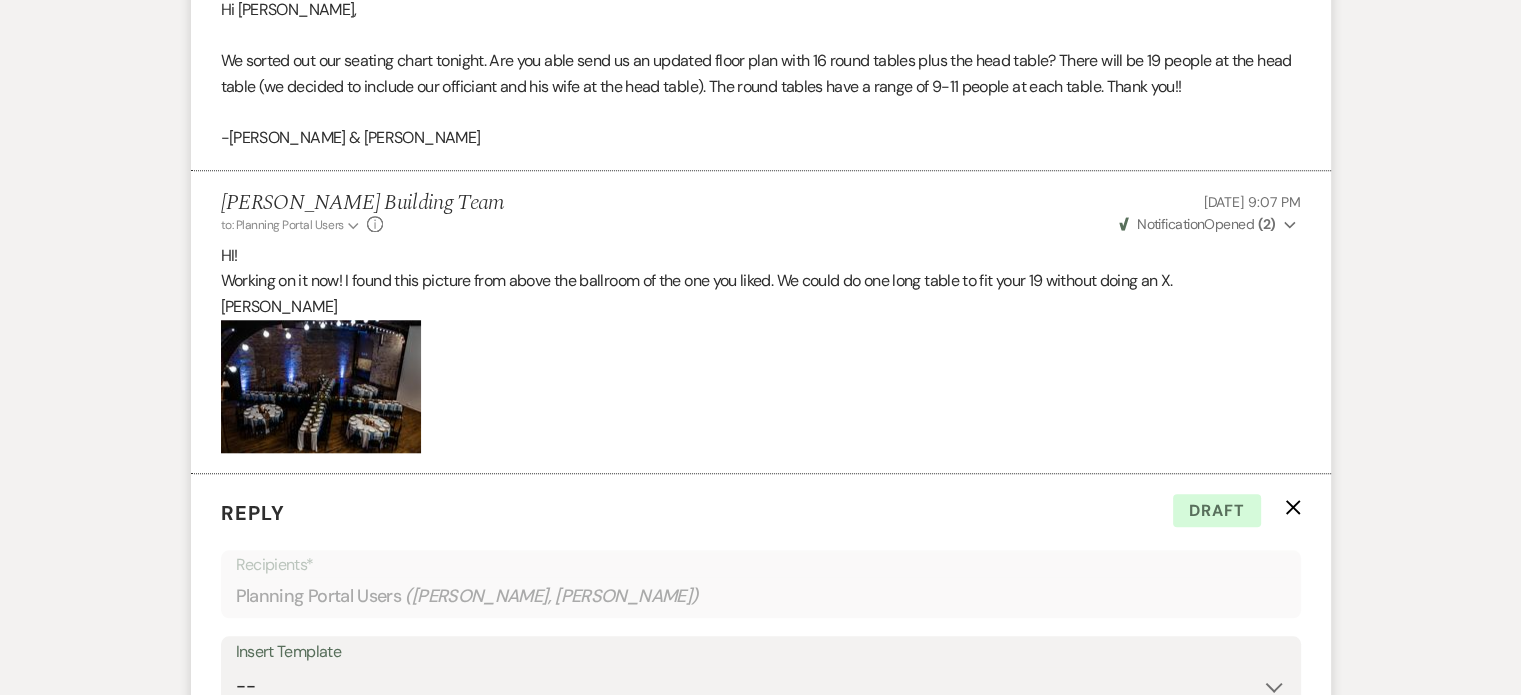 scroll, scrollTop: 1698, scrollLeft: 0, axis: vertical 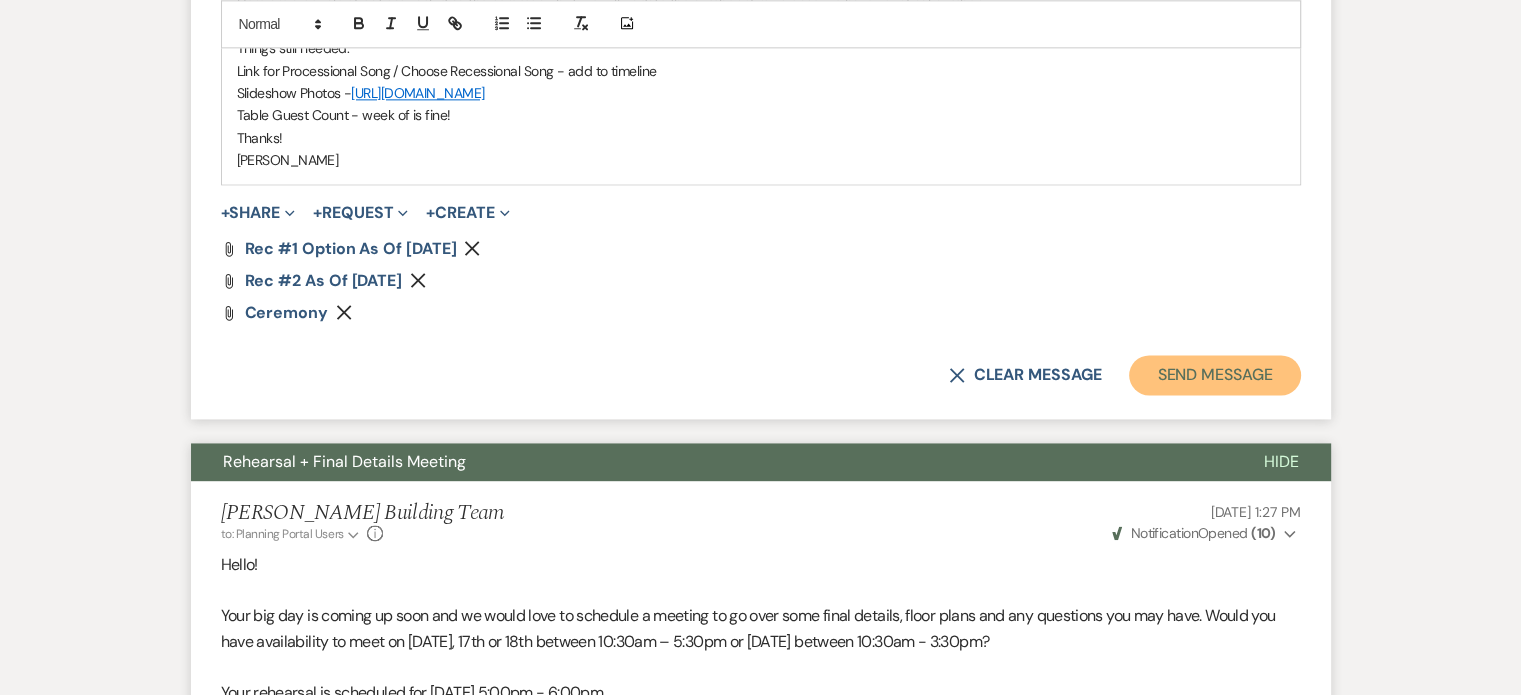 click on "Send Message" at bounding box center [1214, 375] 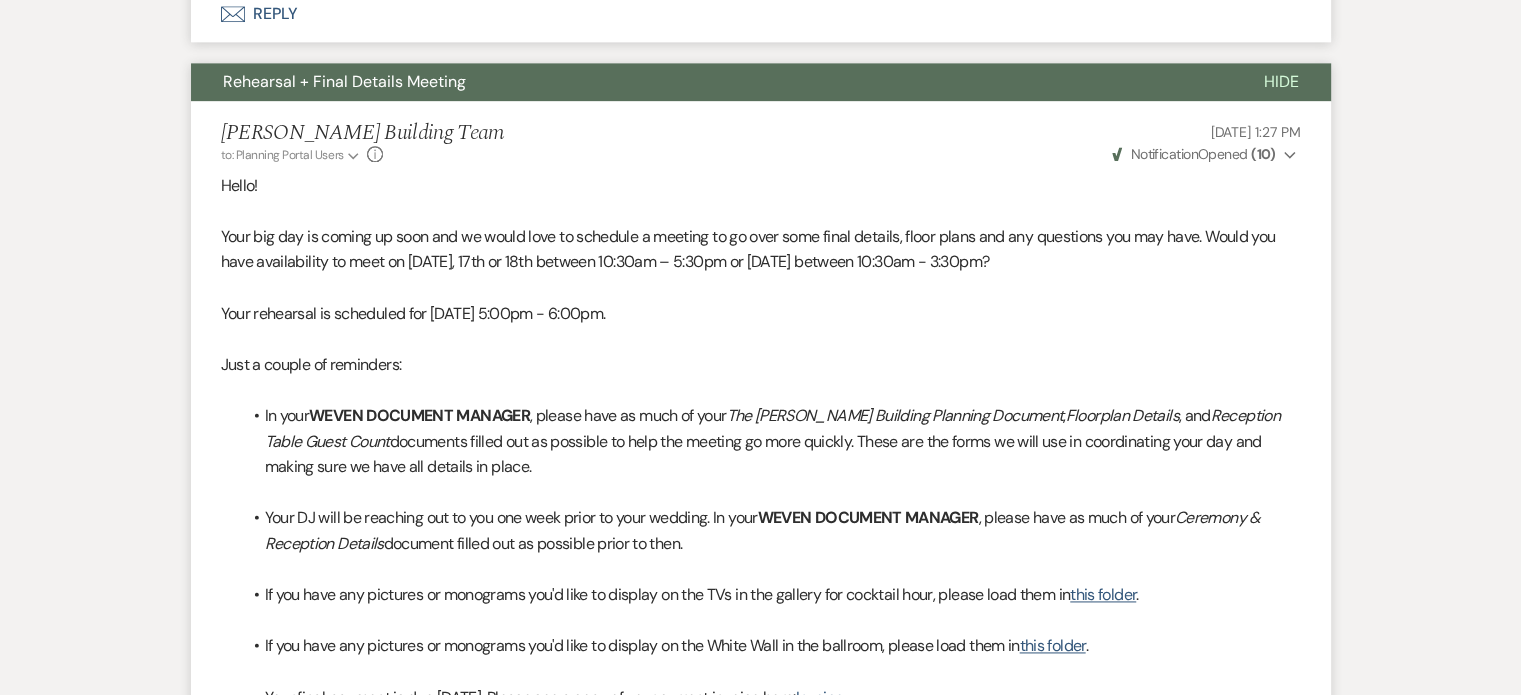 scroll, scrollTop: 3090, scrollLeft: 0, axis: vertical 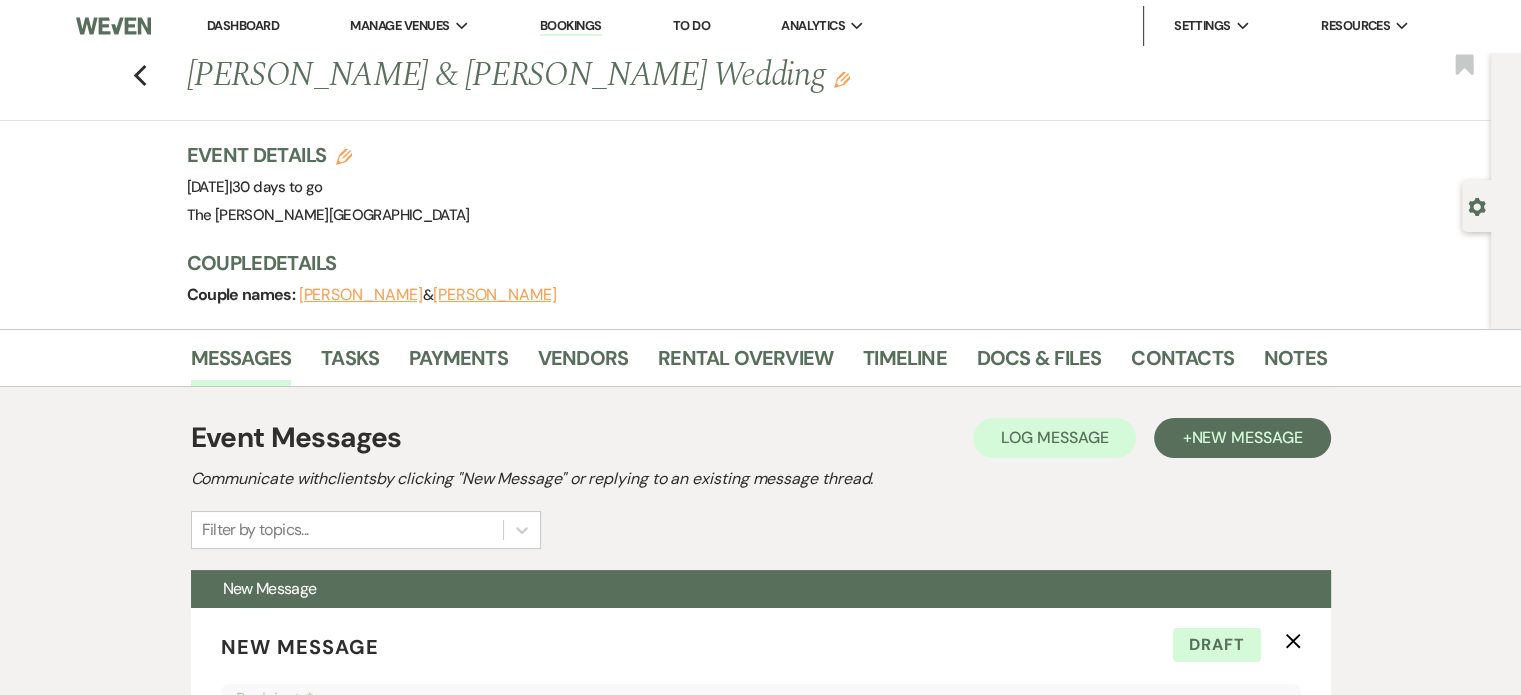 click on "[PERSON_NAME]" at bounding box center (361, 295) 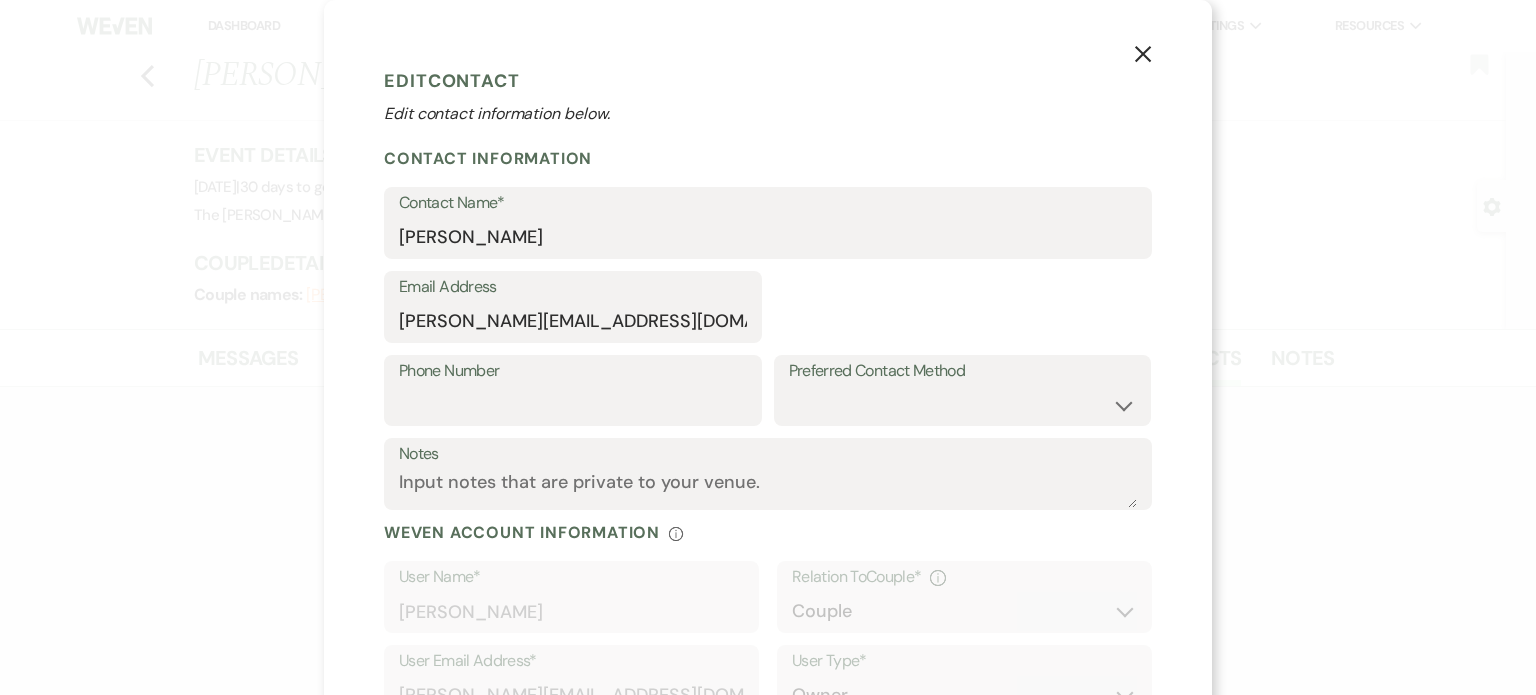 select on "1" 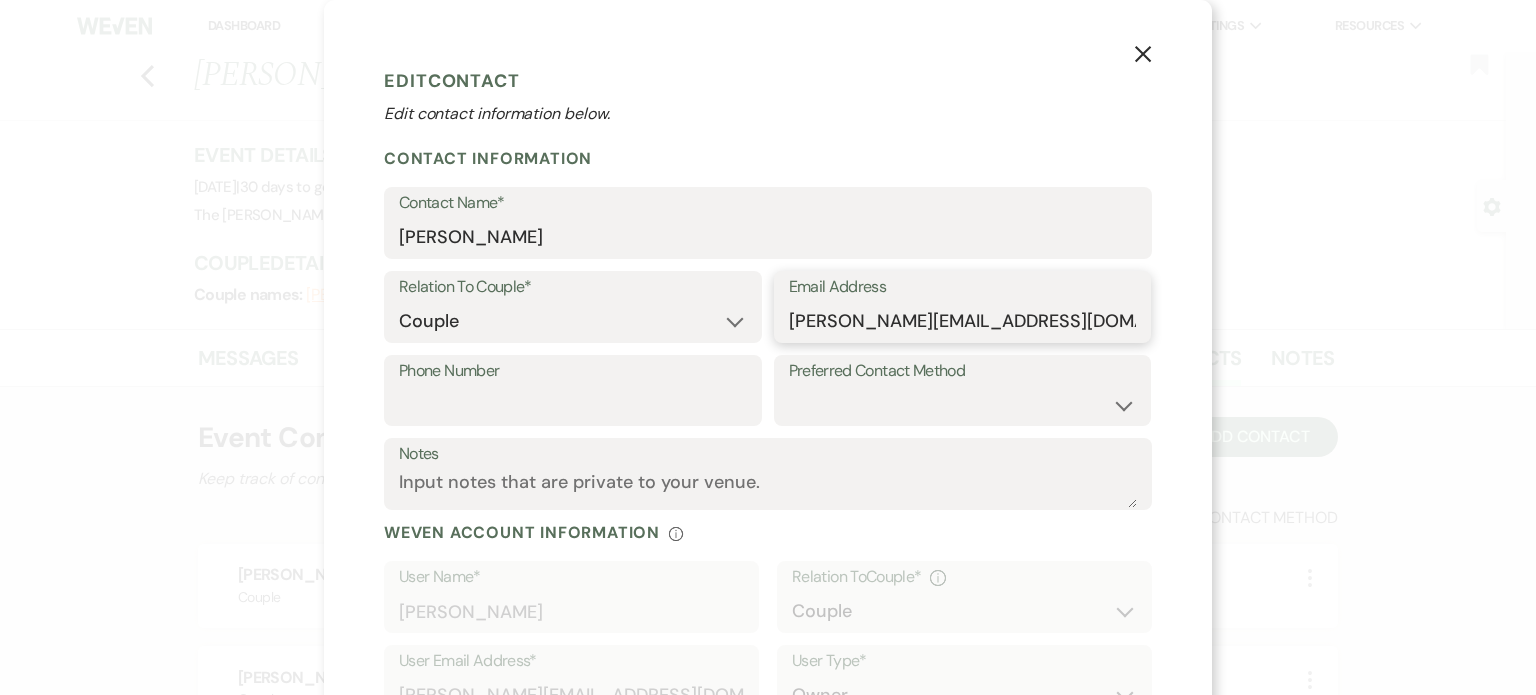 click on "[PERSON_NAME][EMAIL_ADDRESS][DOMAIN_NAME]" at bounding box center (963, 321) 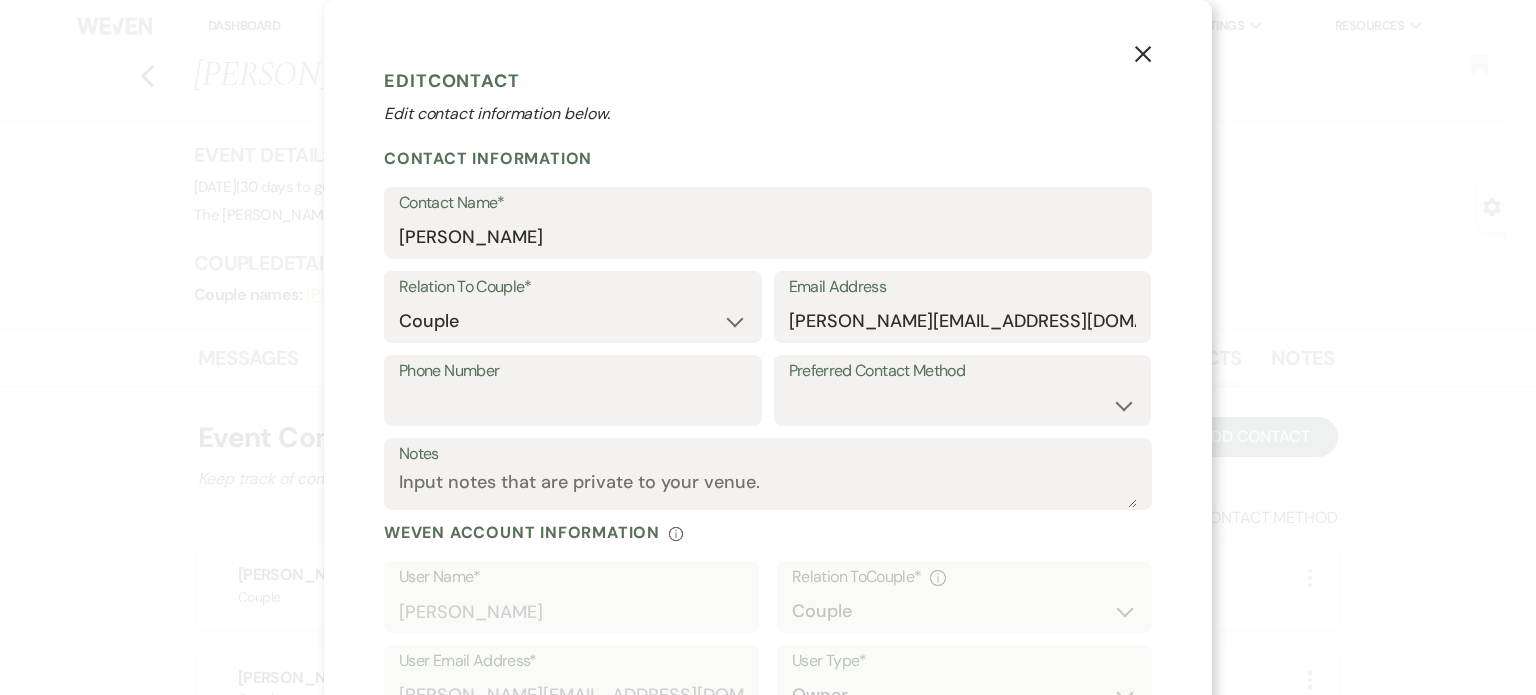click on "X" 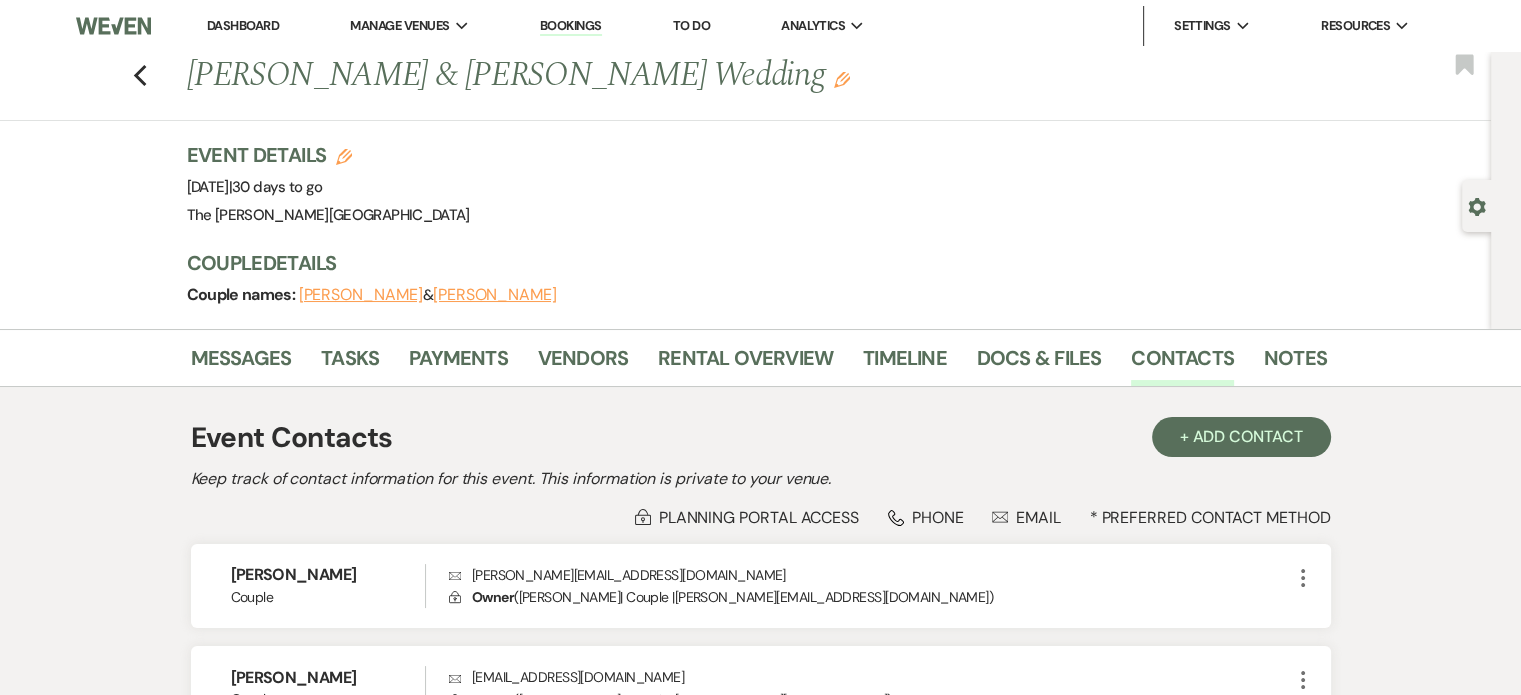 click on "[PERSON_NAME]" at bounding box center [495, 295] 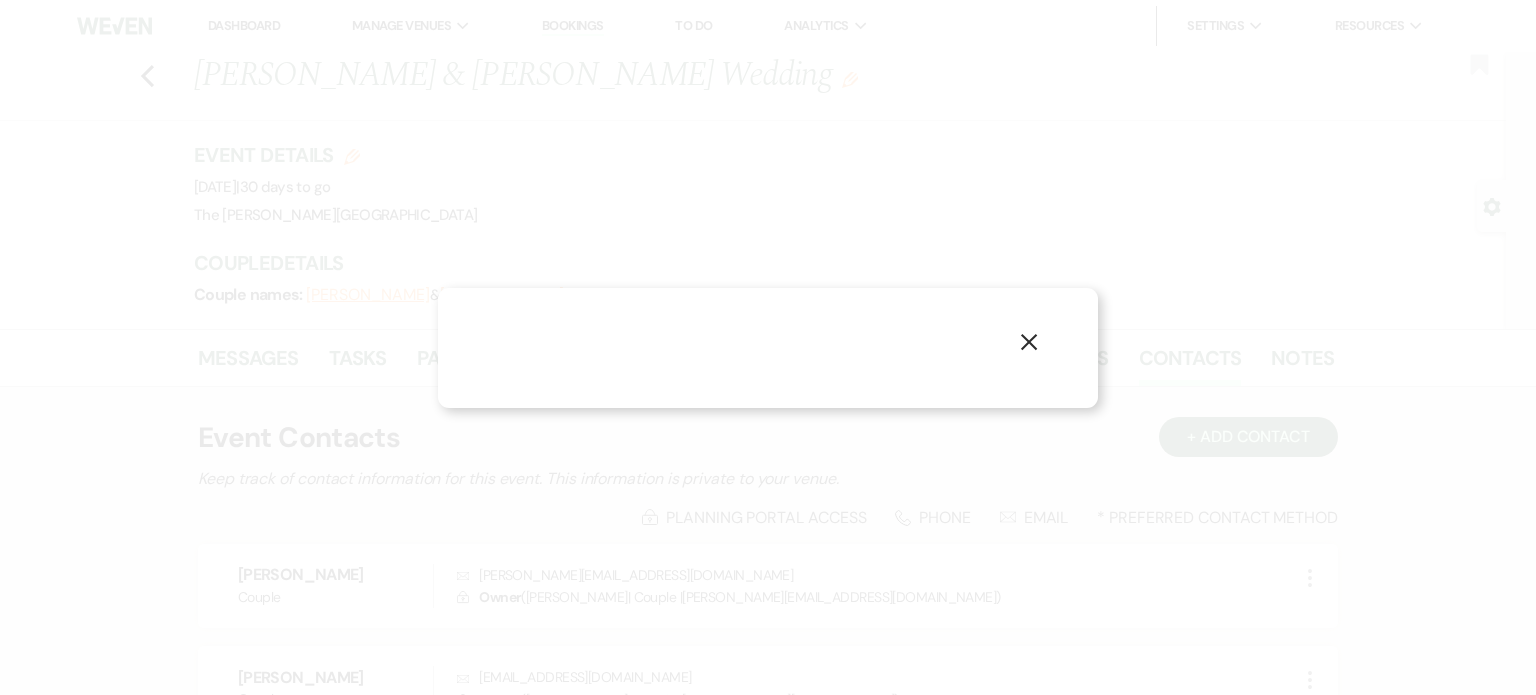 select on "1" 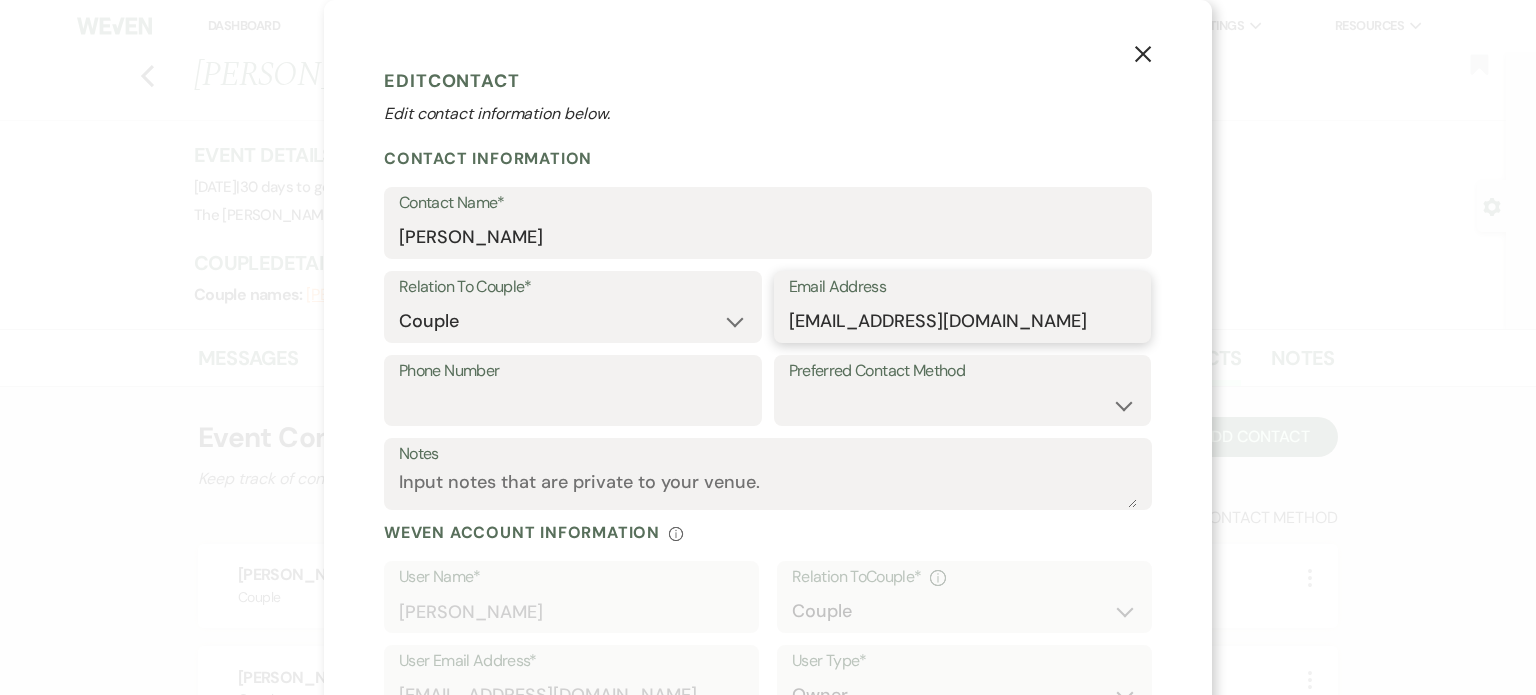 click on "[EMAIL_ADDRESS][DOMAIN_NAME]" at bounding box center (963, 321) 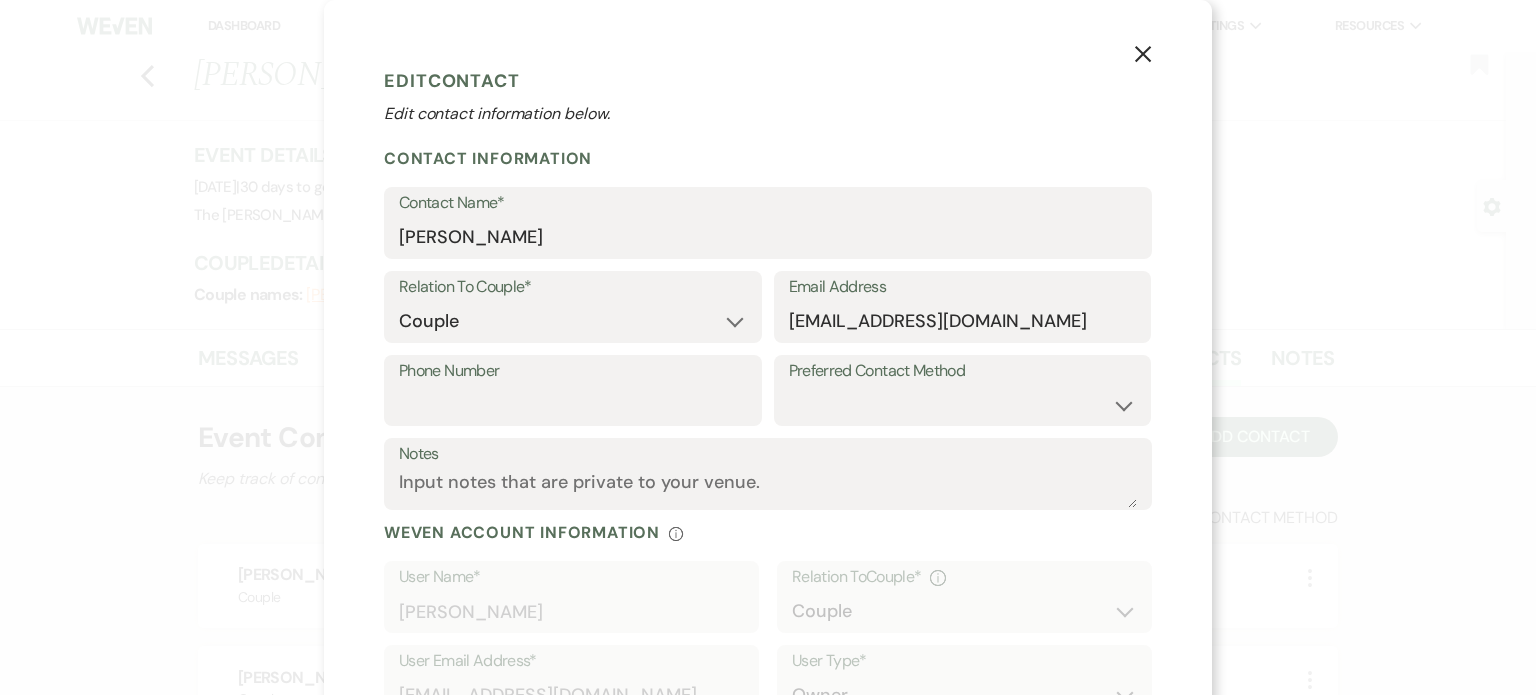 click 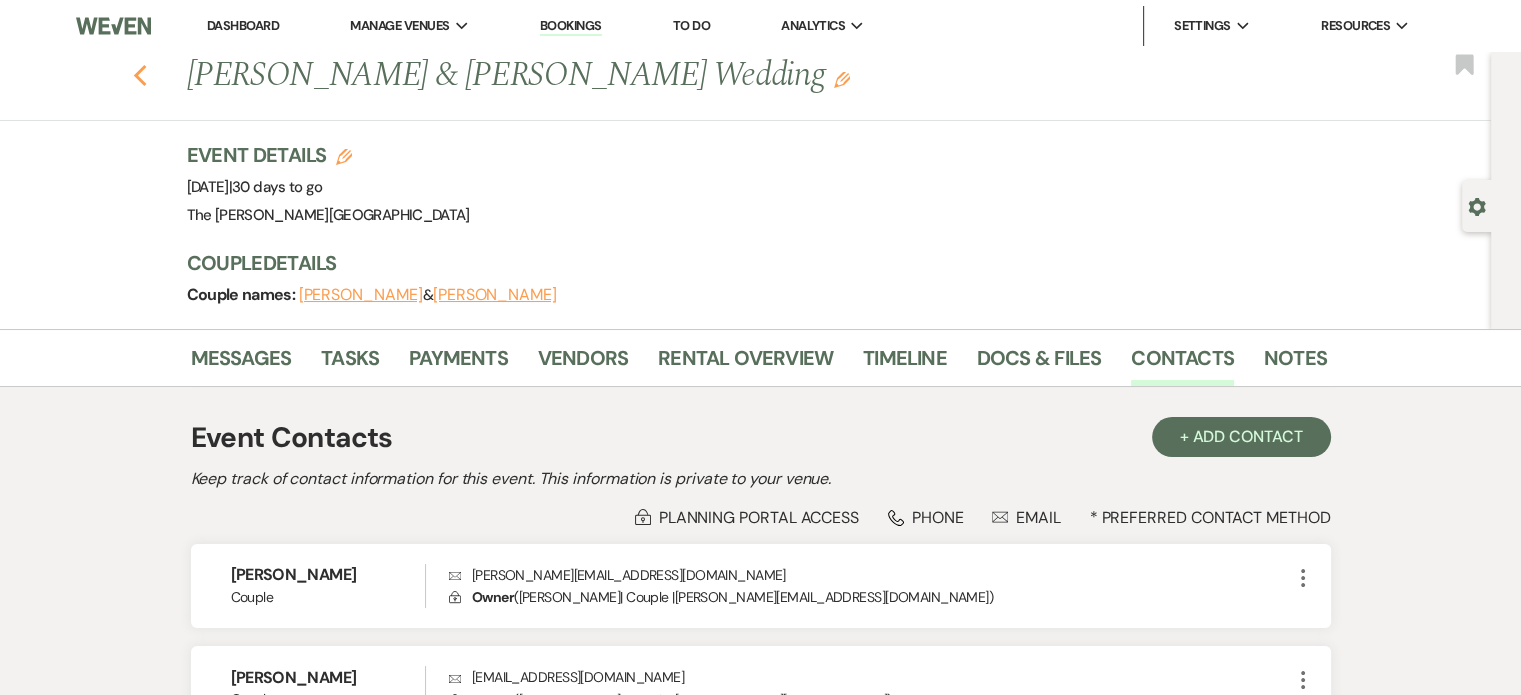 click on "Previous" 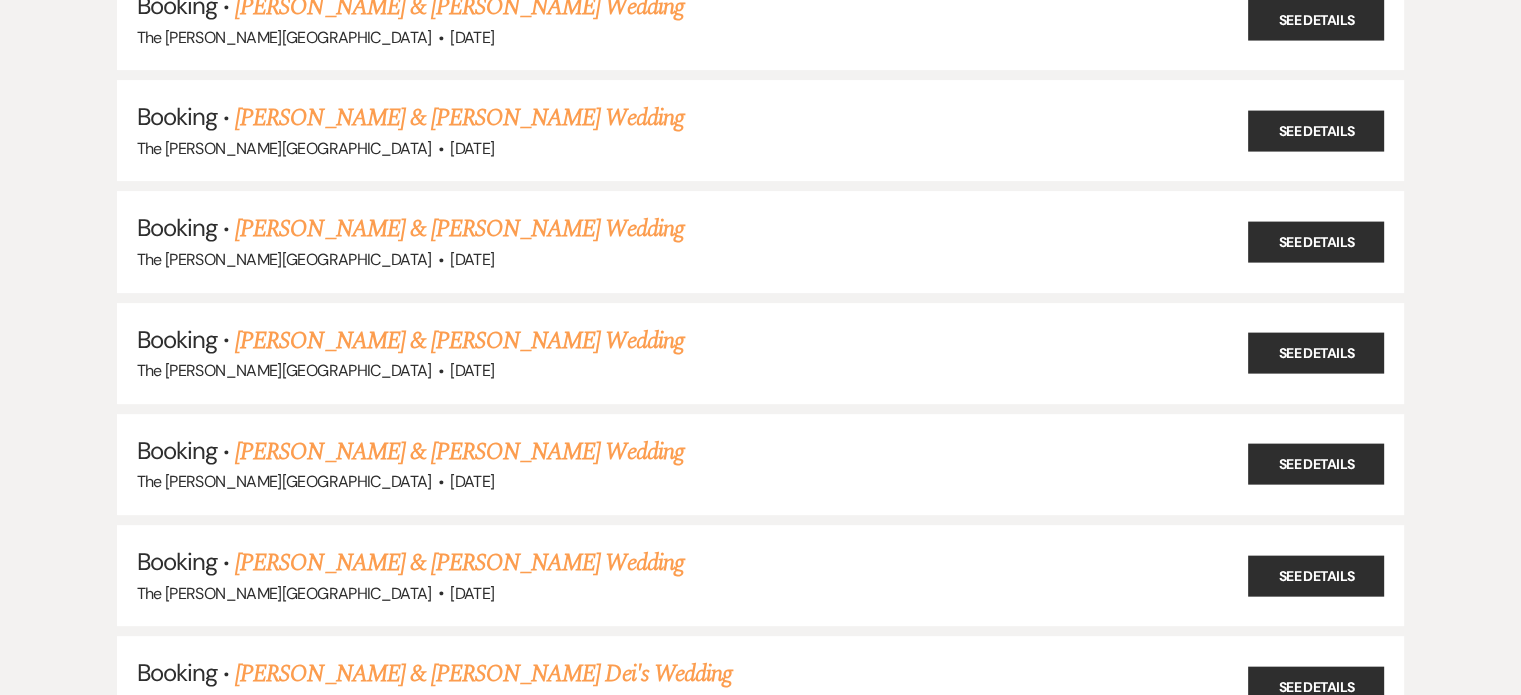 scroll, scrollTop: 514, scrollLeft: 0, axis: vertical 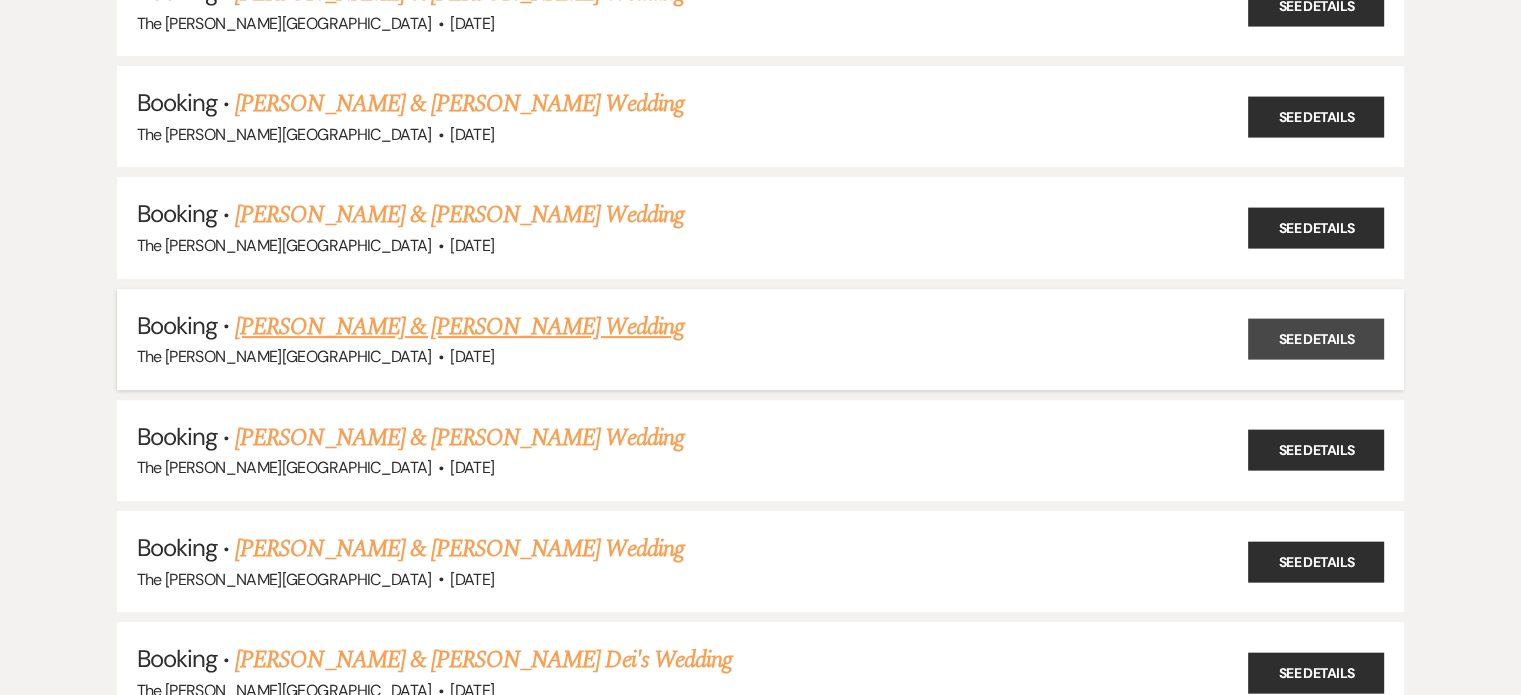 click on "See Details" at bounding box center [1316, 339] 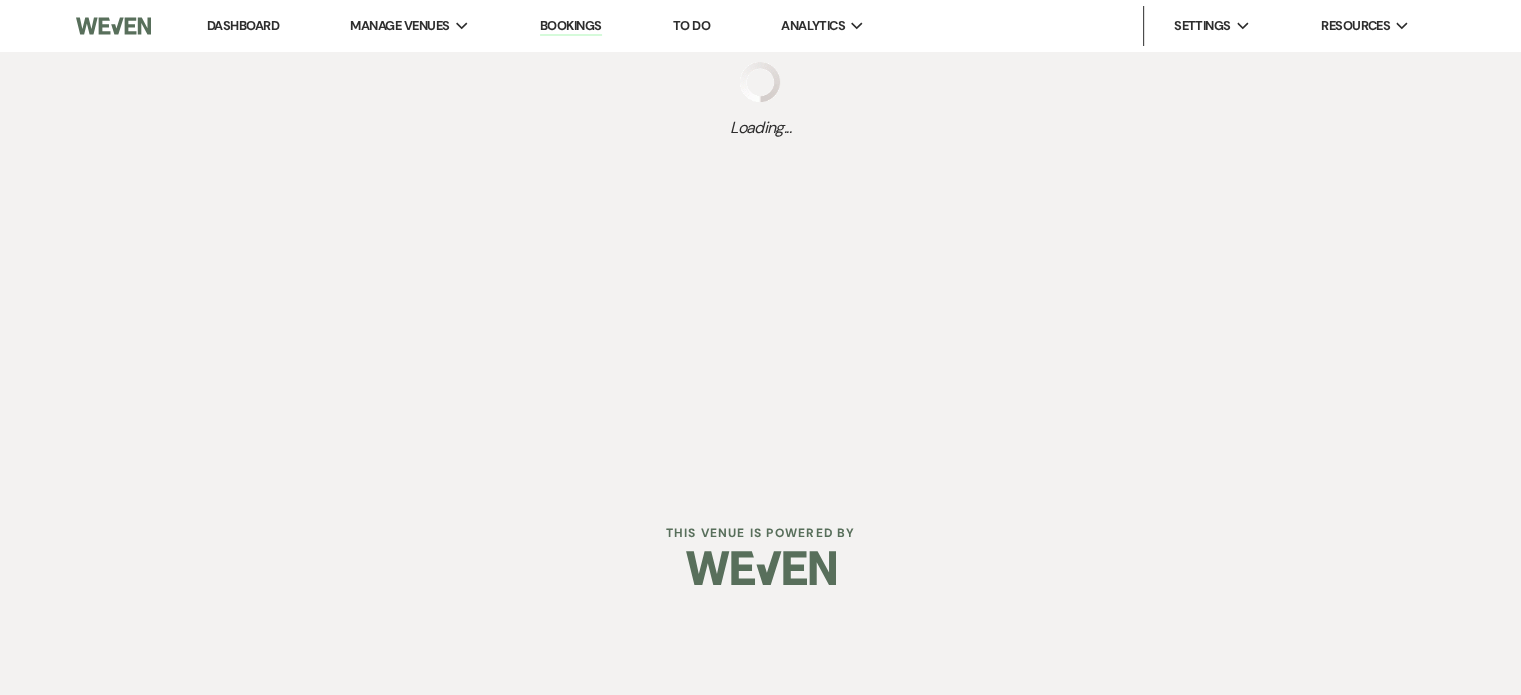 scroll, scrollTop: 0, scrollLeft: 0, axis: both 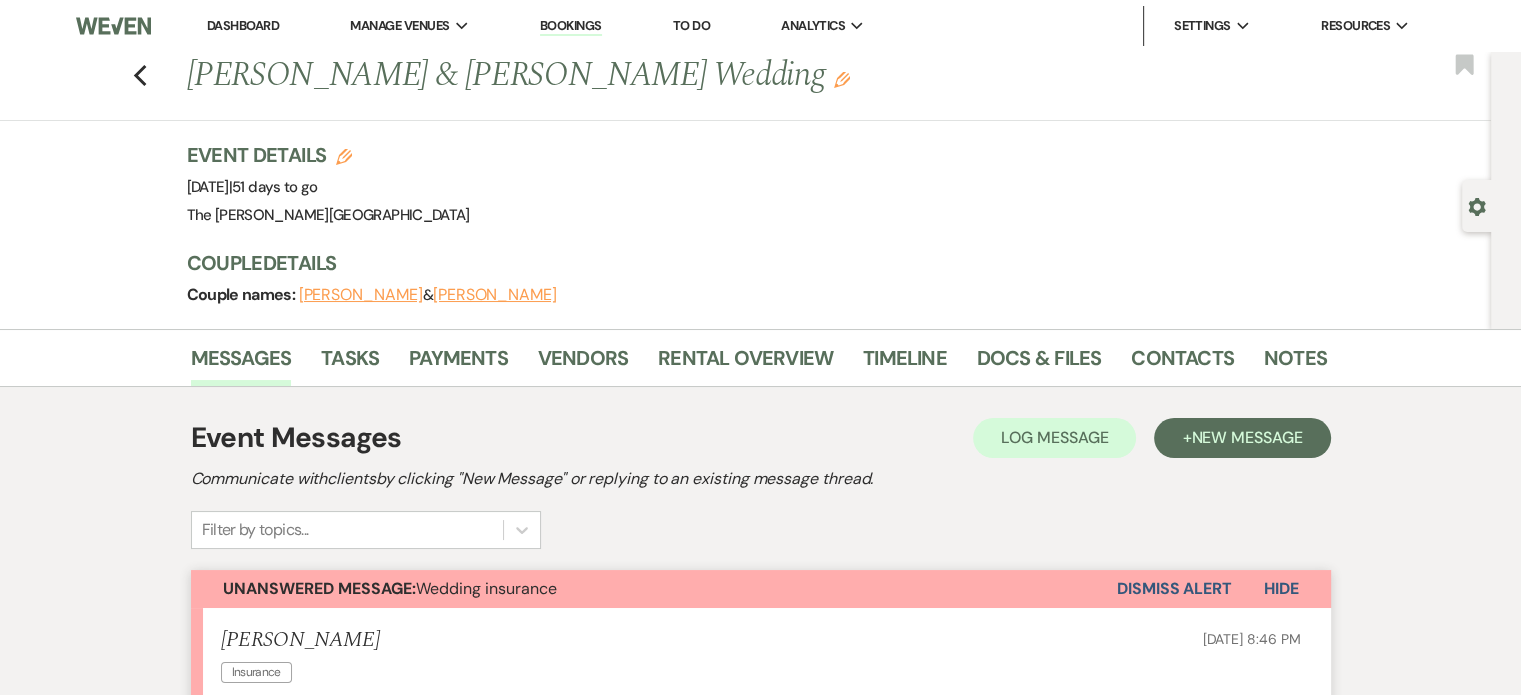 click on "[PERSON_NAME]" at bounding box center (361, 295) 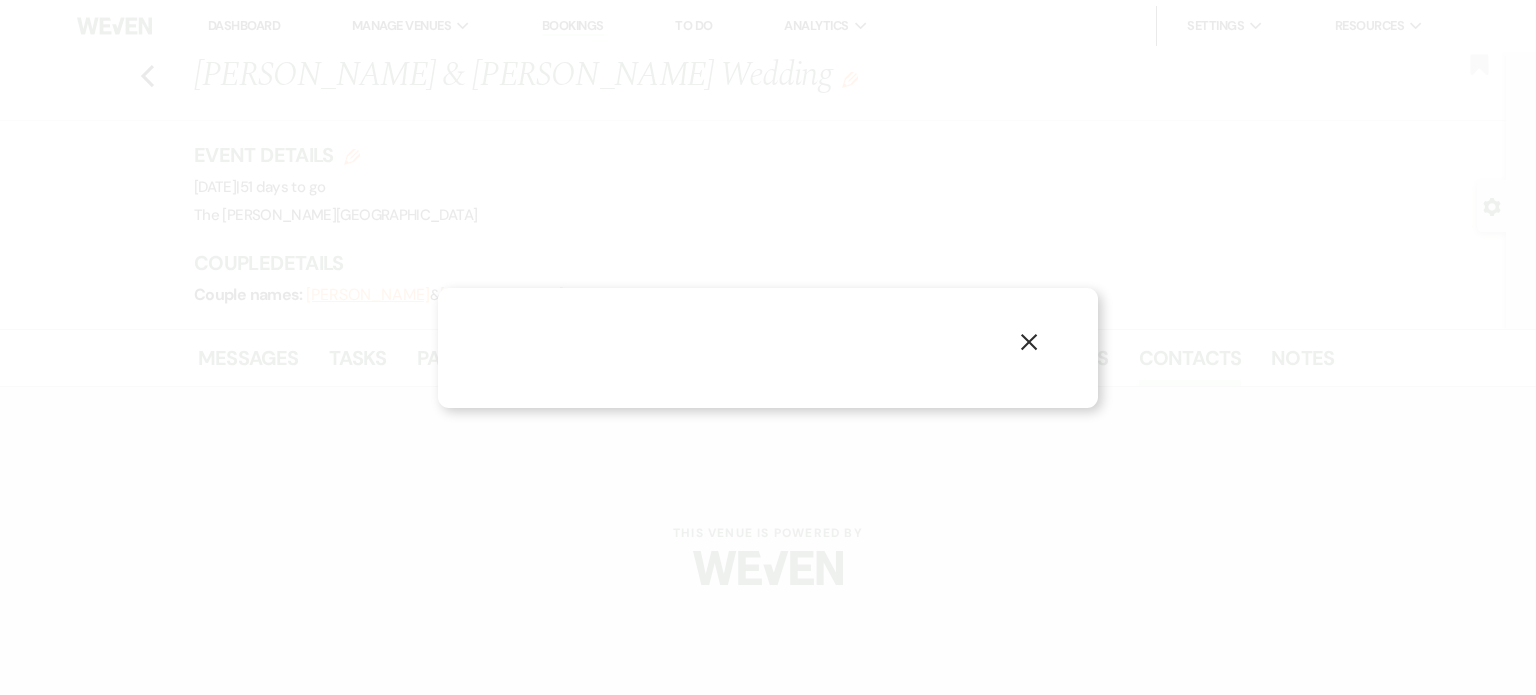 select on "1" 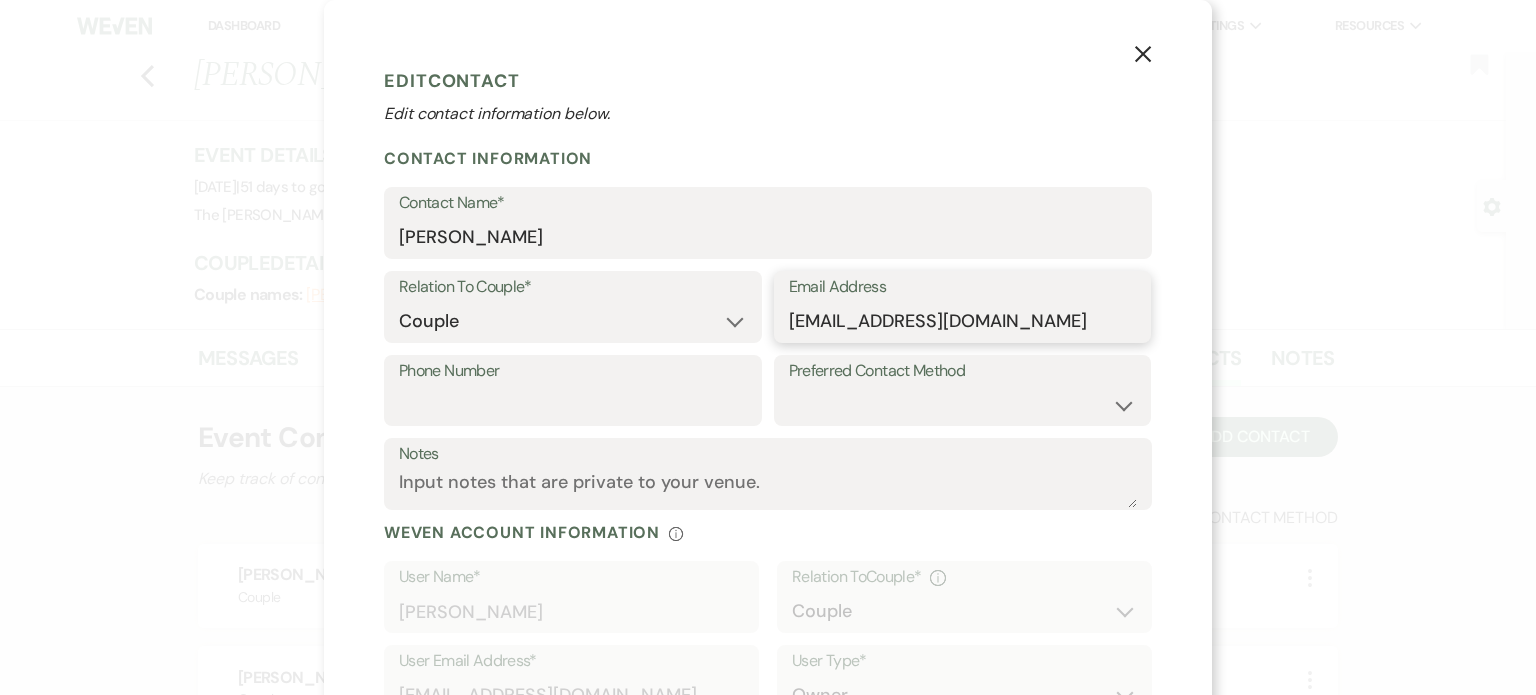 click on "[EMAIL_ADDRESS][DOMAIN_NAME]" at bounding box center (963, 321) 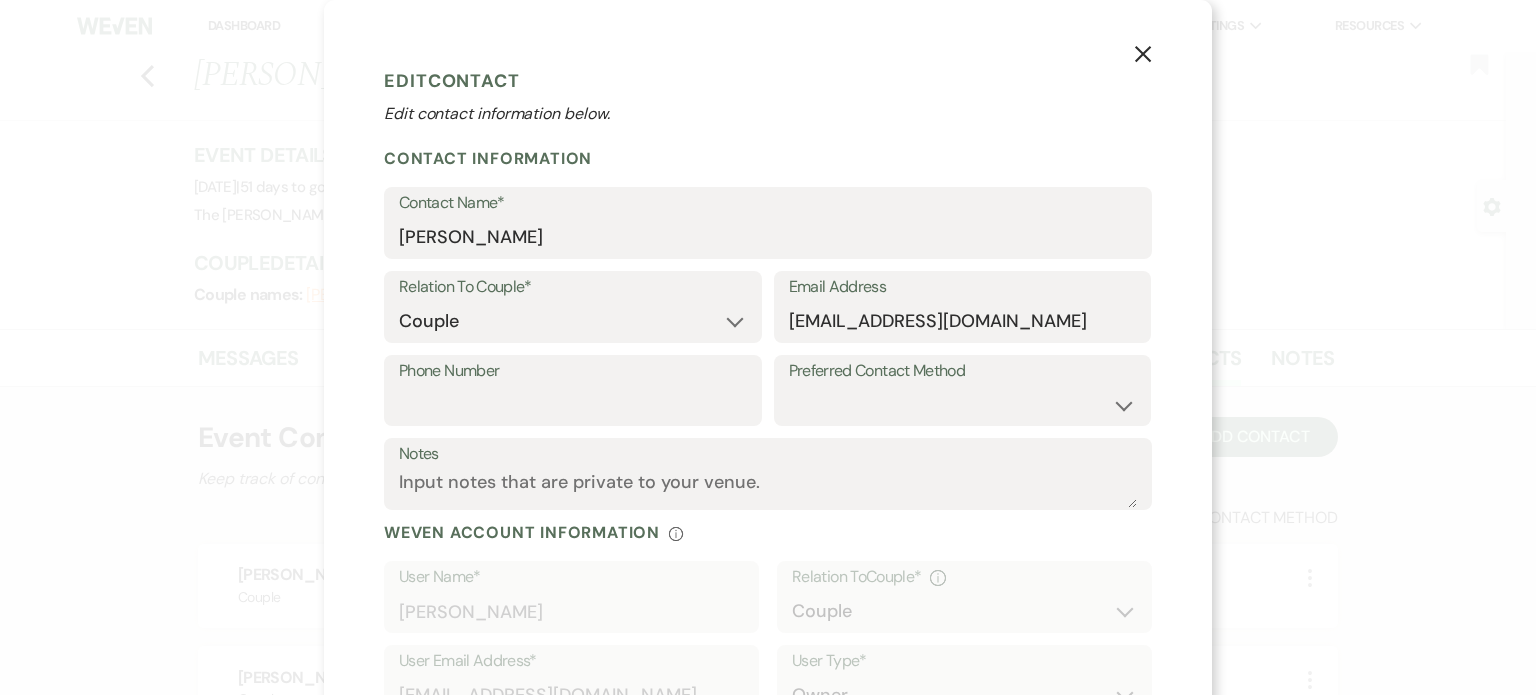 click on "X" 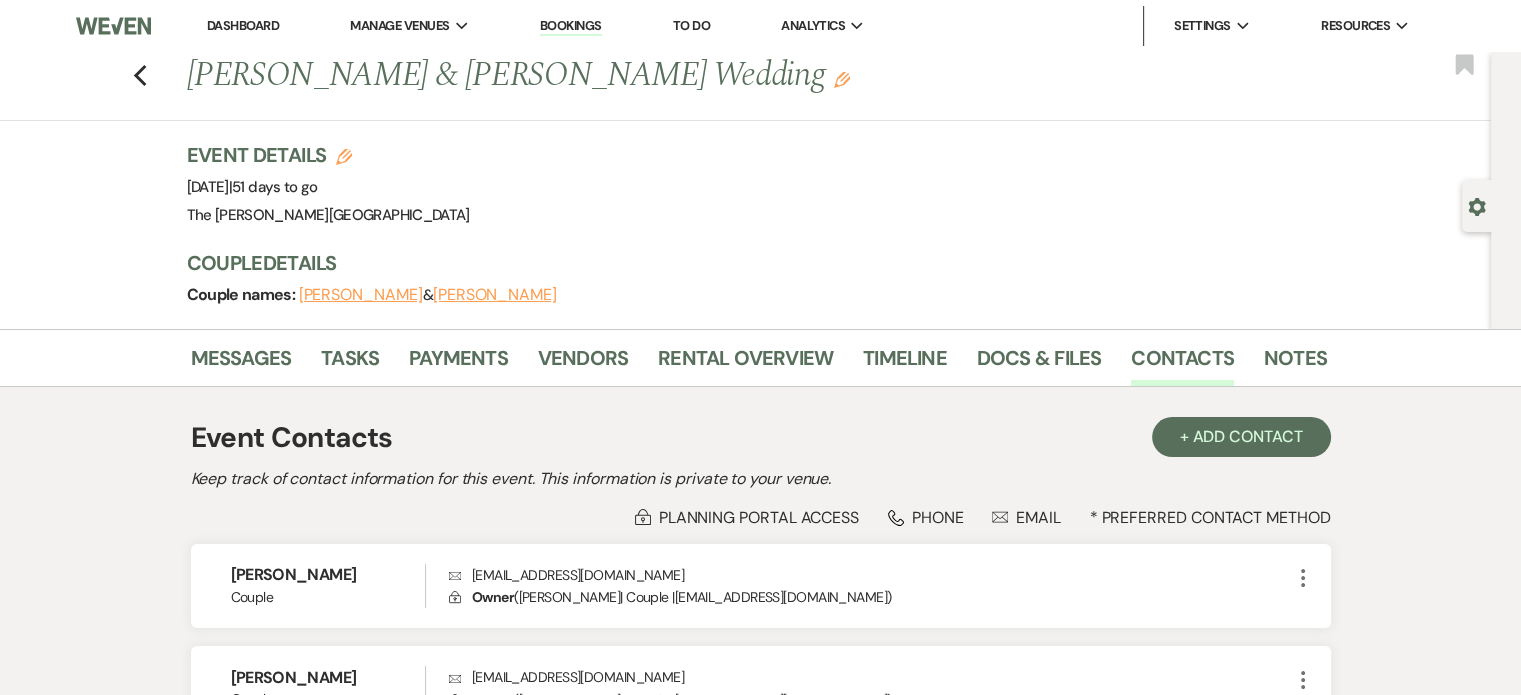 click on "[PERSON_NAME]" at bounding box center [495, 295] 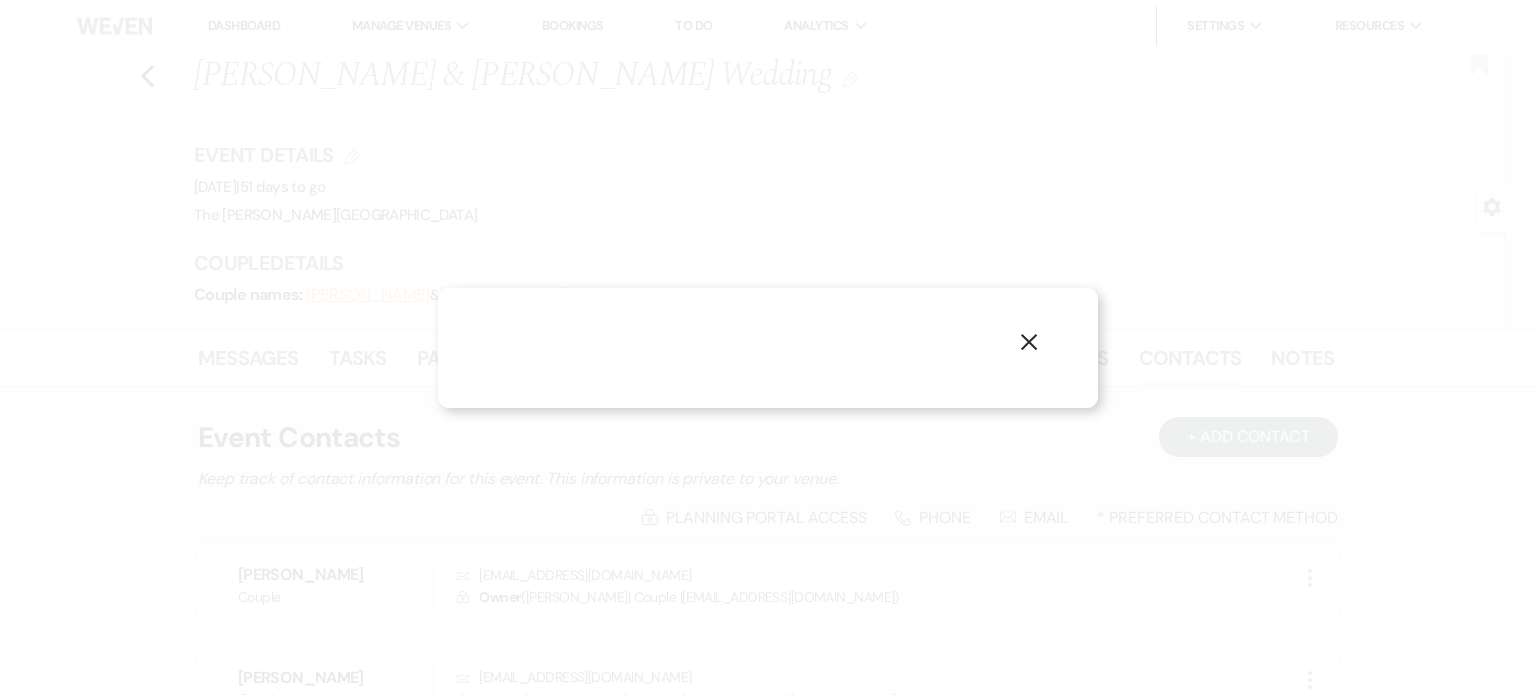 select on "1" 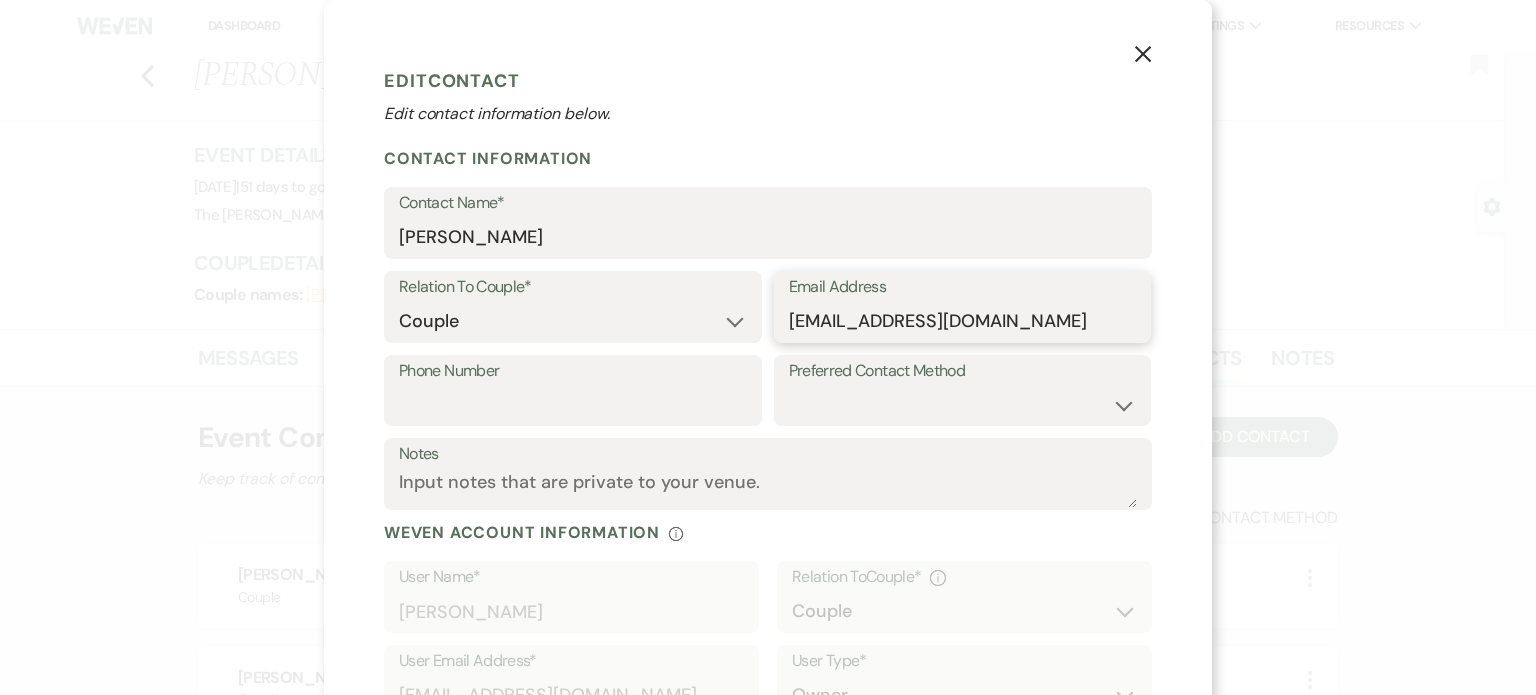 click on "[EMAIL_ADDRESS][DOMAIN_NAME]" at bounding box center [963, 321] 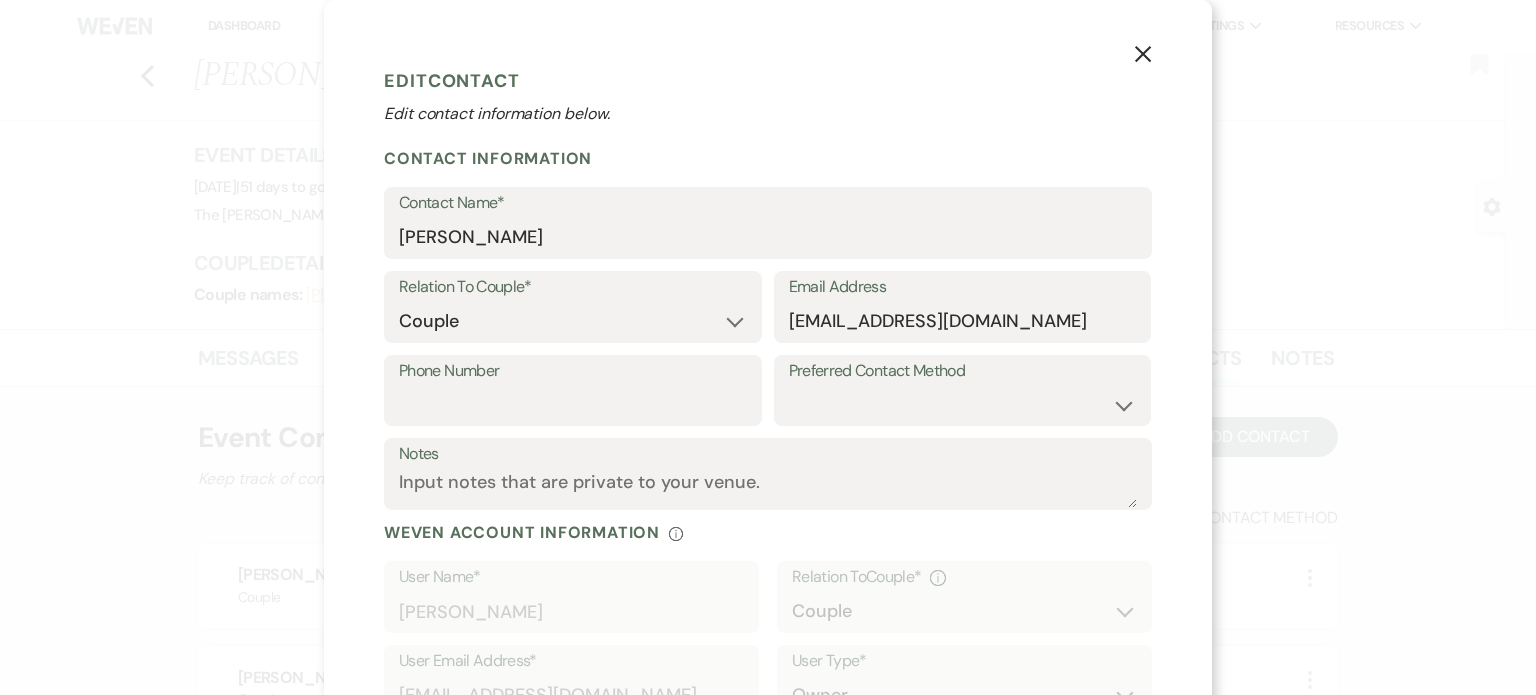 click on "X" at bounding box center [1143, 53] 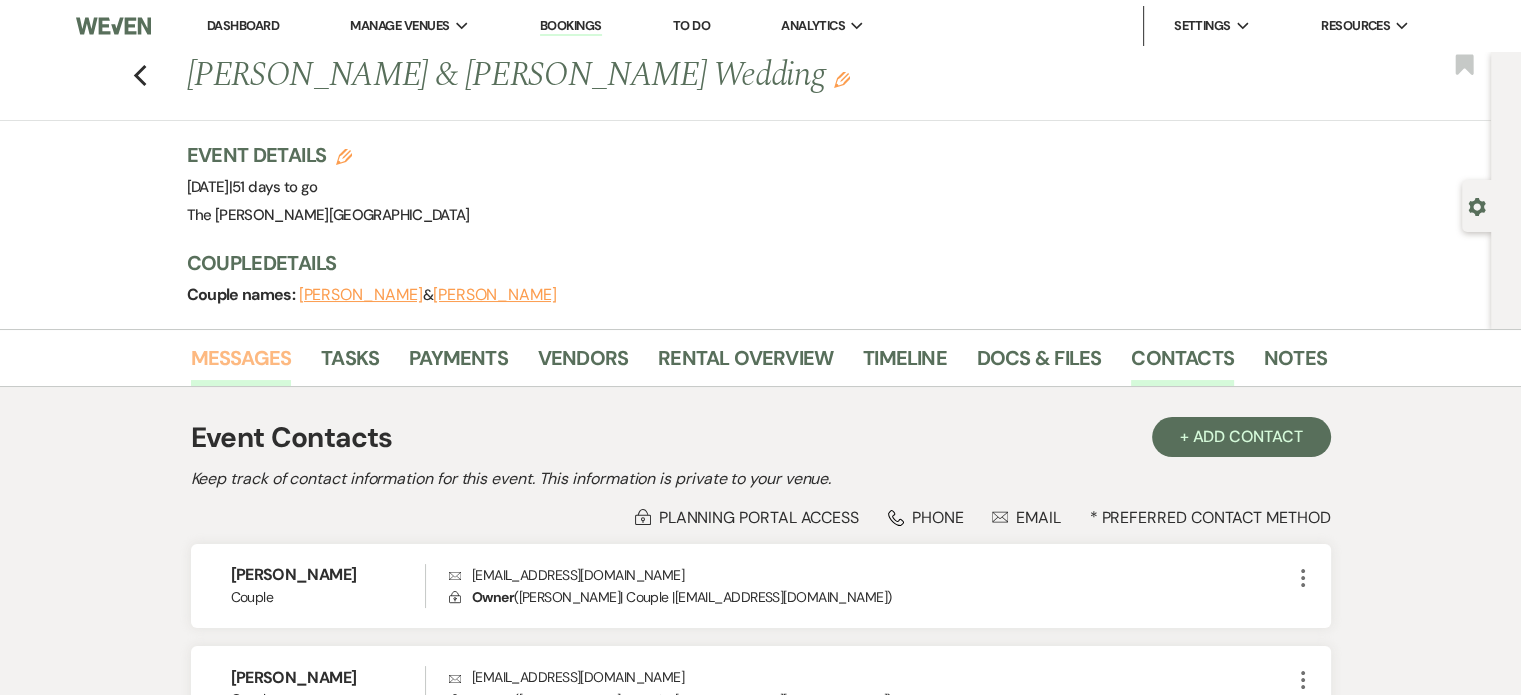 click on "Messages" at bounding box center (241, 364) 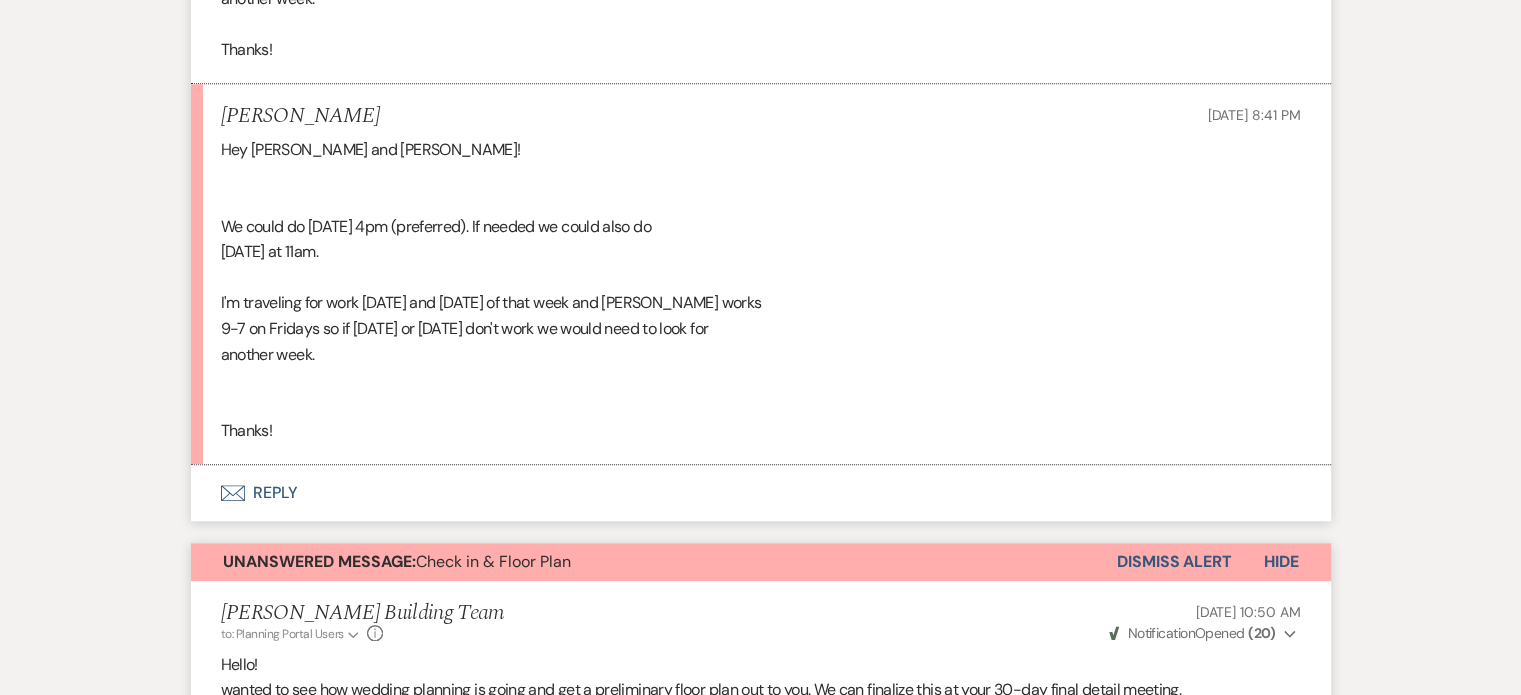 scroll, scrollTop: 1880, scrollLeft: 0, axis: vertical 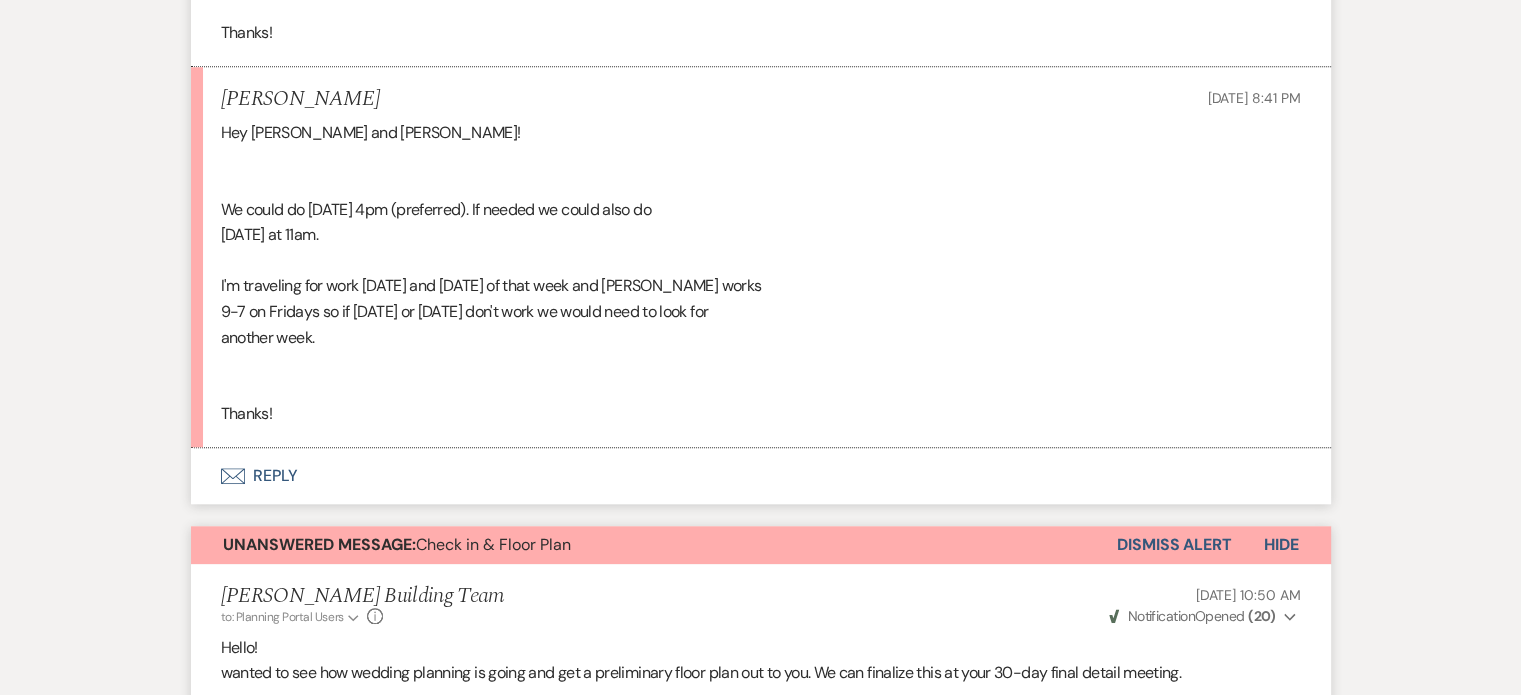 click on "Envelope Reply" at bounding box center [761, 476] 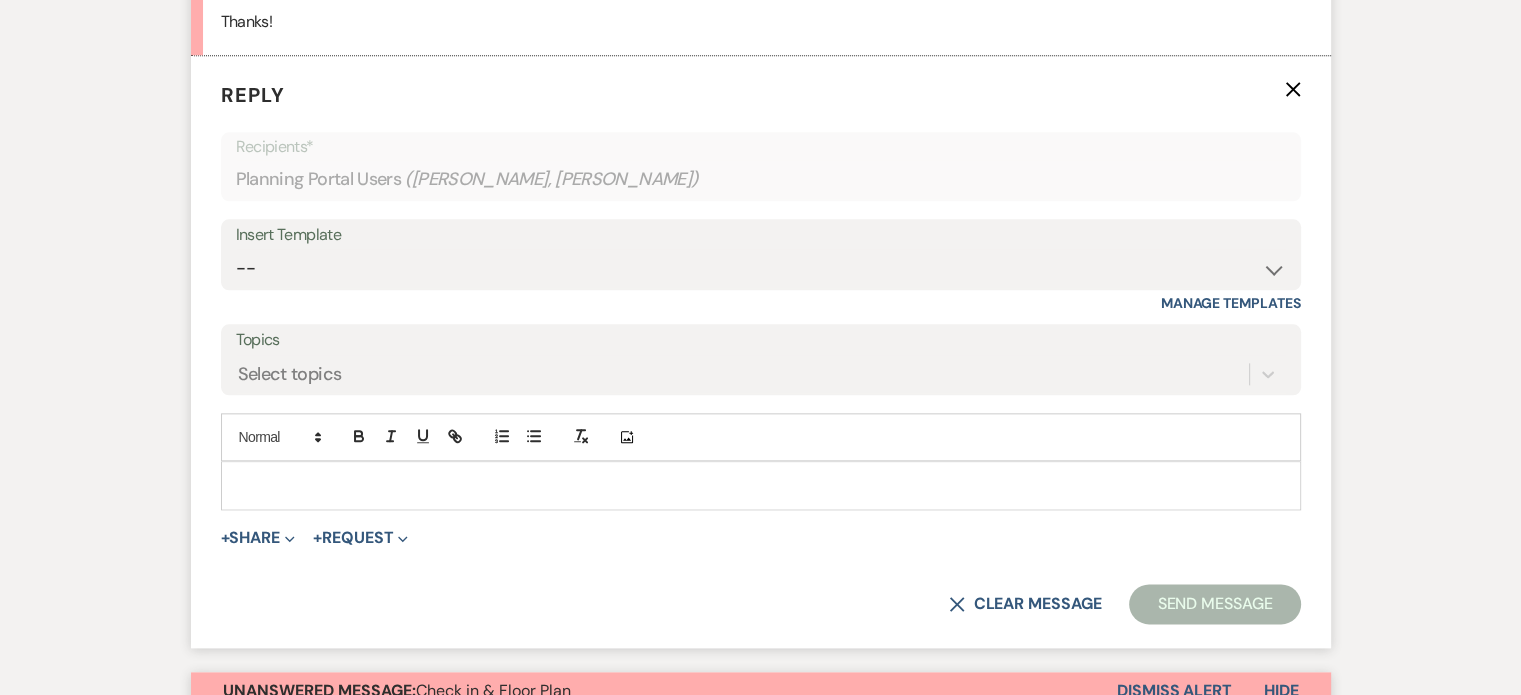 scroll, scrollTop: 2274, scrollLeft: 0, axis: vertical 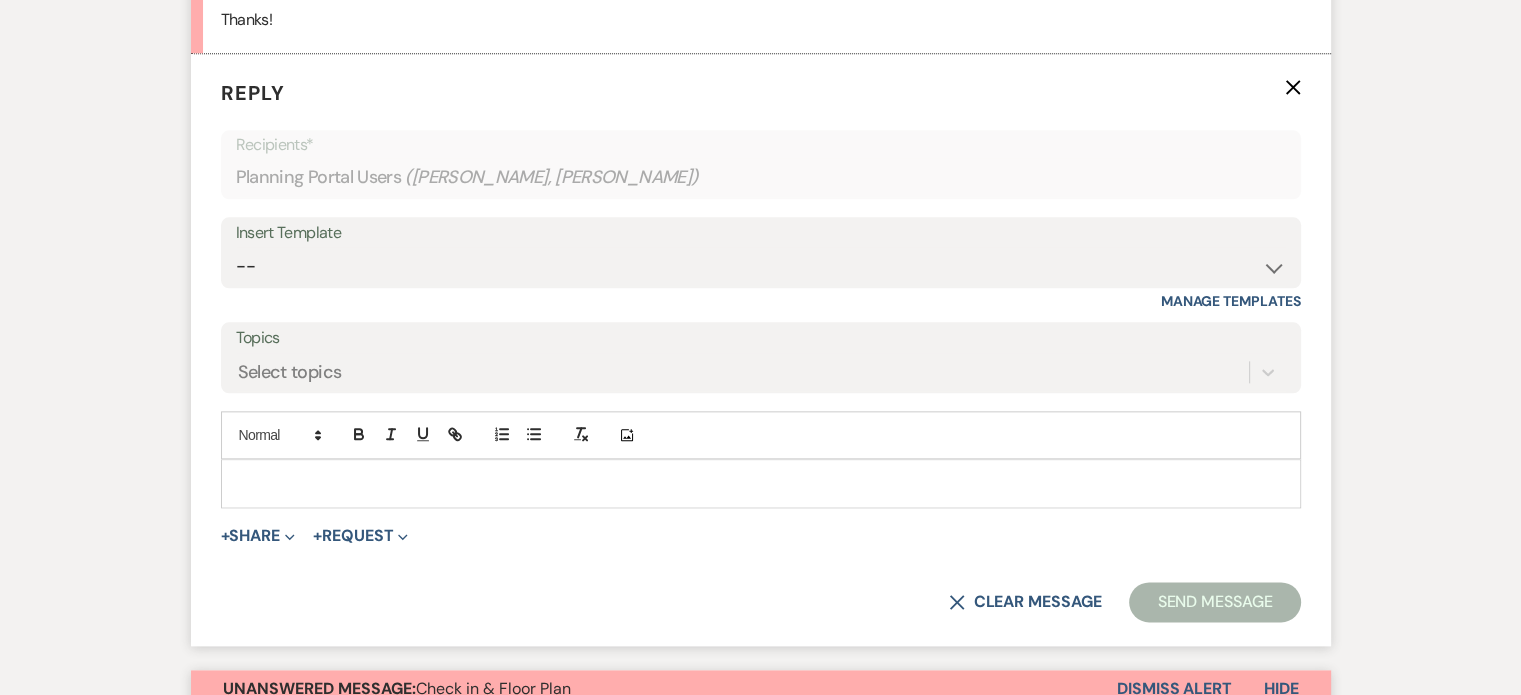click at bounding box center (761, 483) 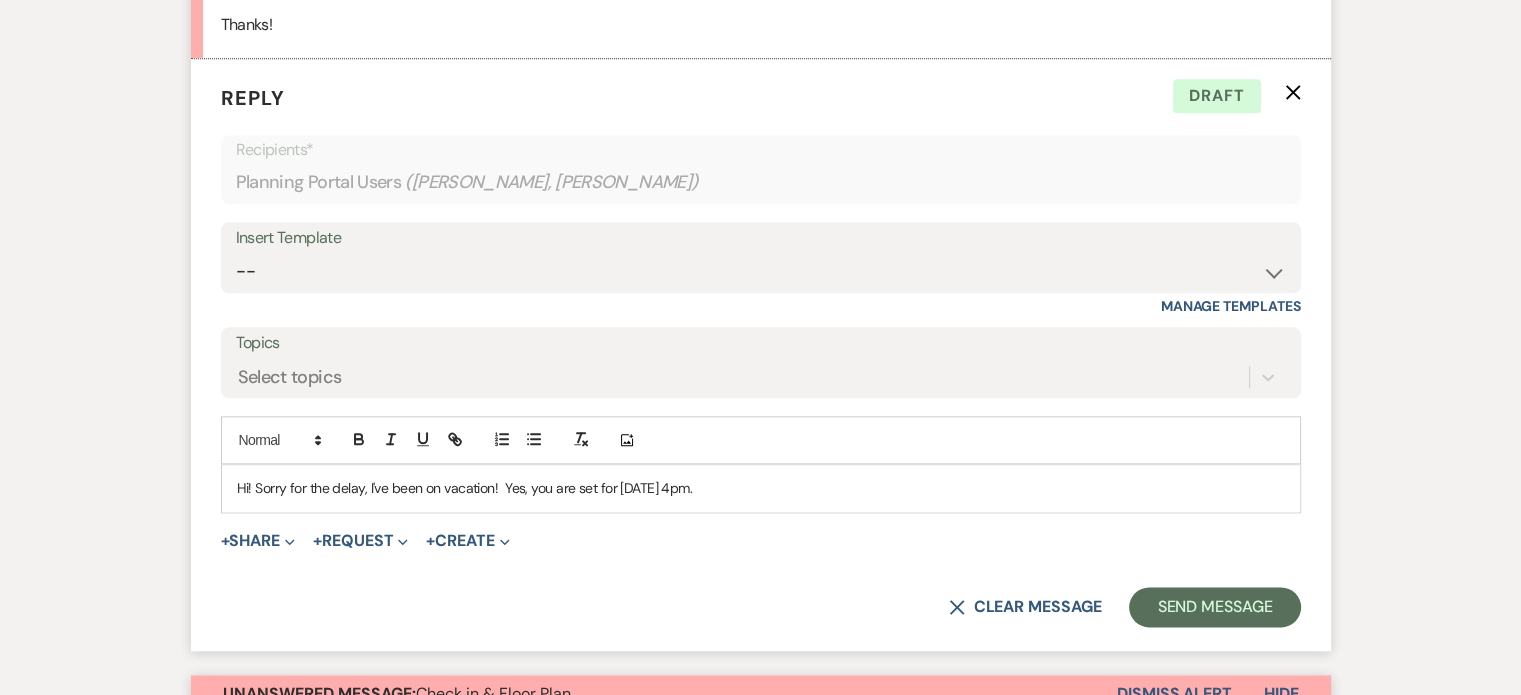 scroll, scrollTop: 2308, scrollLeft: 0, axis: vertical 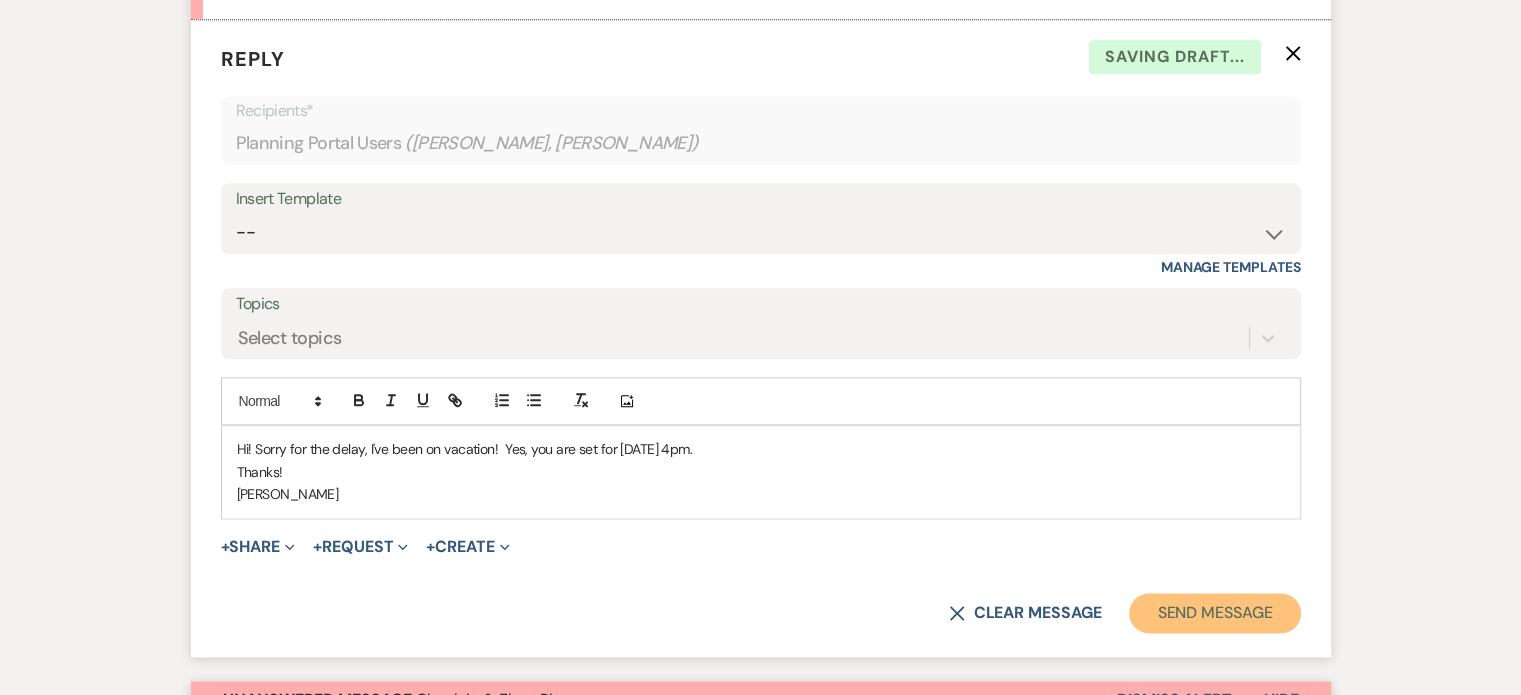 click on "Send Message" at bounding box center [1214, 613] 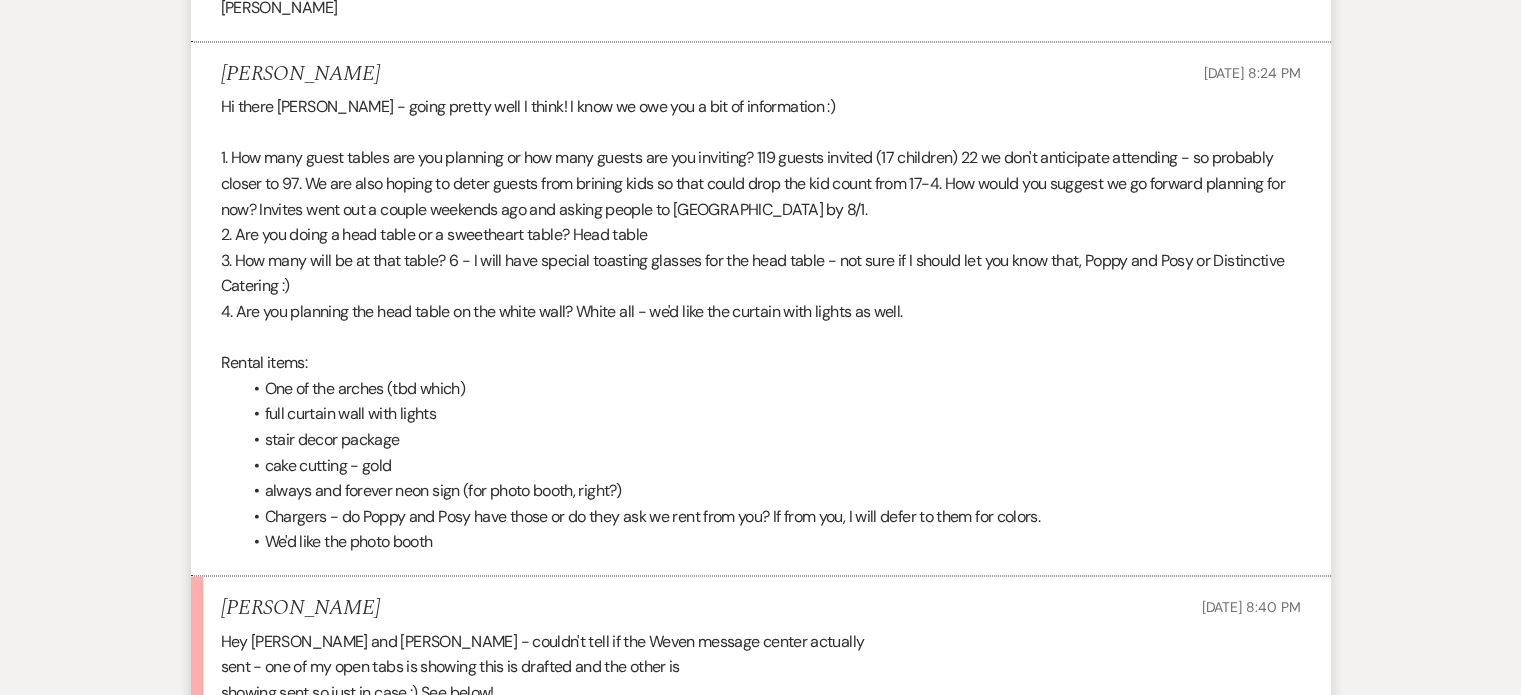 scroll, scrollTop: 2976, scrollLeft: 0, axis: vertical 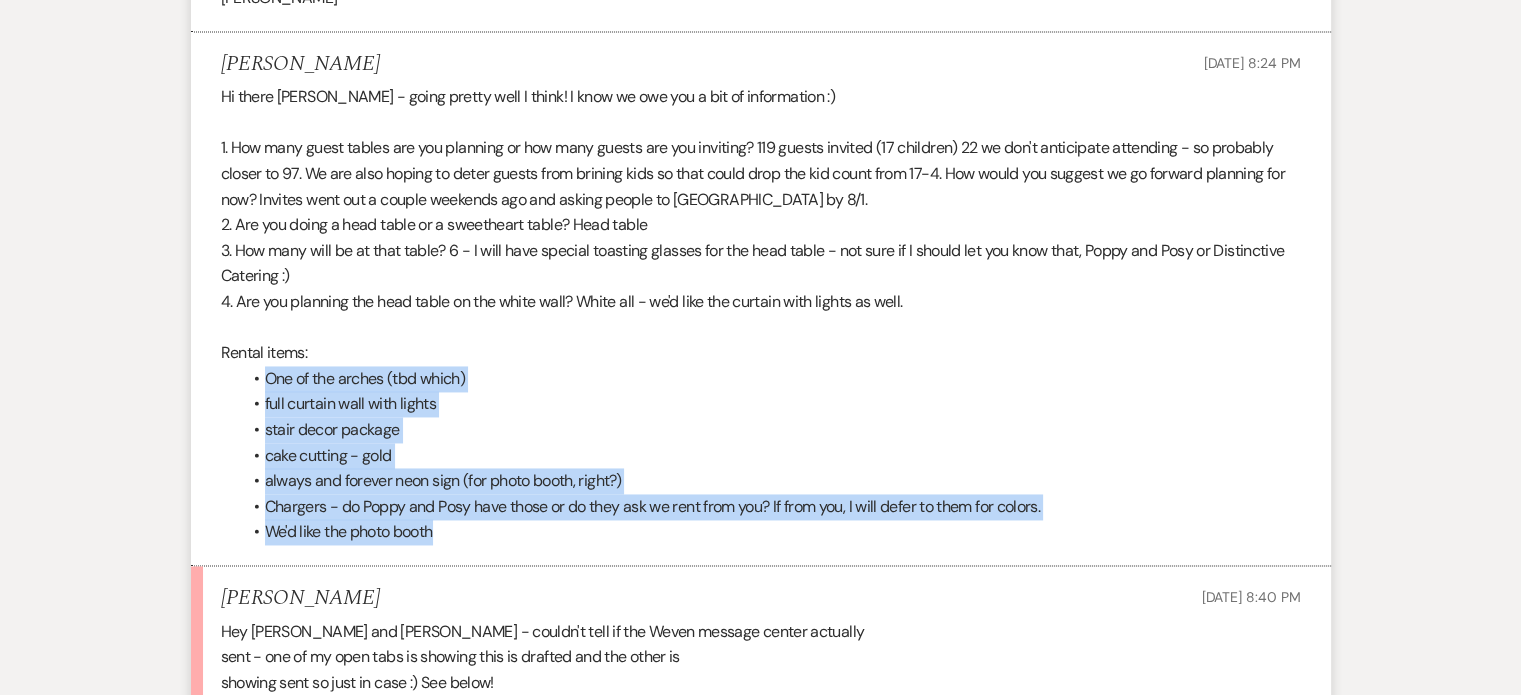 drag, startPoint x: 452, startPoint y: 535, endPoint x: 259, endPoint y: 376, distance: 250.06 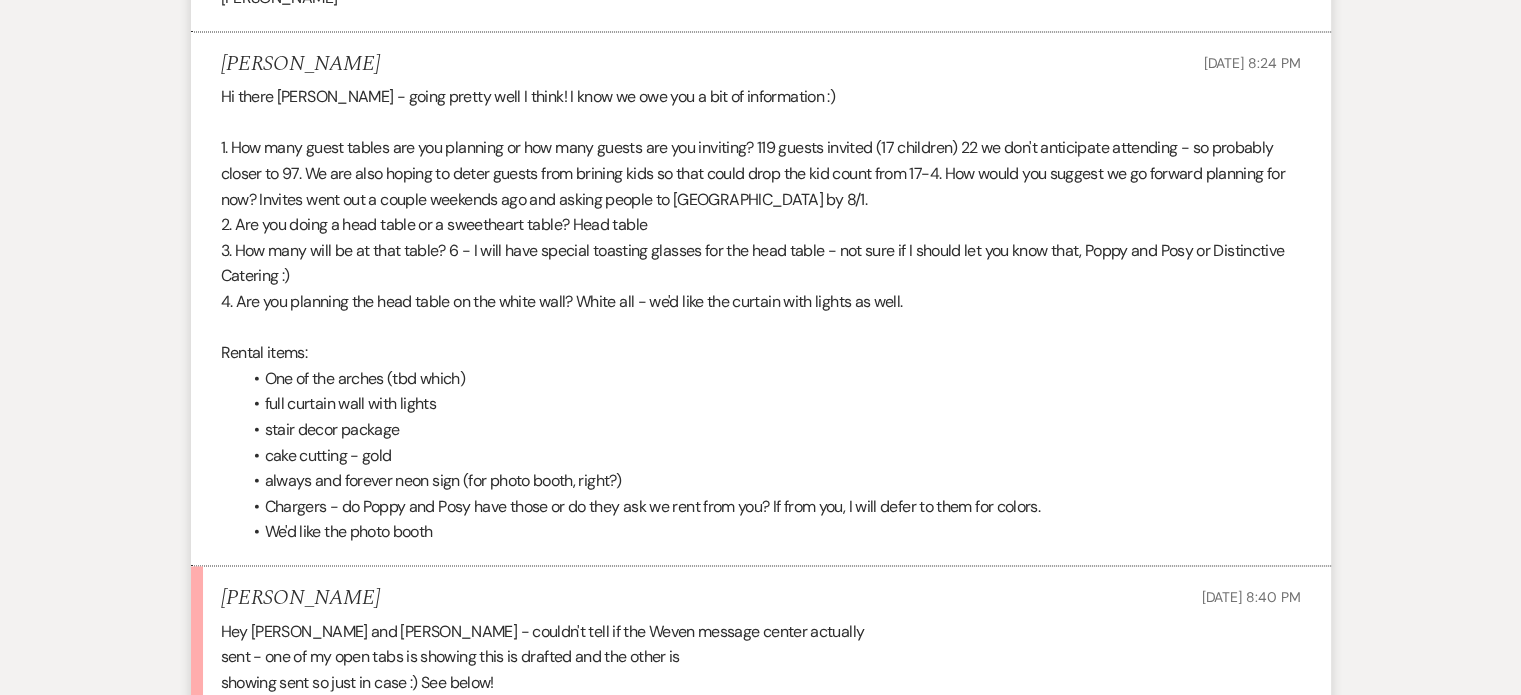 click on "Rental items:" at bounding box center (761, 353) 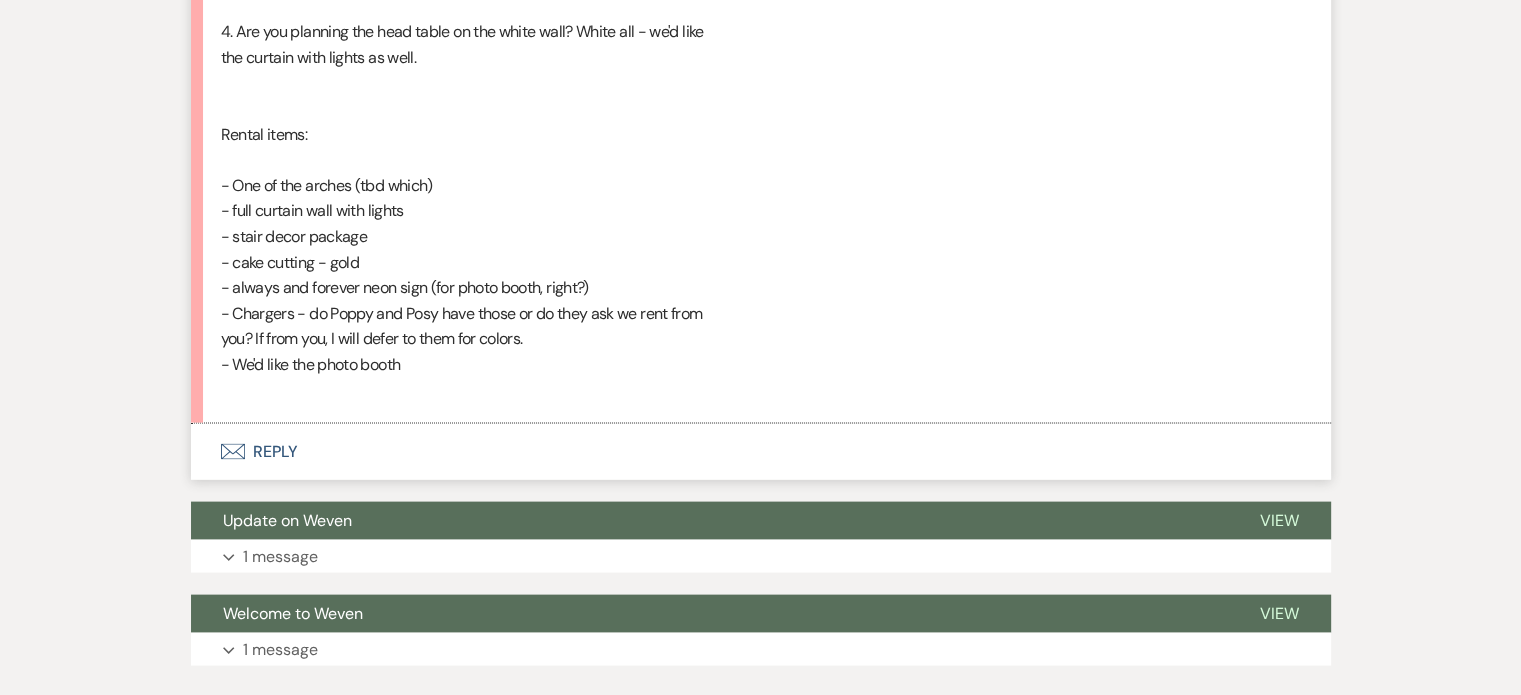 scroll, scrollTop: 4136, scrollLeft: 0, axis: vertical 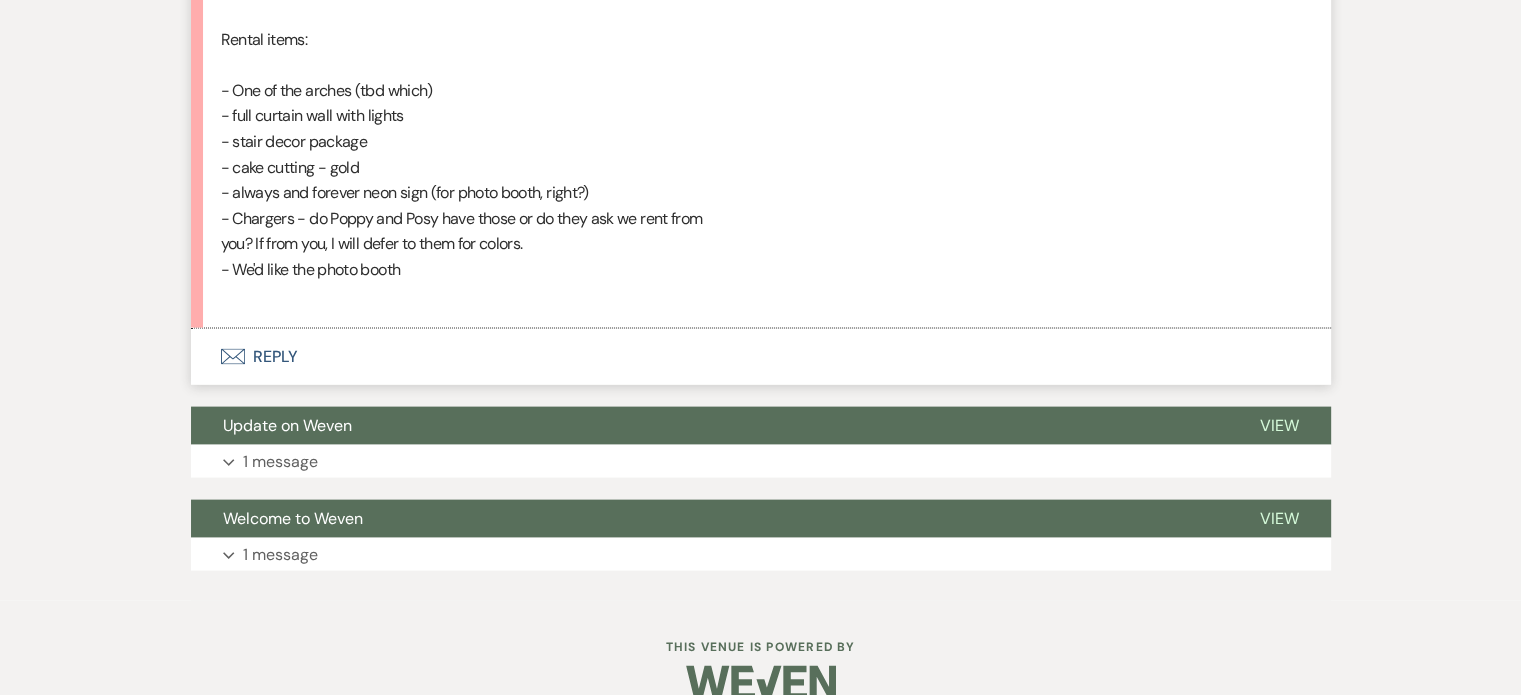 click on "Envelope Reply" at bounding box center [761, 357] 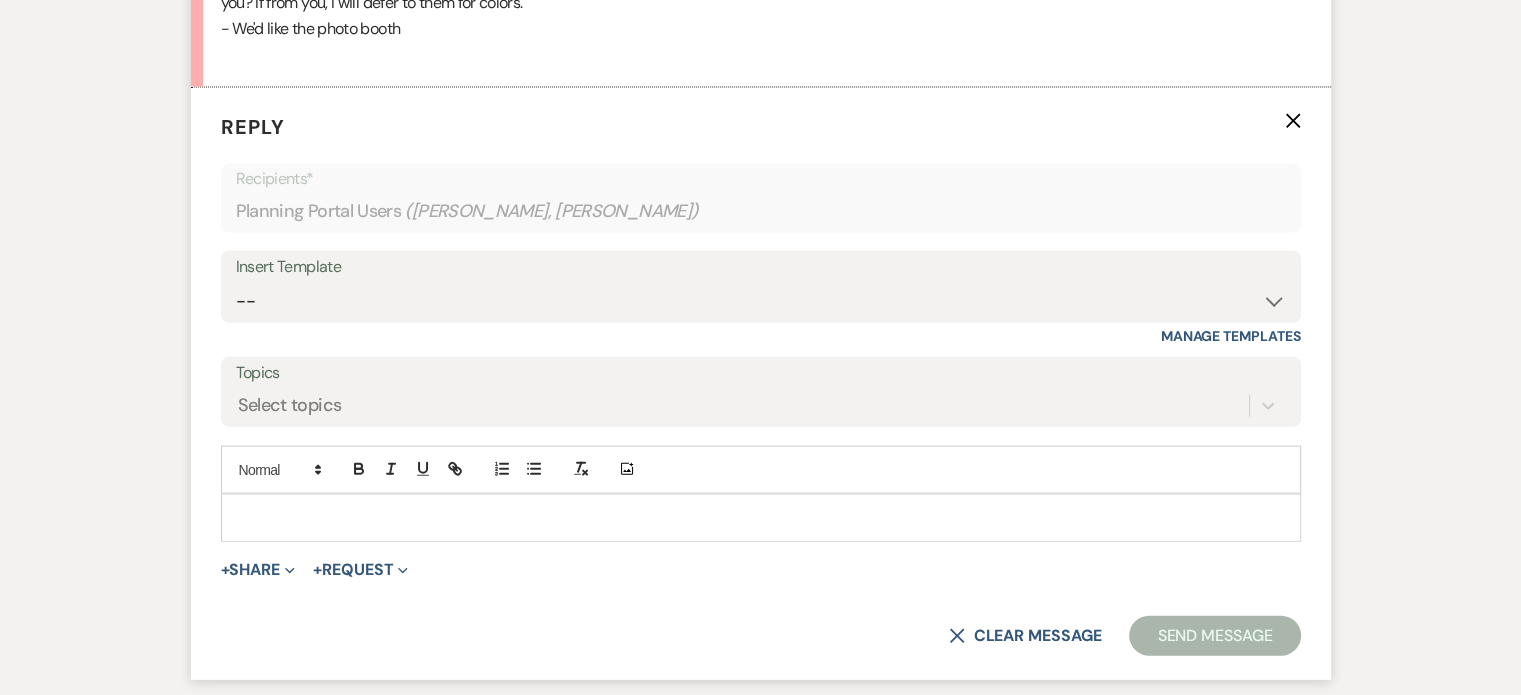 scroll, scrollTop: 4487, scrollLeft: 0, axis: vertical 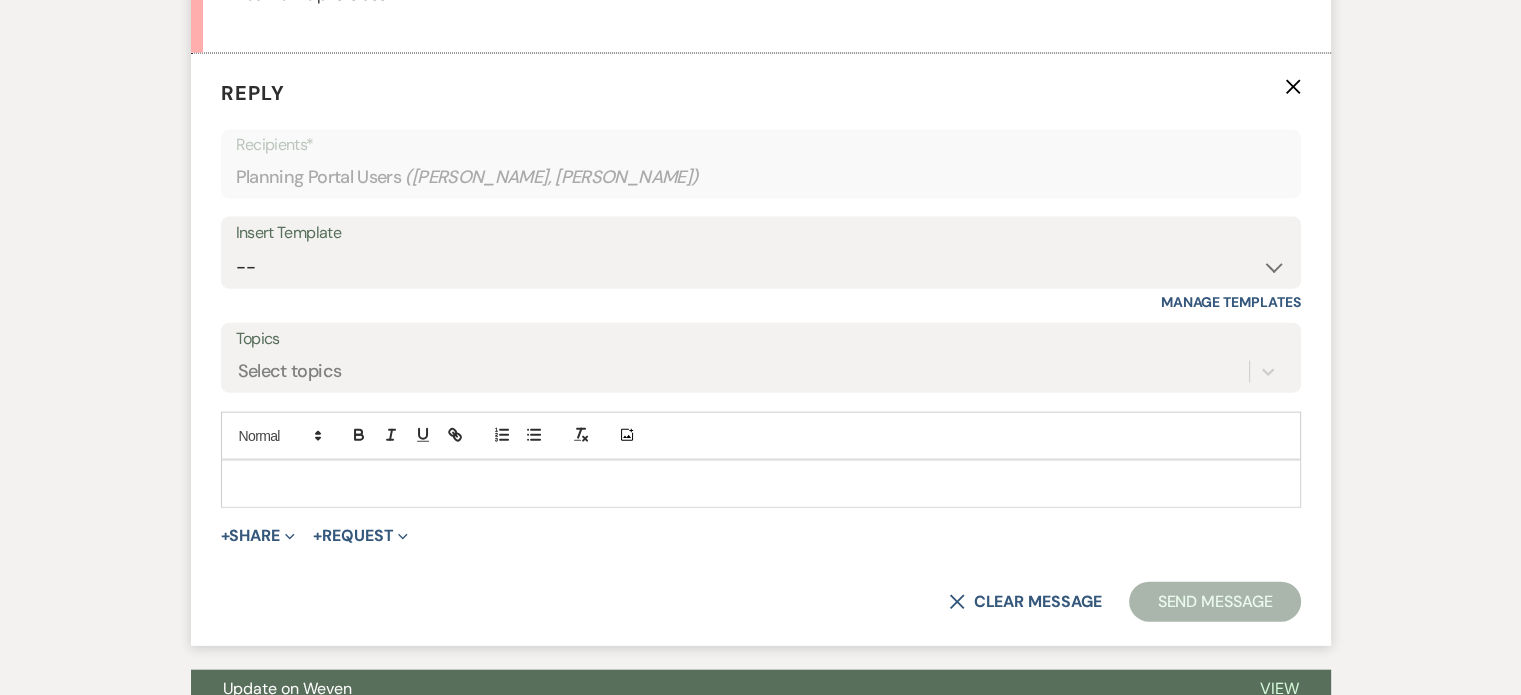 click at bounding box center (761, 484) 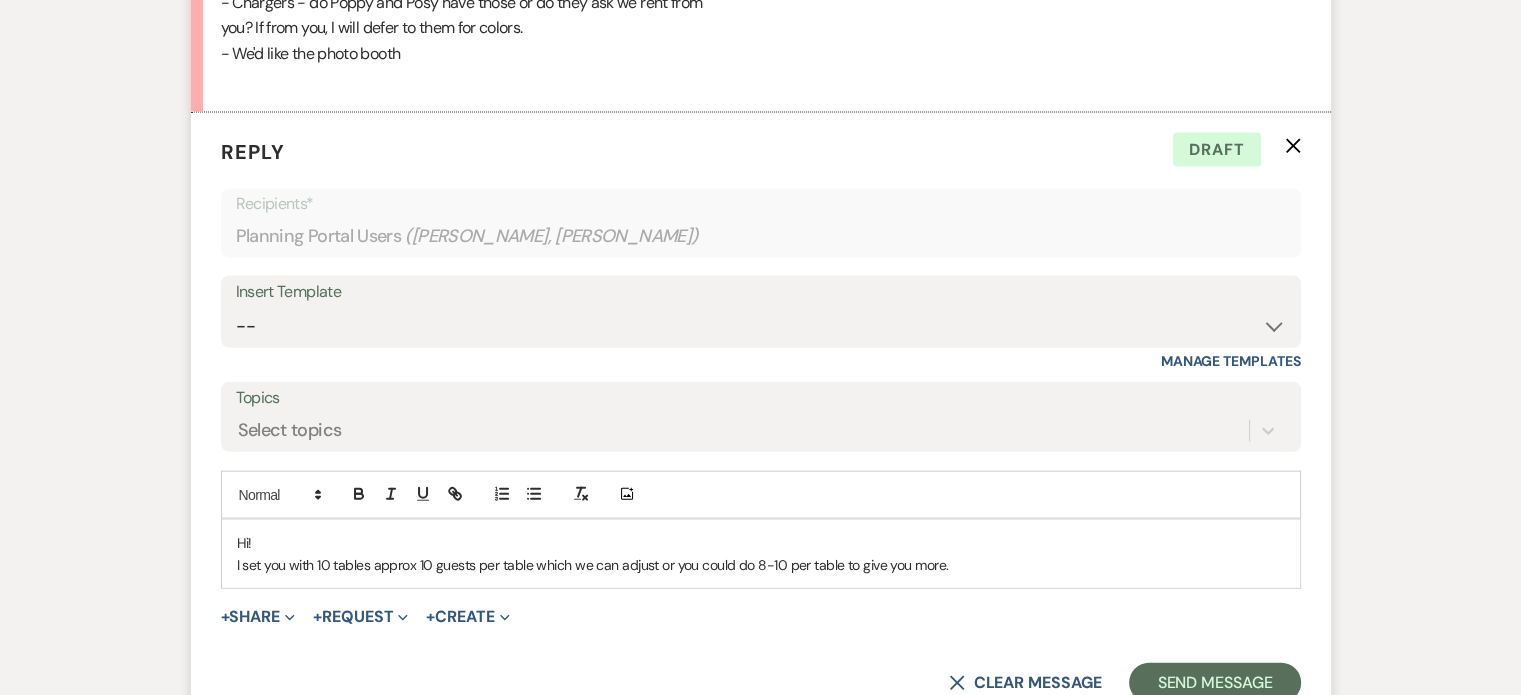 scroll, scrollTop: 4442, scrollLeft: 0, axis: vertical 